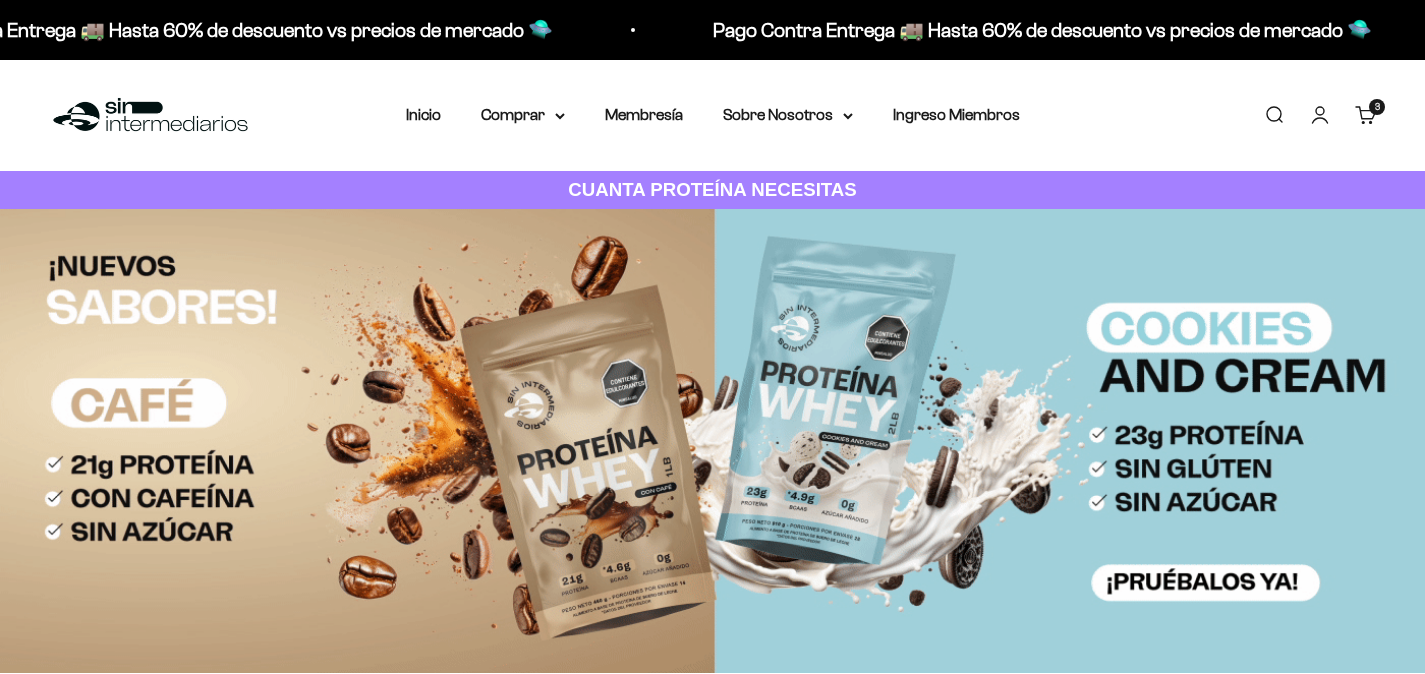 click on "Carrito
3 artículos
3" at bounding box center [1366, 115] 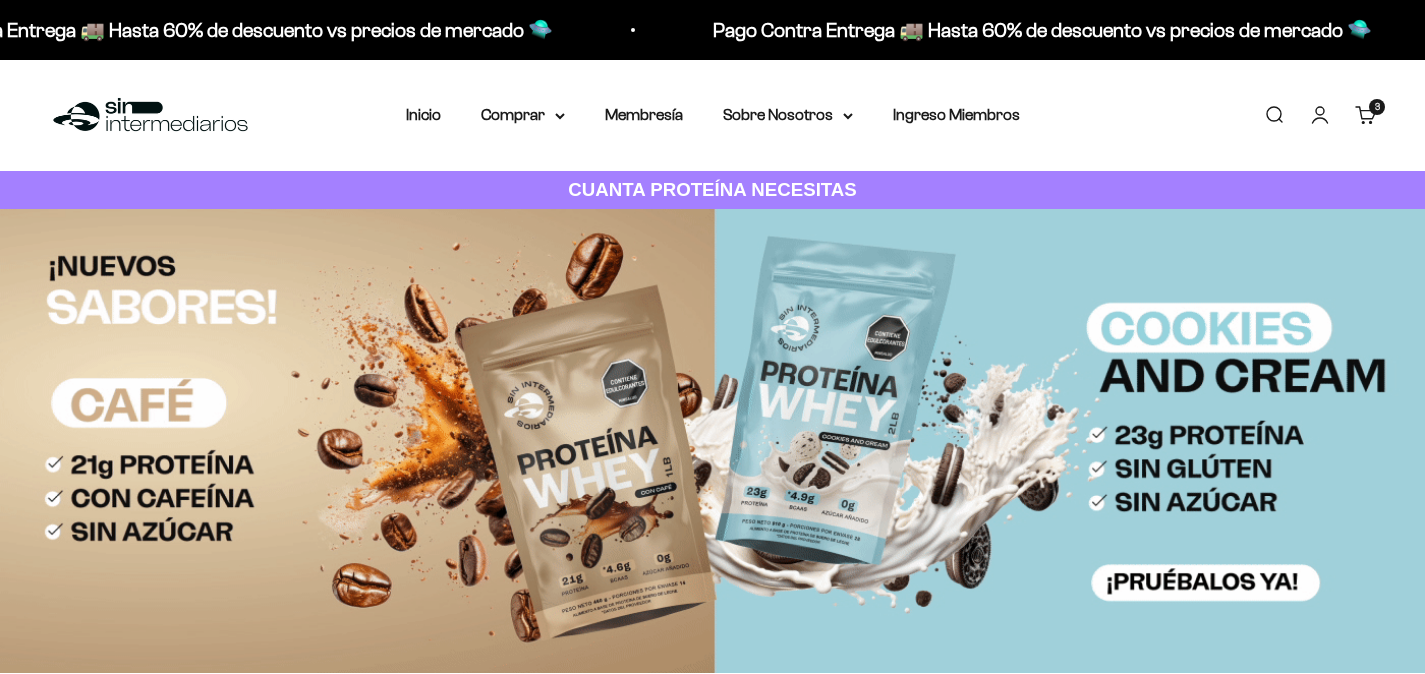 click on "Comprar" at bounding box center (523, 115) 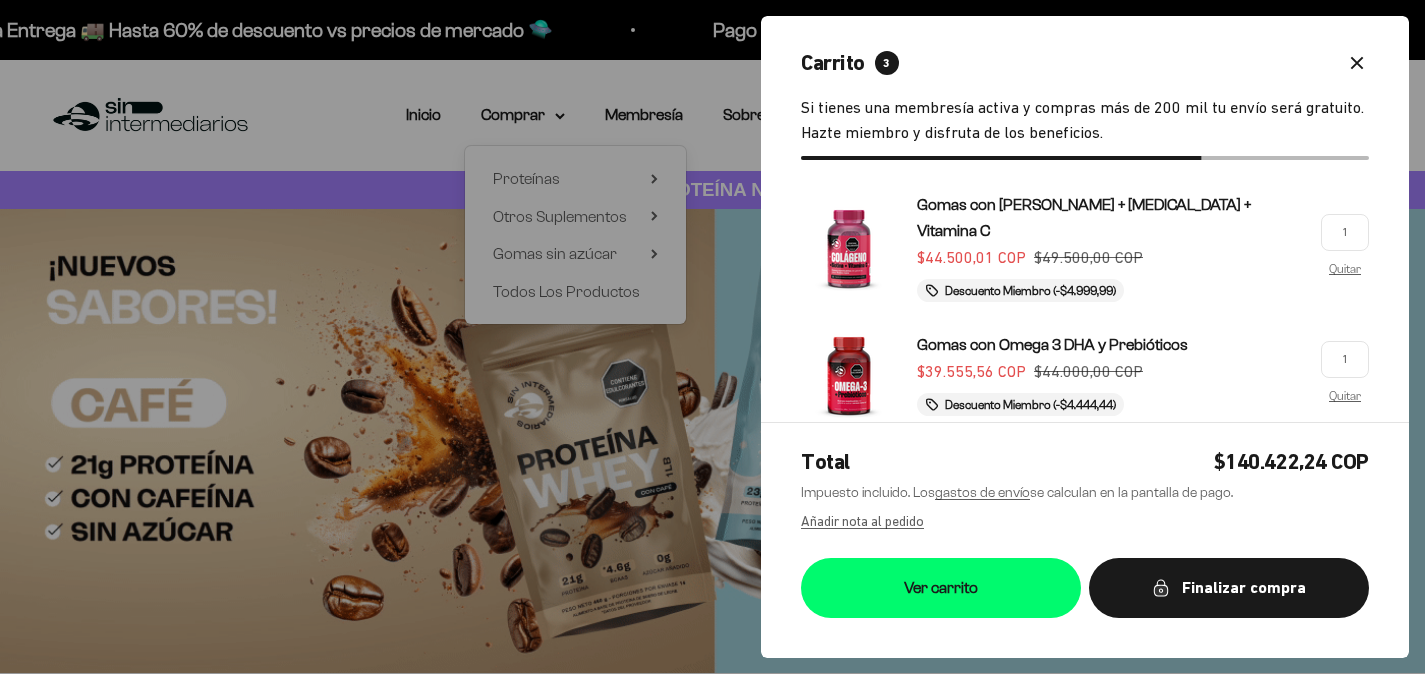scroll, scrollTop: 0, scrollLeft: 0, axis: both 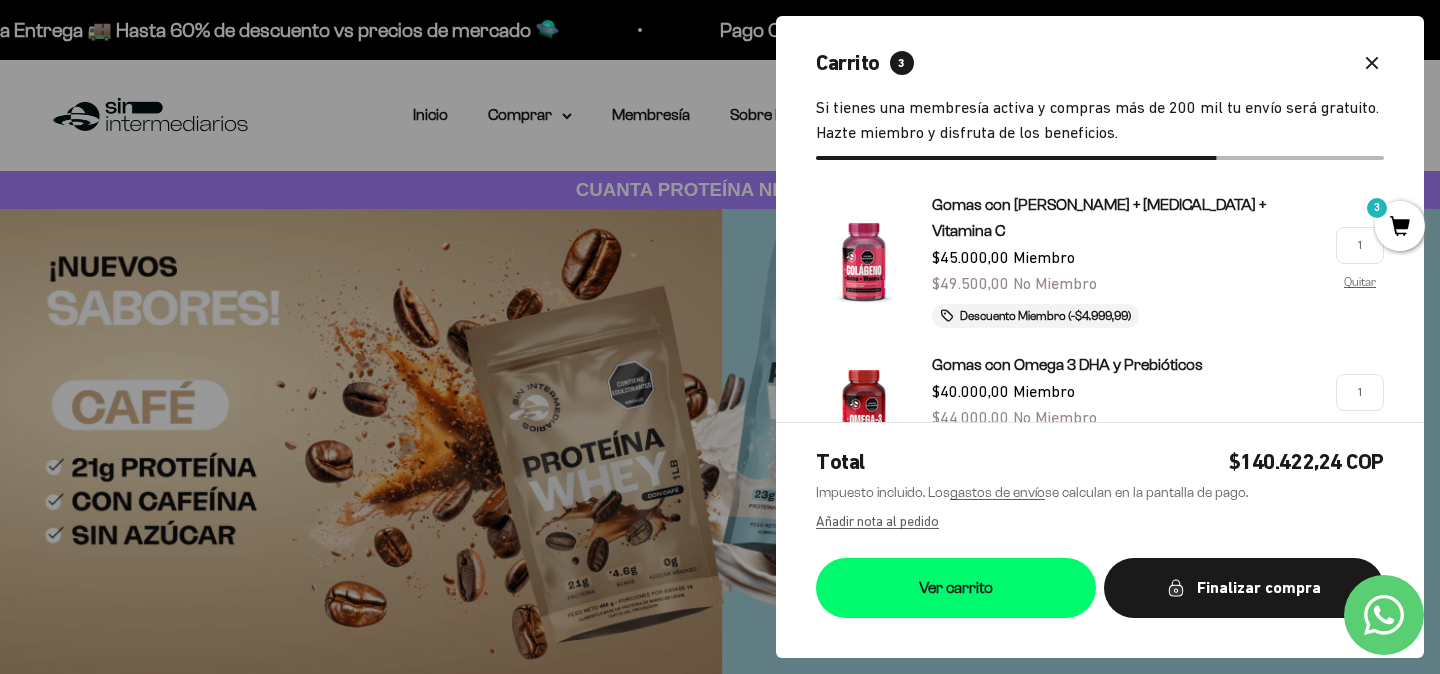 click 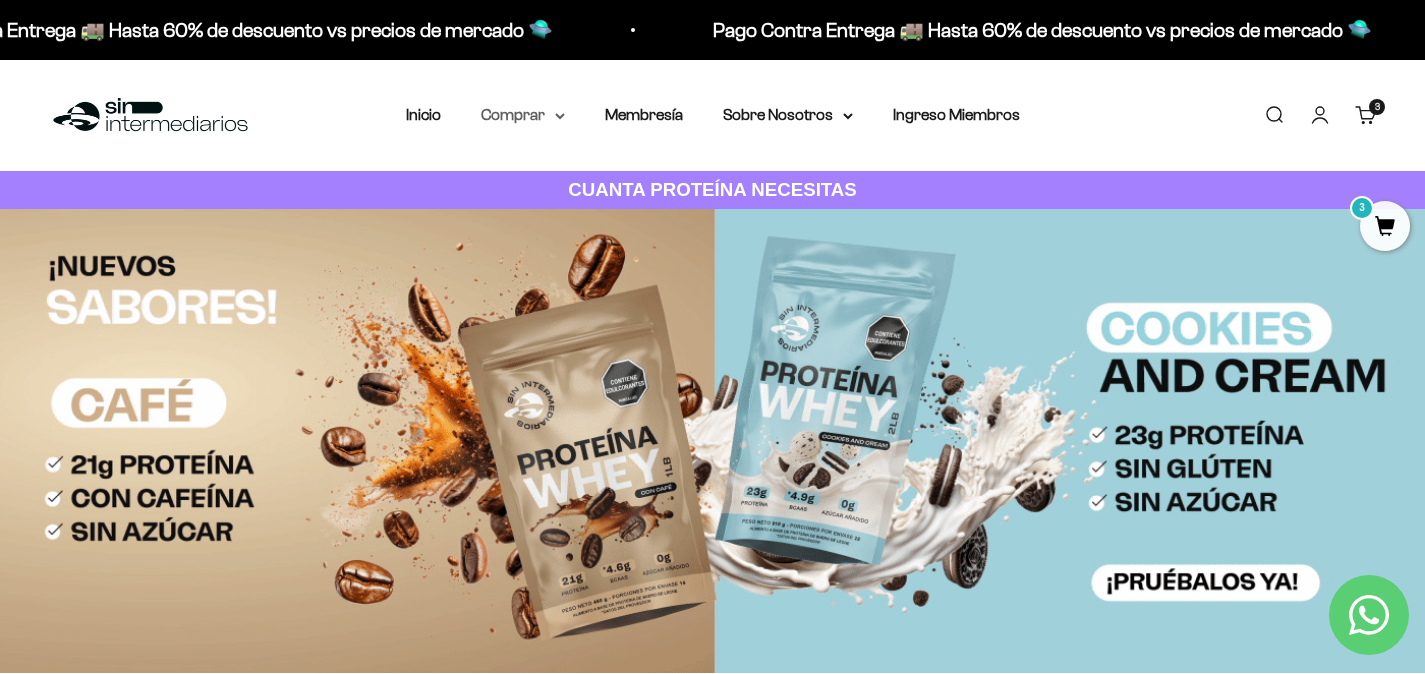 click 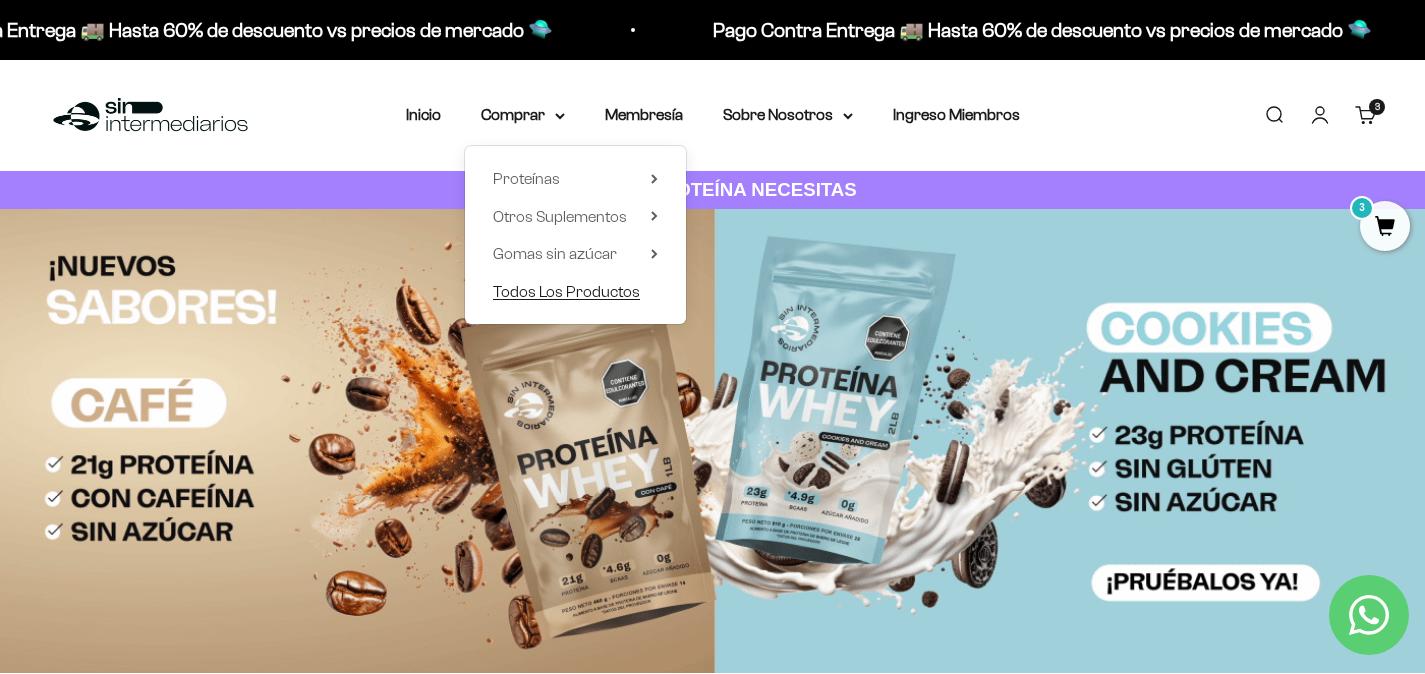 click on "Todos Los Productos" at bounding box center [566, 291] 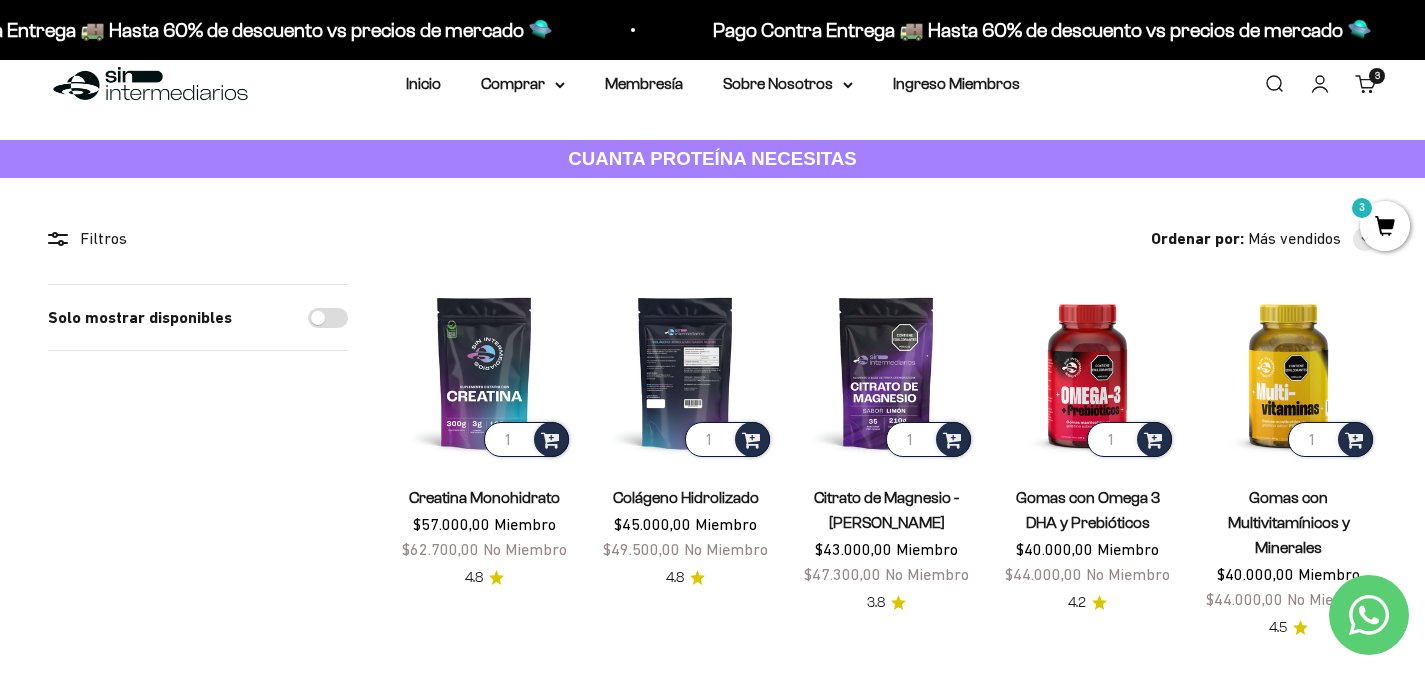 scroll, scrollTop: 272, scrollLeft: 0, axis: vertical 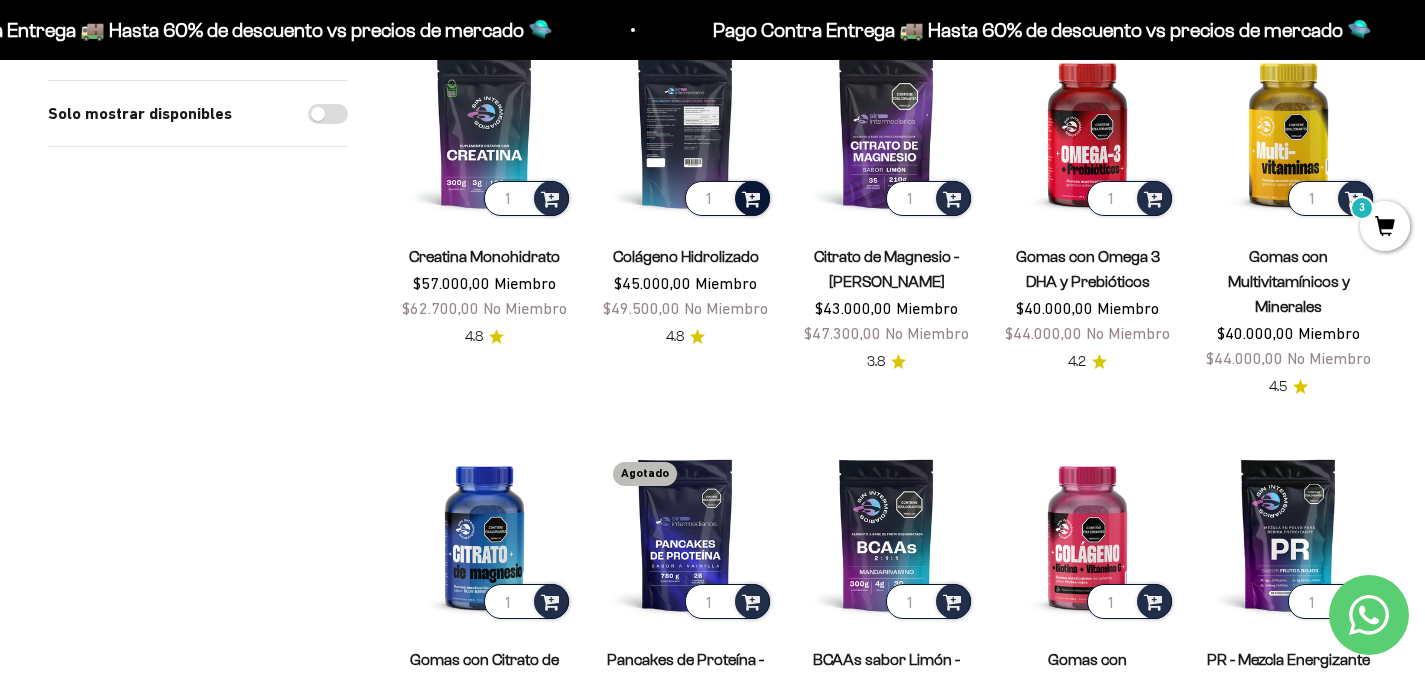 click at bounding box center [751, 197] 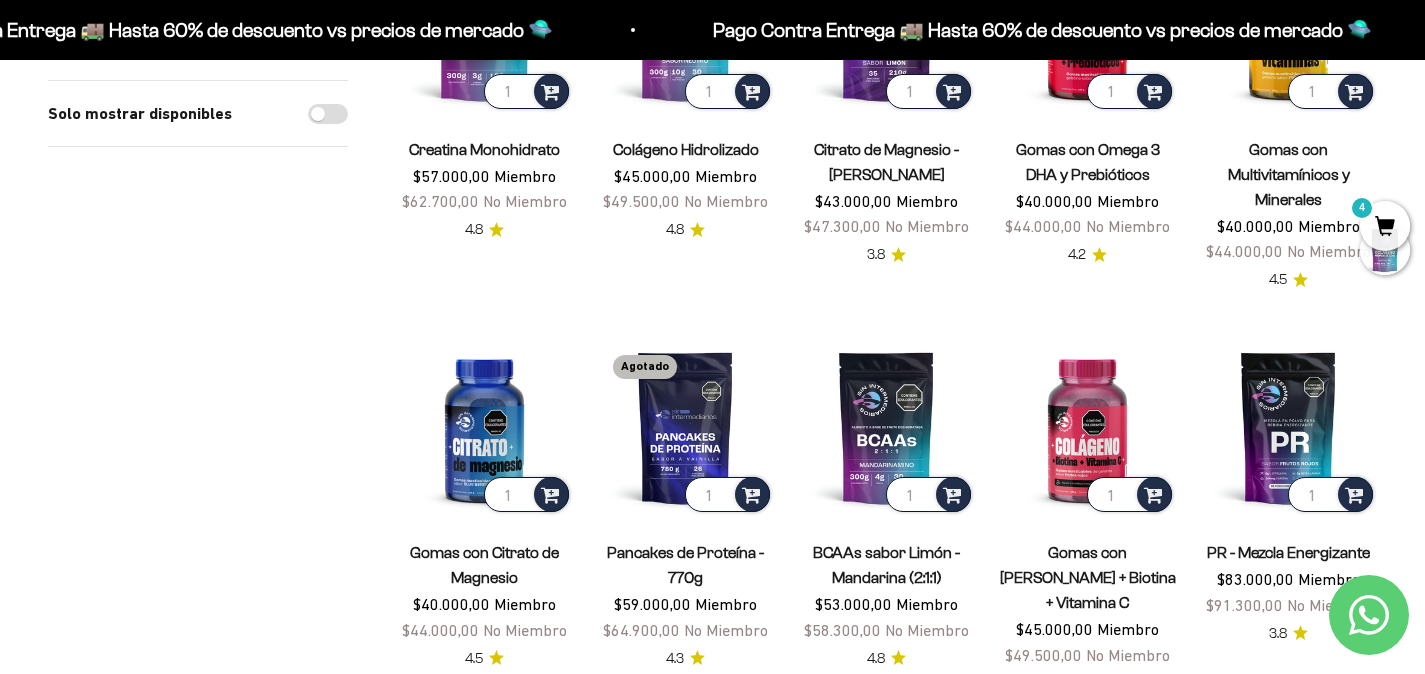 scroll, scrollTop: 402, scrollLeft: 0, axis: vertical 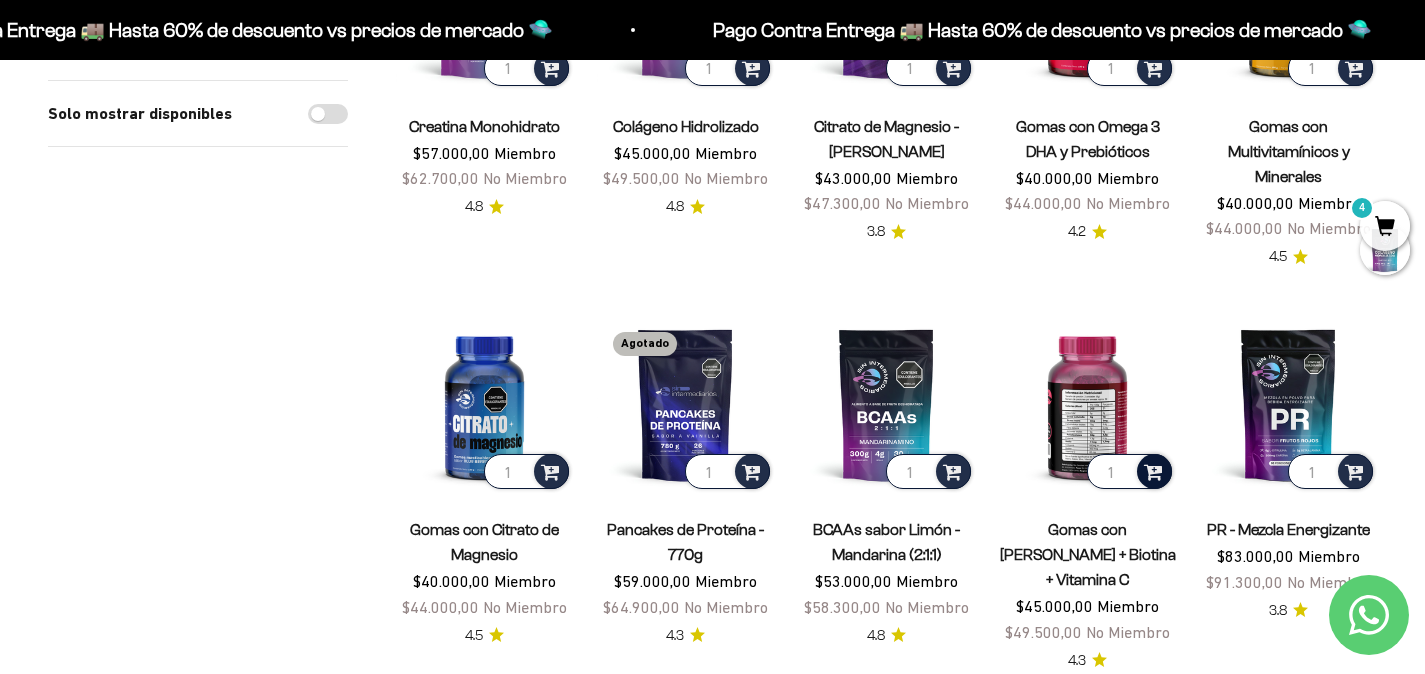 click at bounding box center (1153, 470) 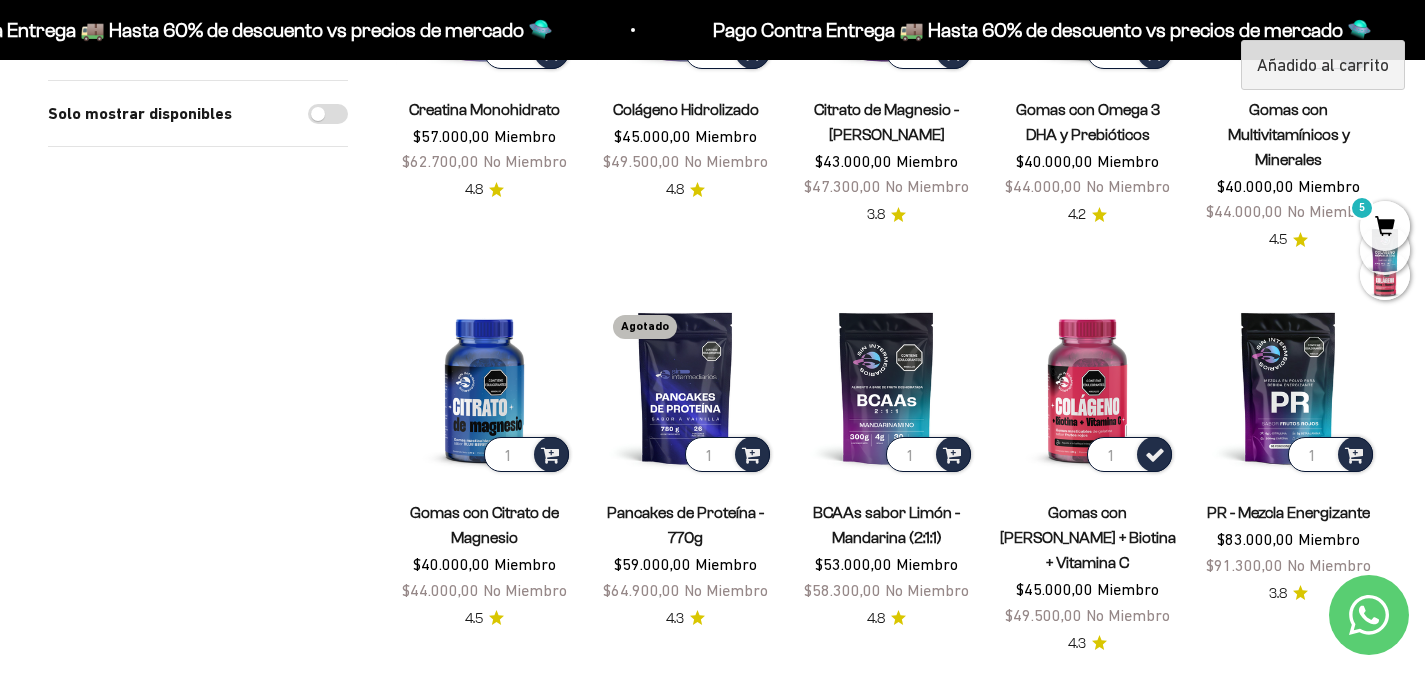 scroll, scrollTop: 421, scrollLeft: 0, axis: vertical 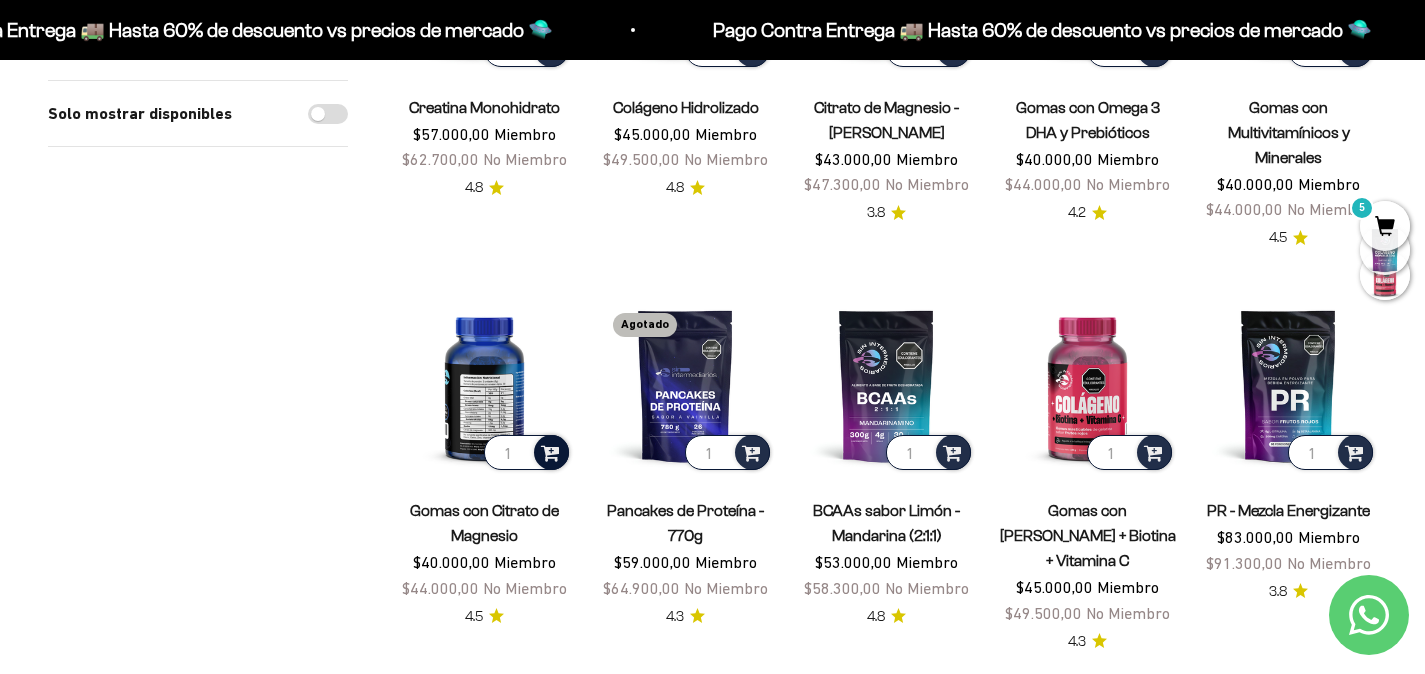 click at bounding box center (551, 452) 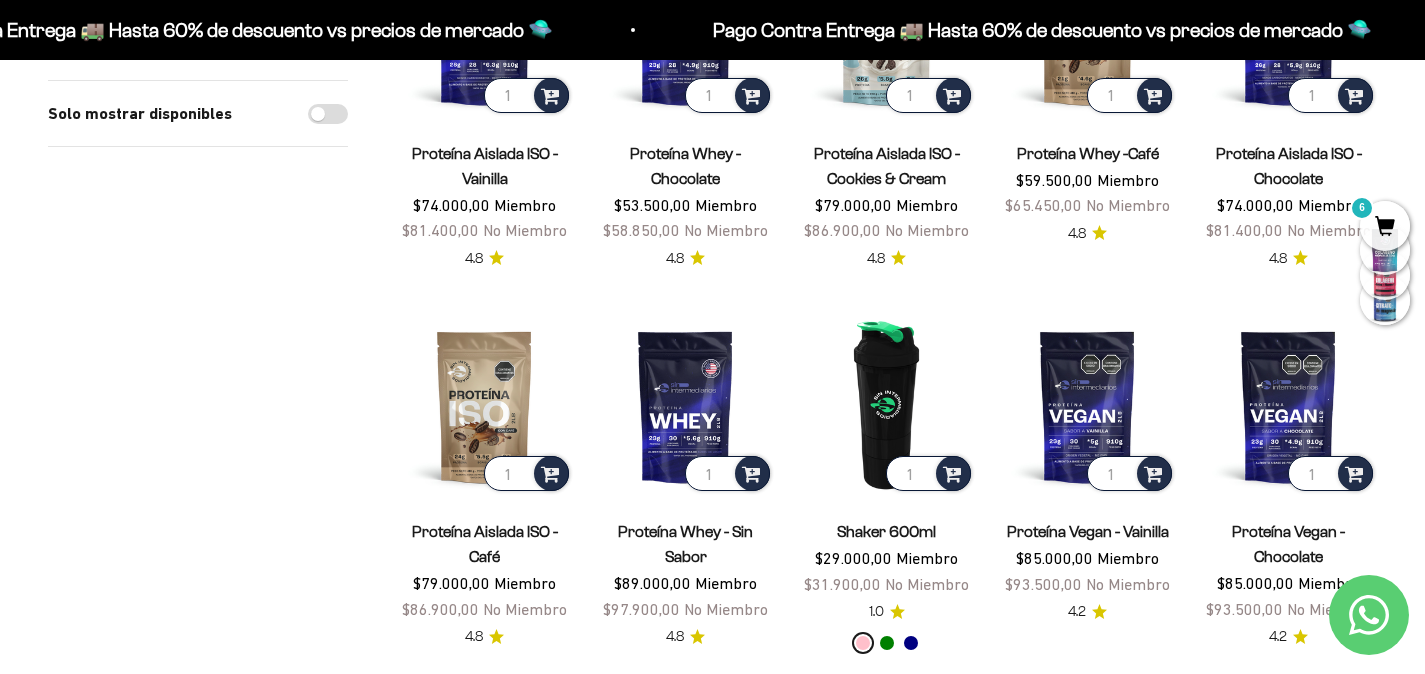 scroll, scrollTop: 1578, scrollLeft: 0, axis: vertical 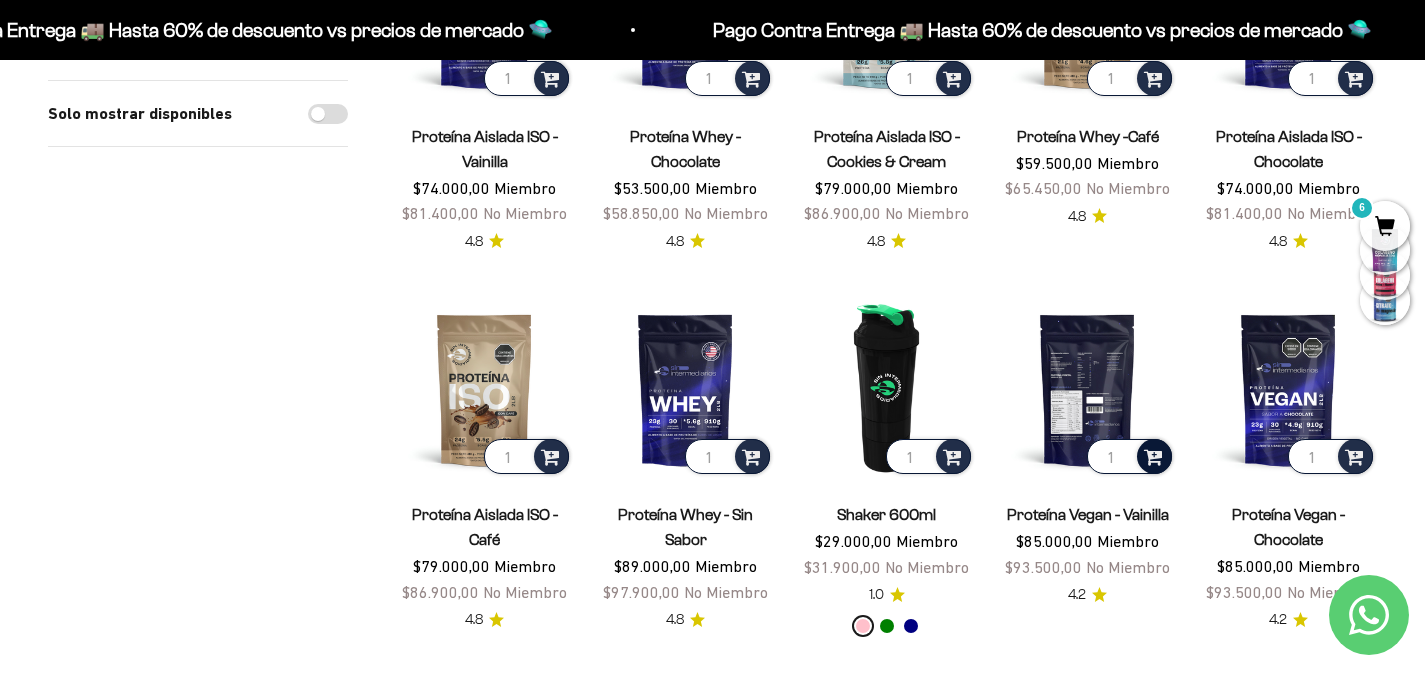 click at bounding box center (1153, 455) 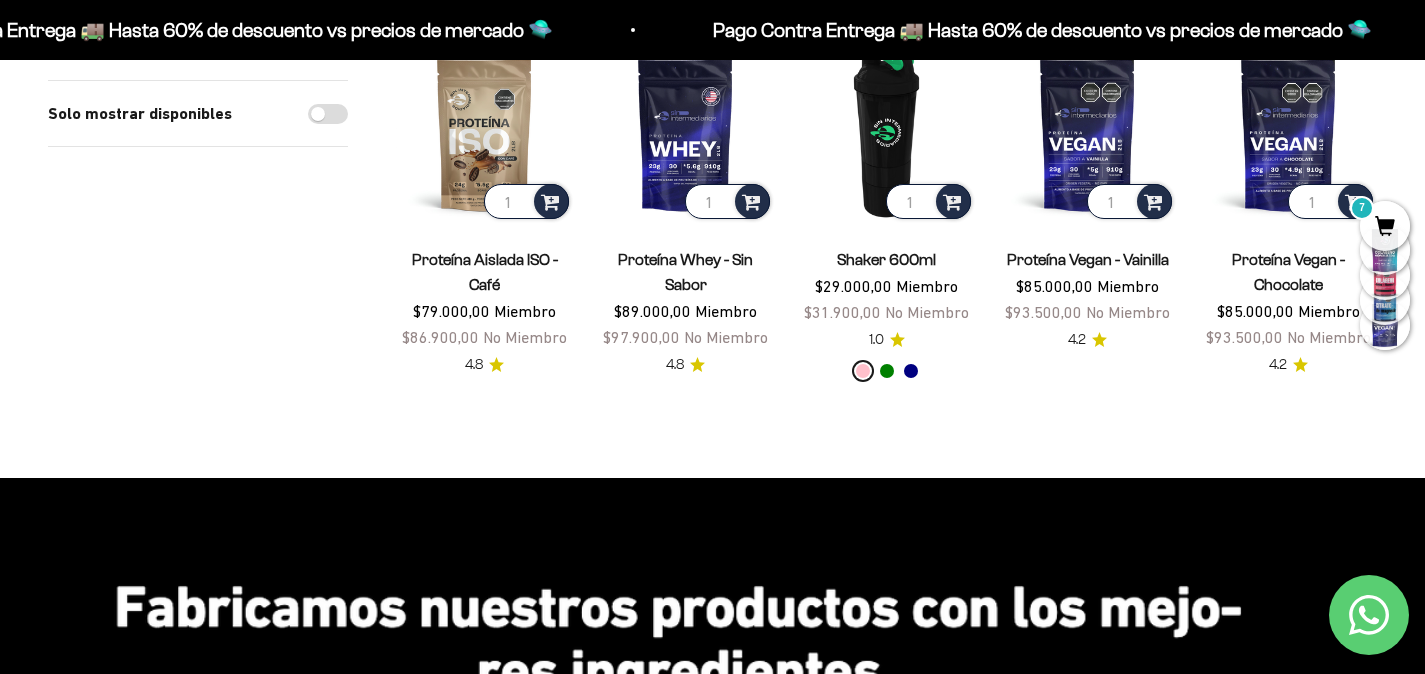 scroll, scrollTop: 1859, scrollLeft: 0, axis: vertical 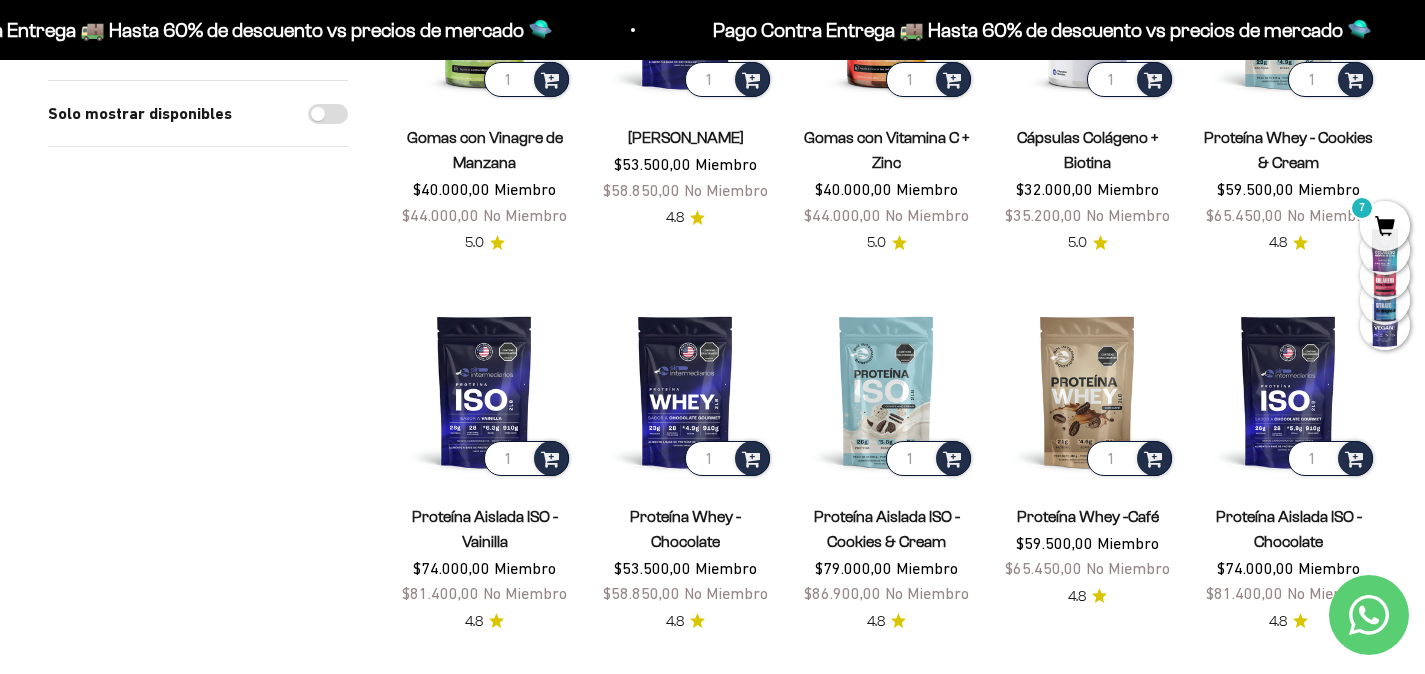 click on "7" at bounding box center (1385, 226) 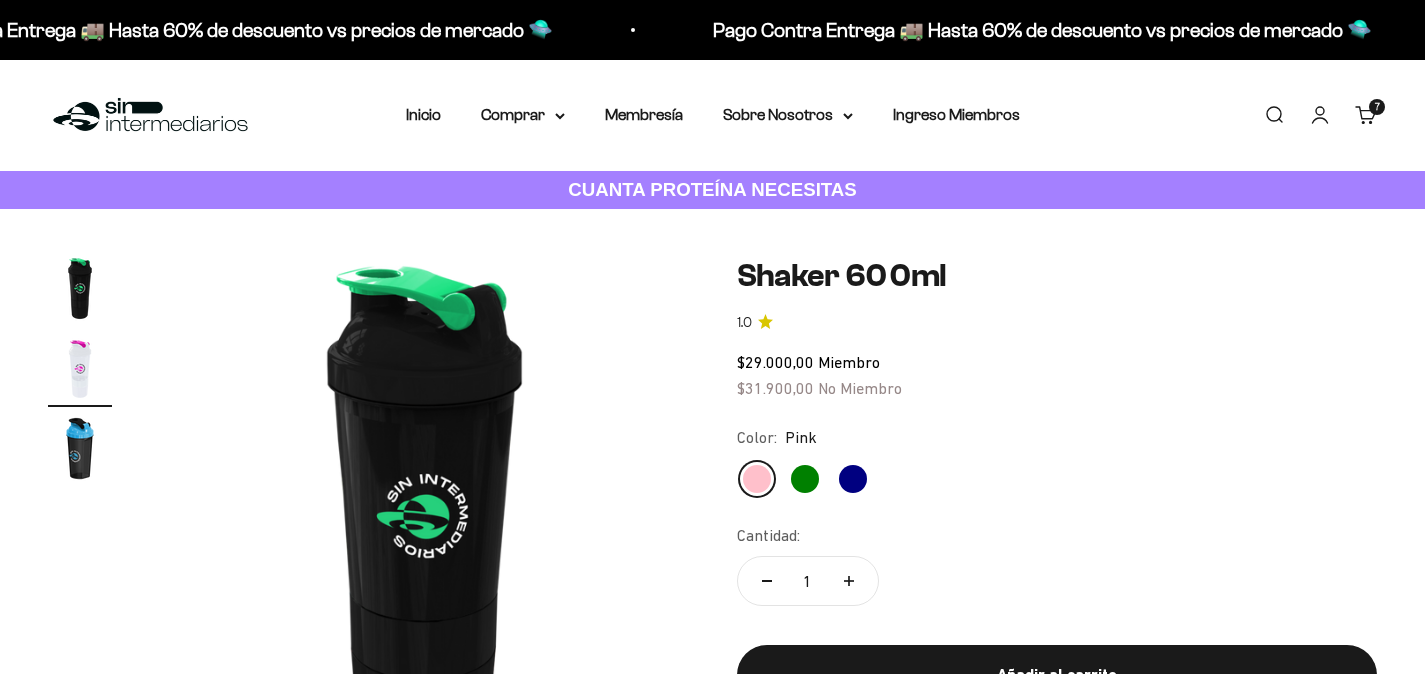 scroll, scrollTop: 0, scrollLeft: 0, axis: both 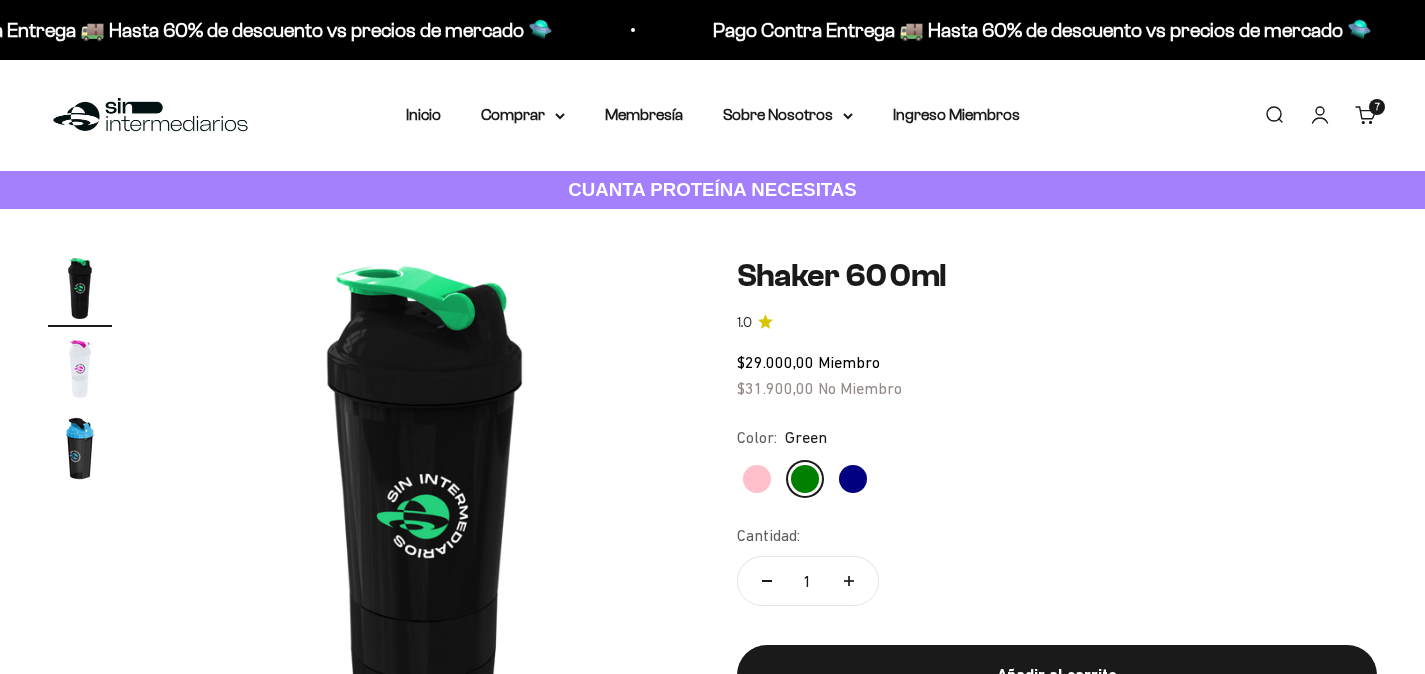 click on "Navy" 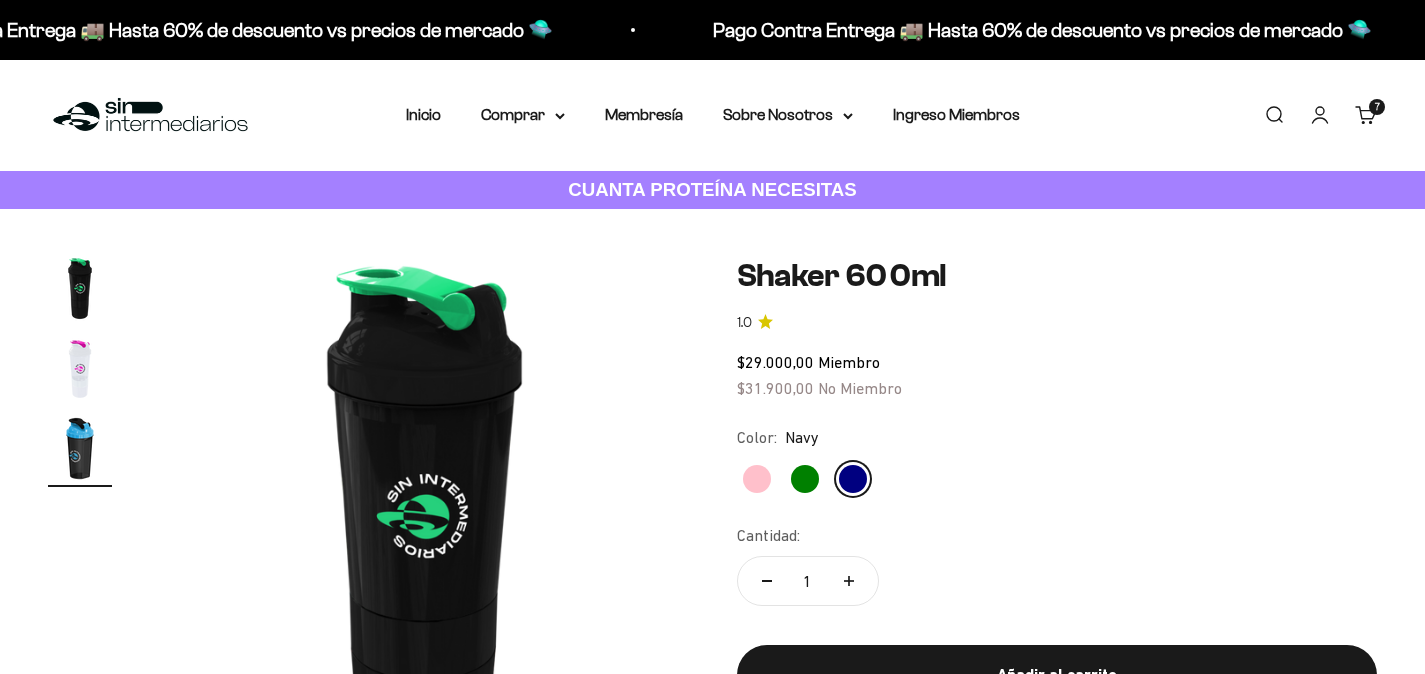 click on "Pink" 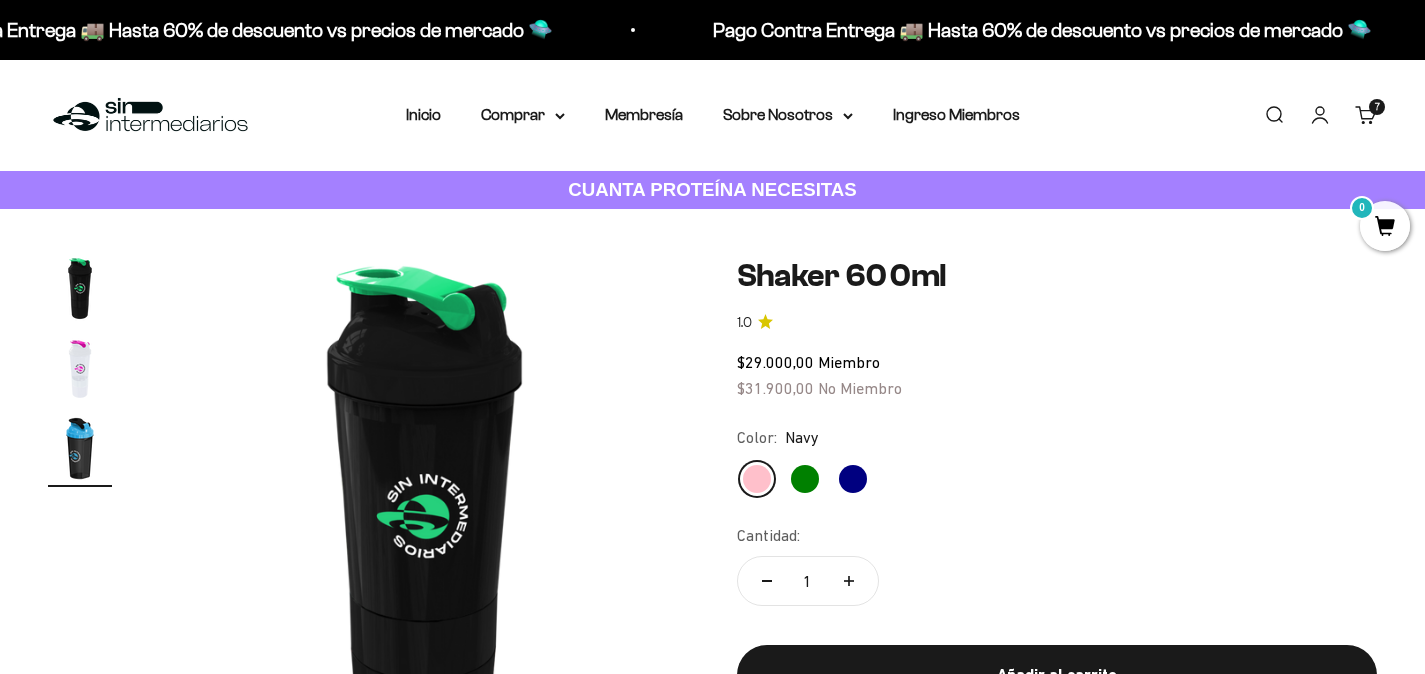 scroll, scrollTop: 0, scrollLeft: 1105, axis: horizontal 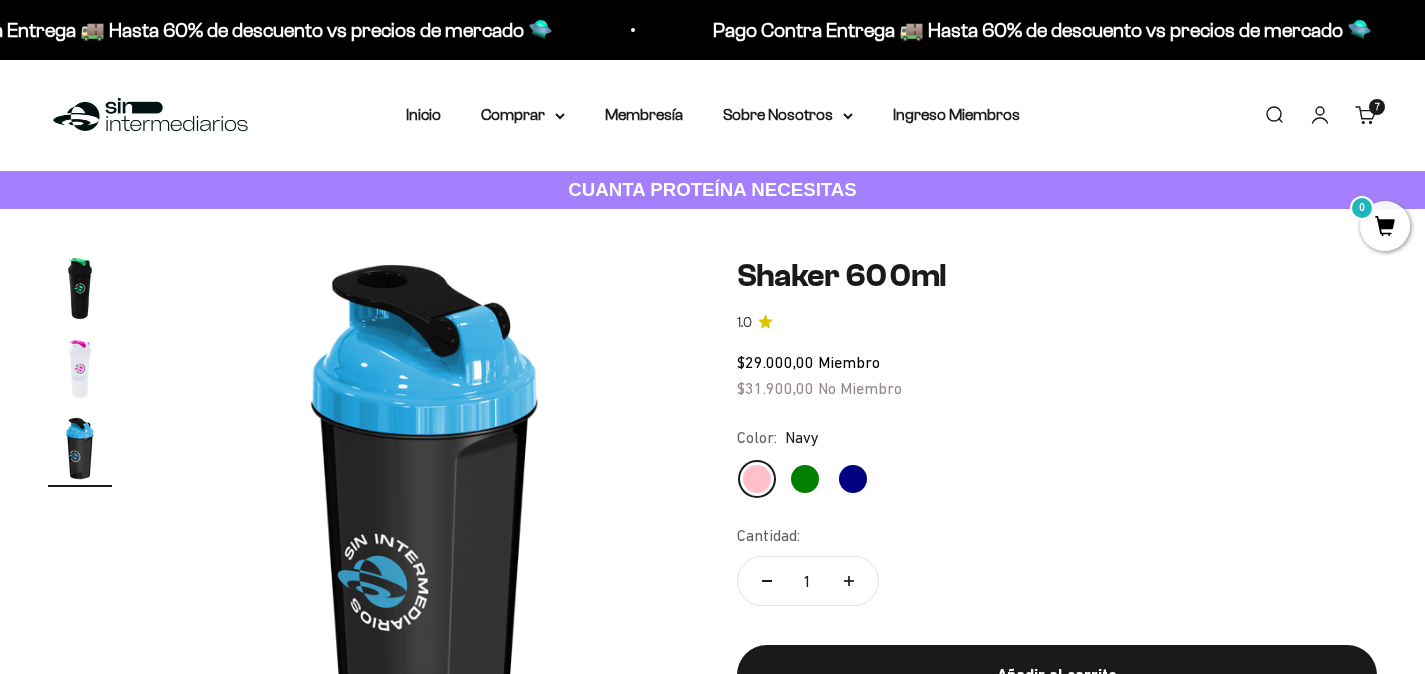 click on "Pink" 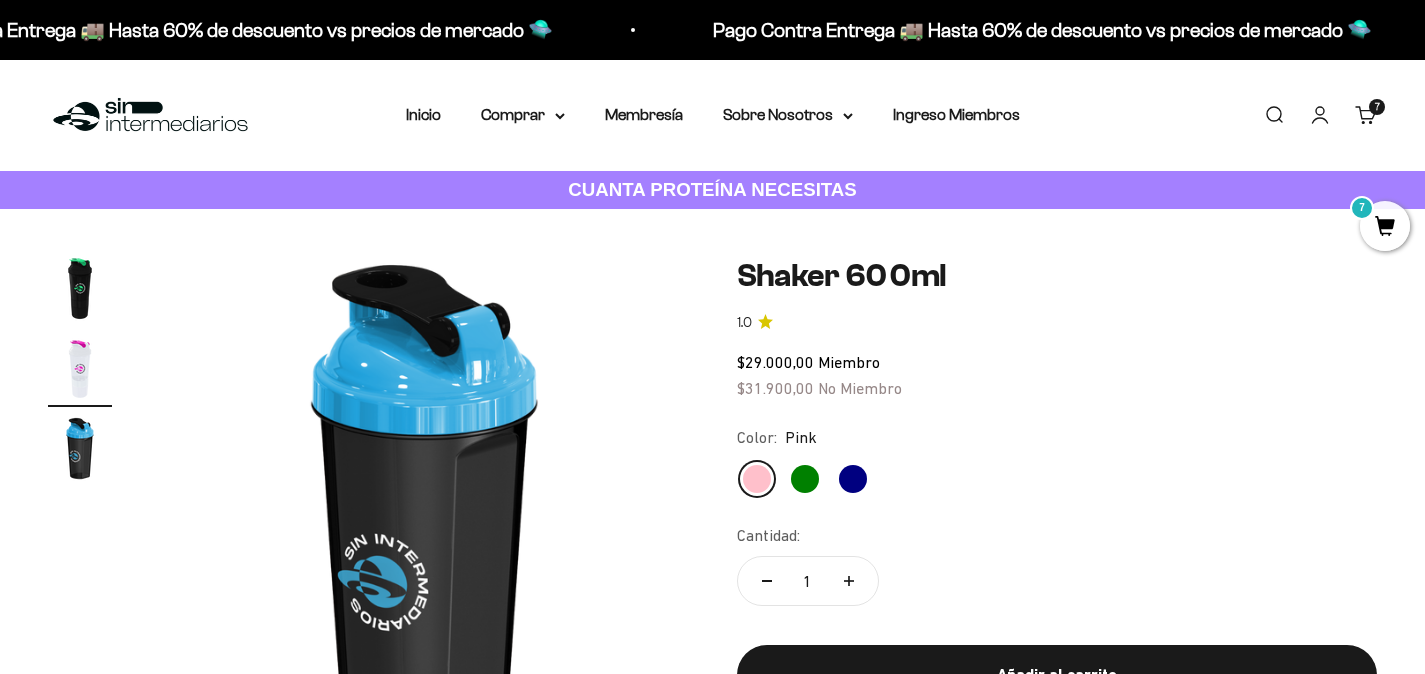 scroll, scrollTop: 0, scrollLeft: 553, axis: horizontal 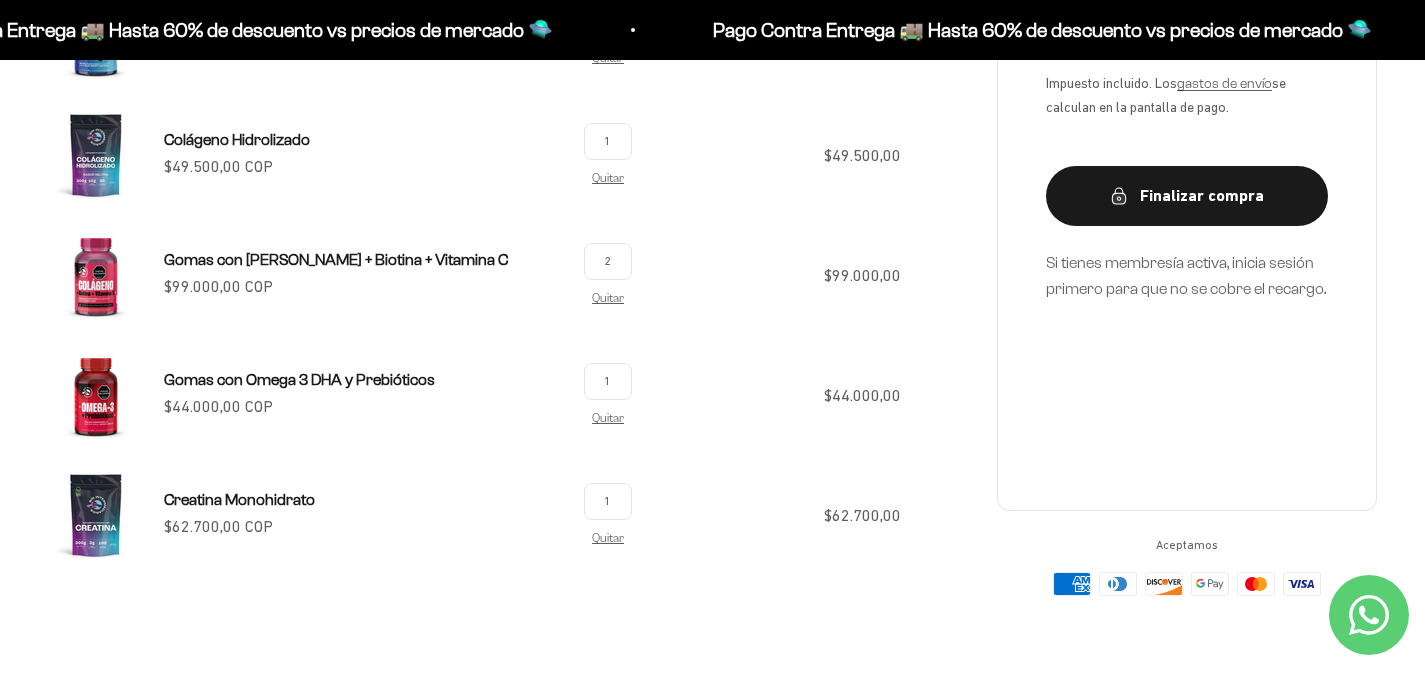 click on "2" at bounding box center [608, 261] 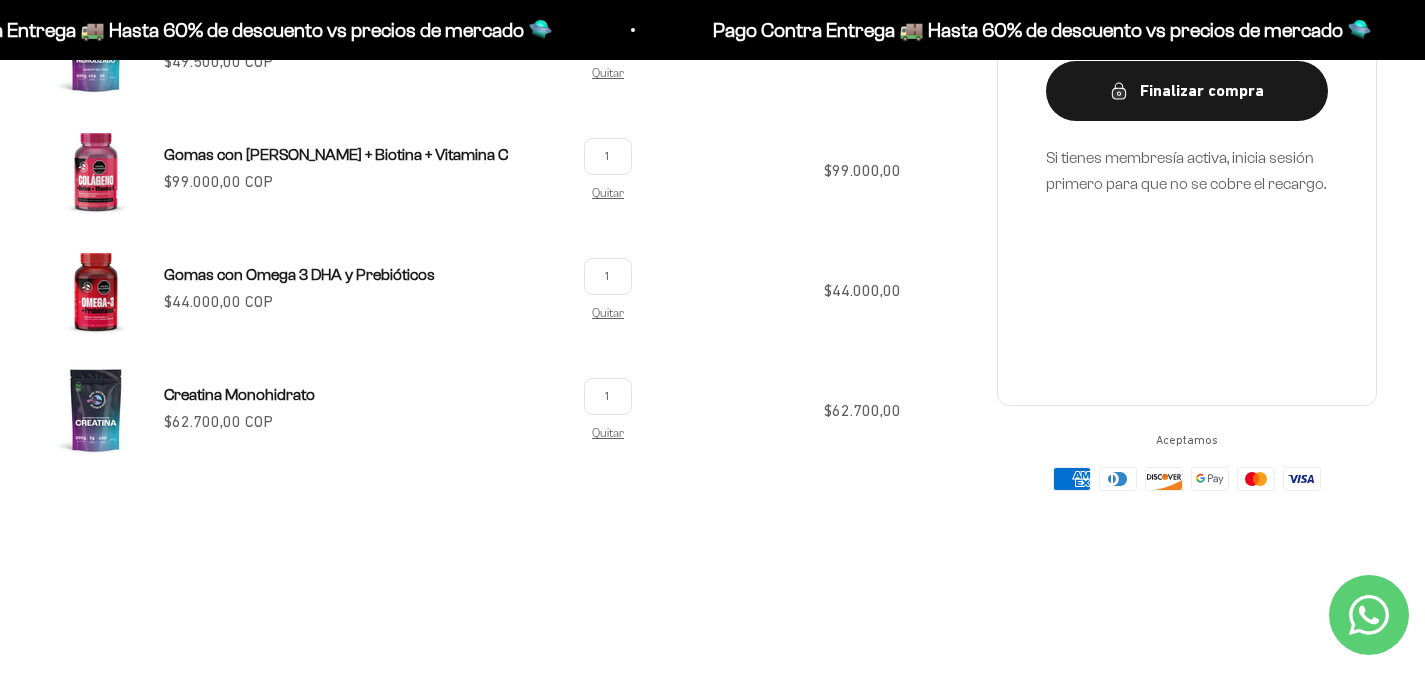 scroll, scrollTop: 820, scrollLeft: 0, axis: vertical 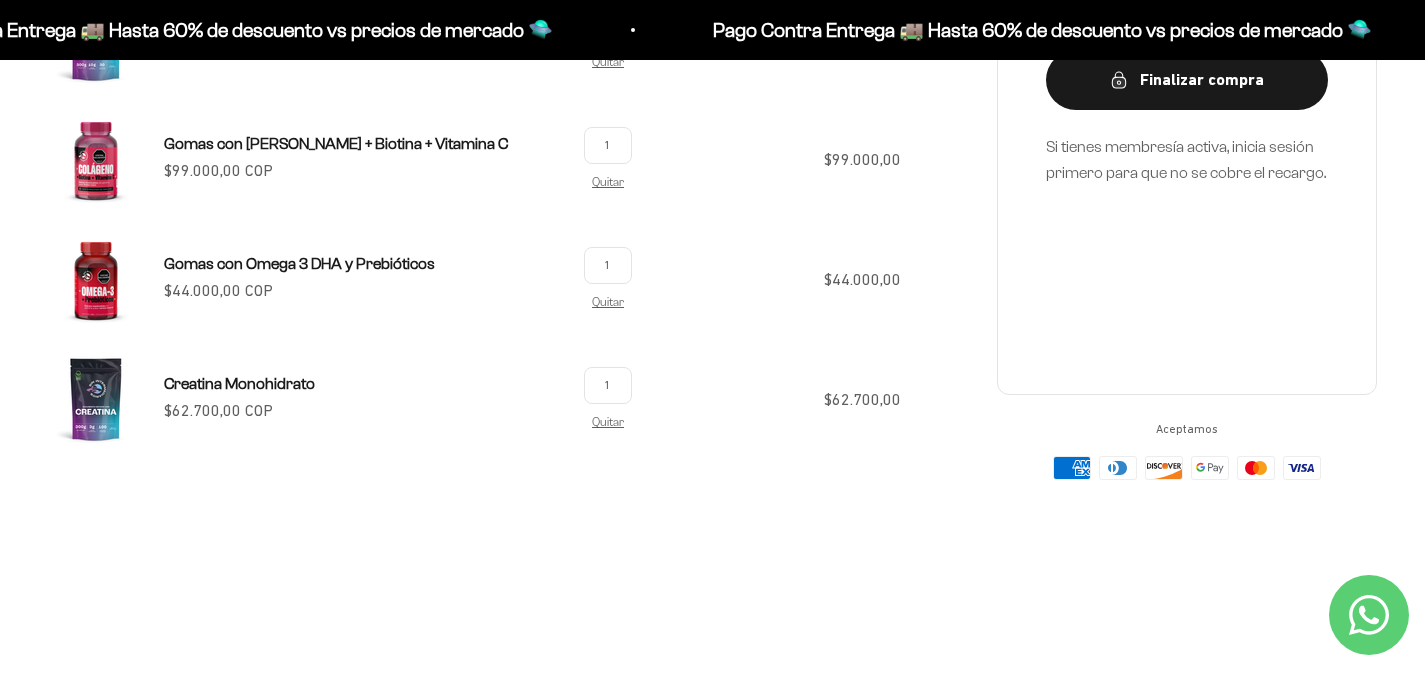 type on "1" 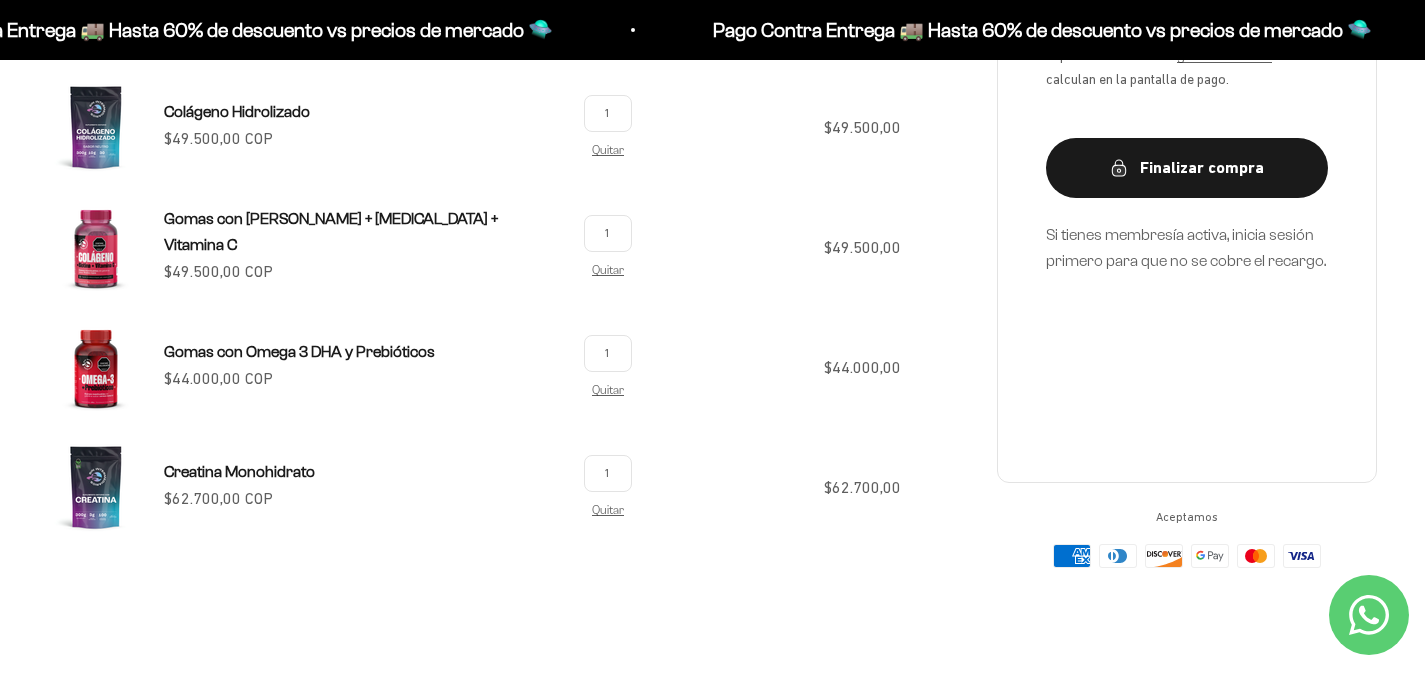 scroll, scrollTop: 774, scrollLeft: 0, axis: vertical 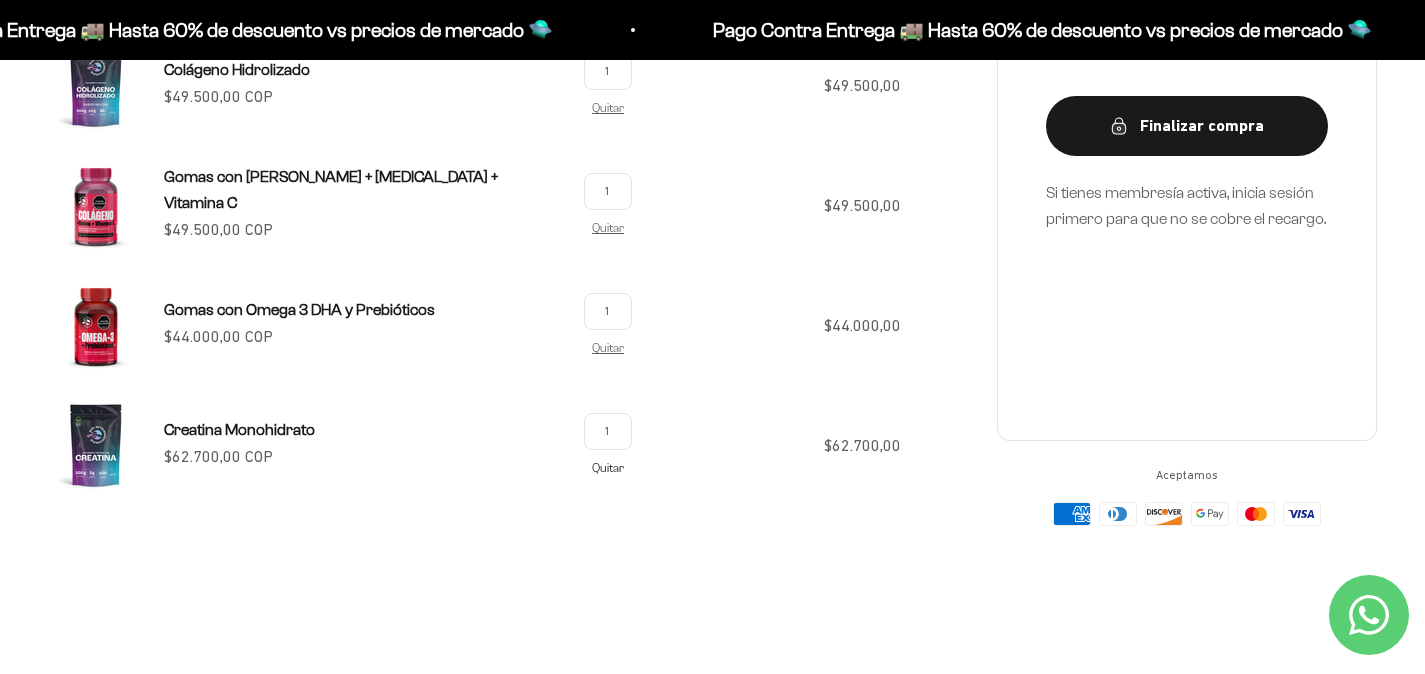 click on "Quitar" at bounding box center [608, 467] 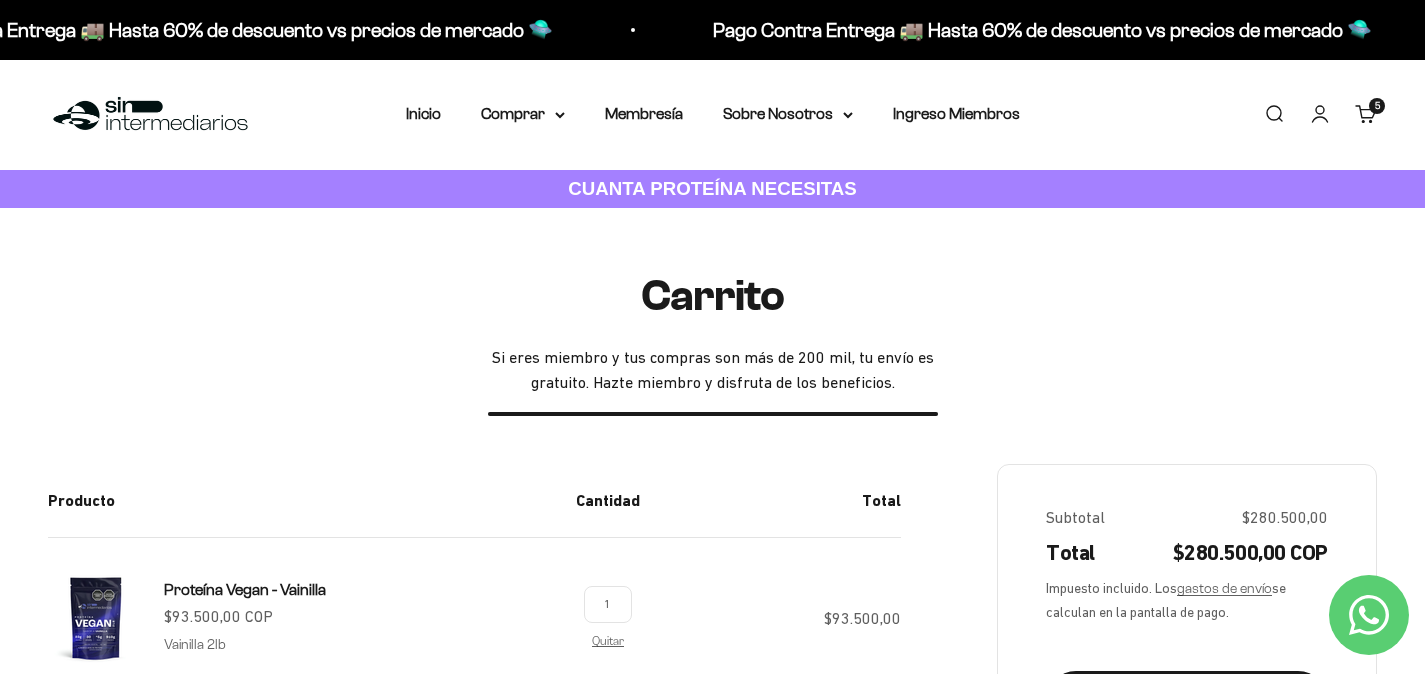 scroll, scrollTop: 0, scrollLeft: 0, axis: both 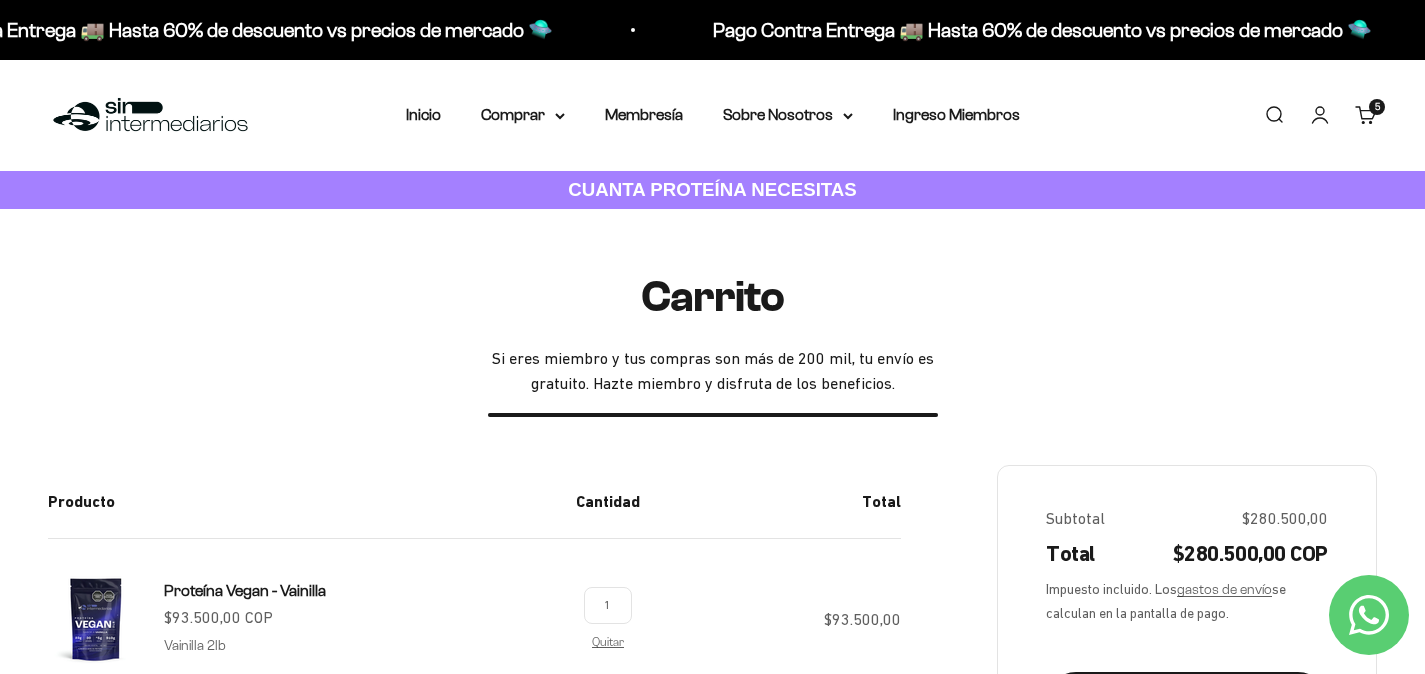 click on "Iniciar sesión" at bounding box center (1320, 115) 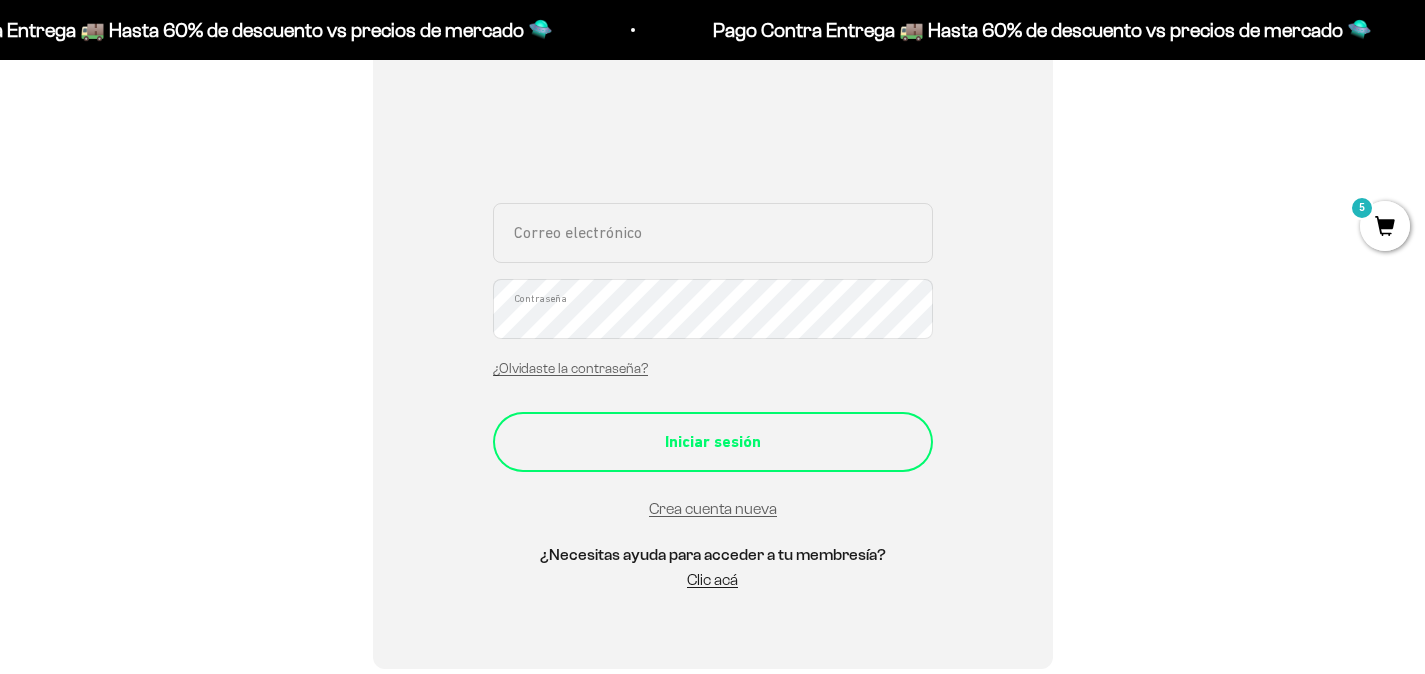 scroll, scrollTop: 390, scrollLeft: 0, axis: vertical 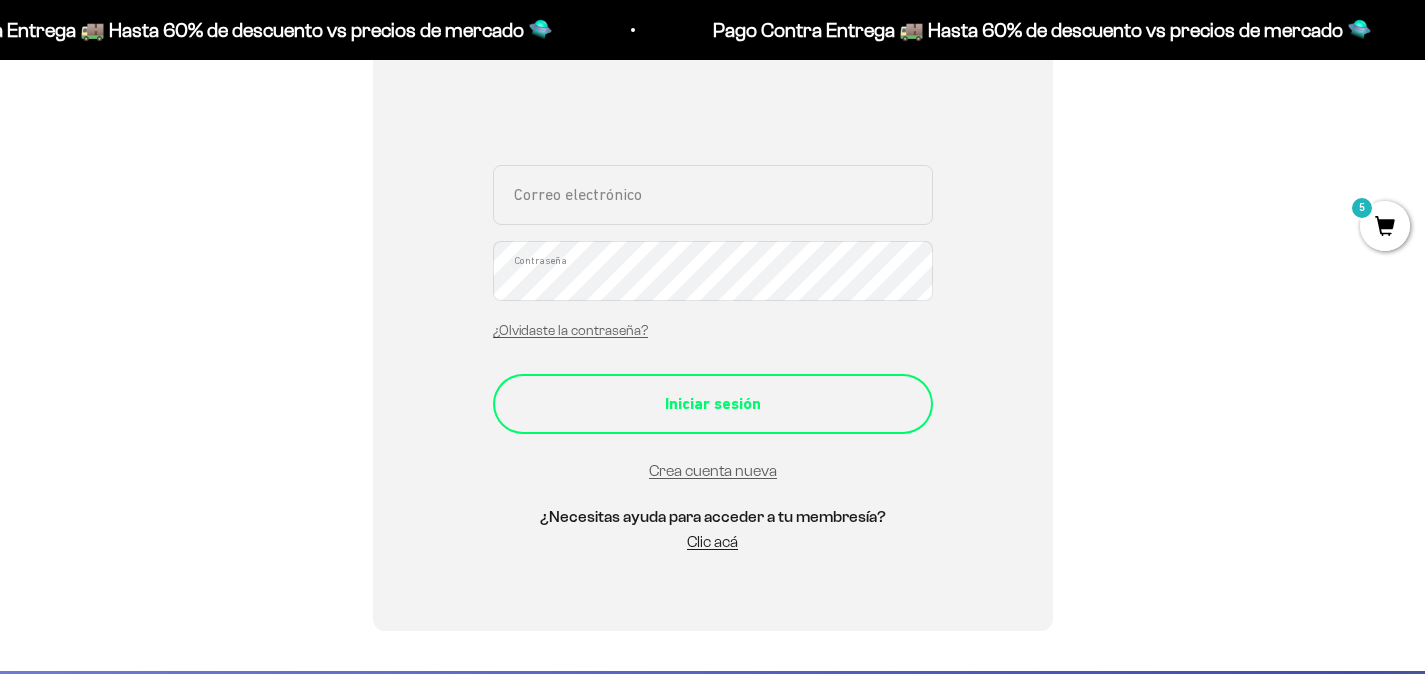 type on "[EMAIL_ADDRESS][DOMAIN_NAME]" 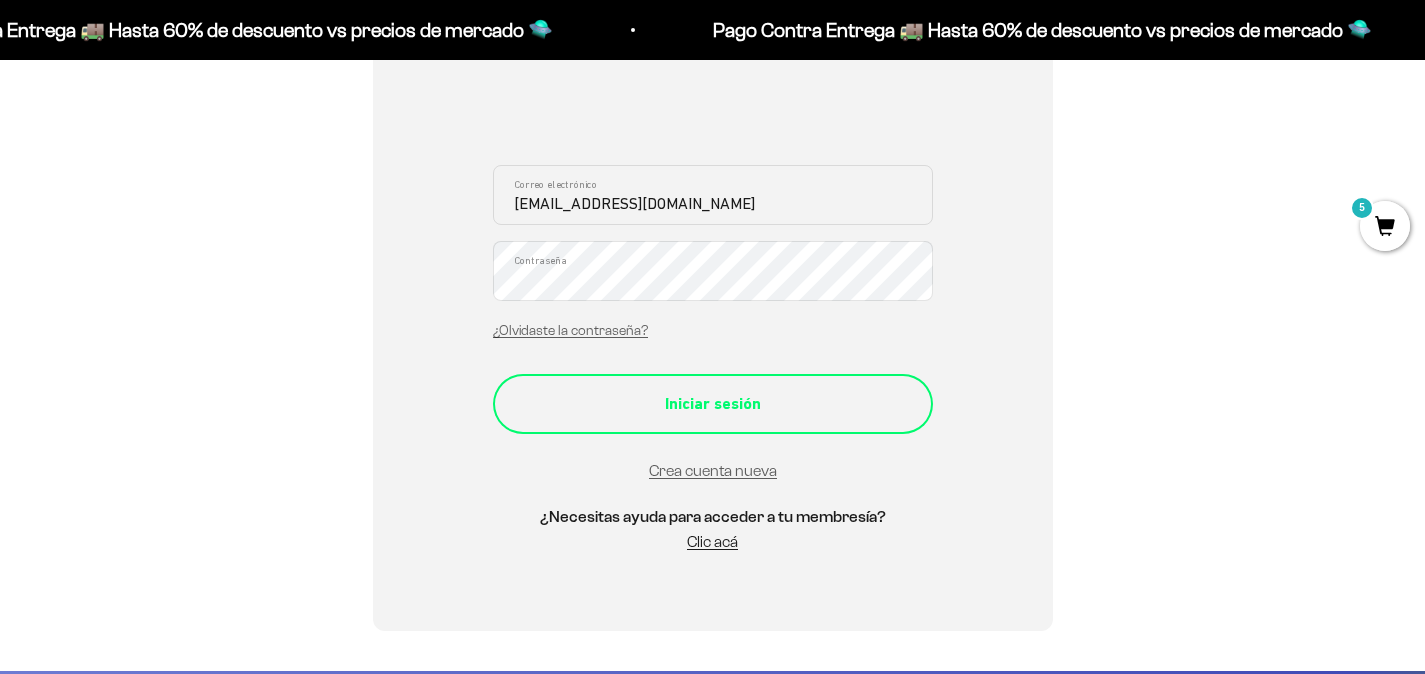 click on "Iniciar sesión" at bounding box center (713, 404) 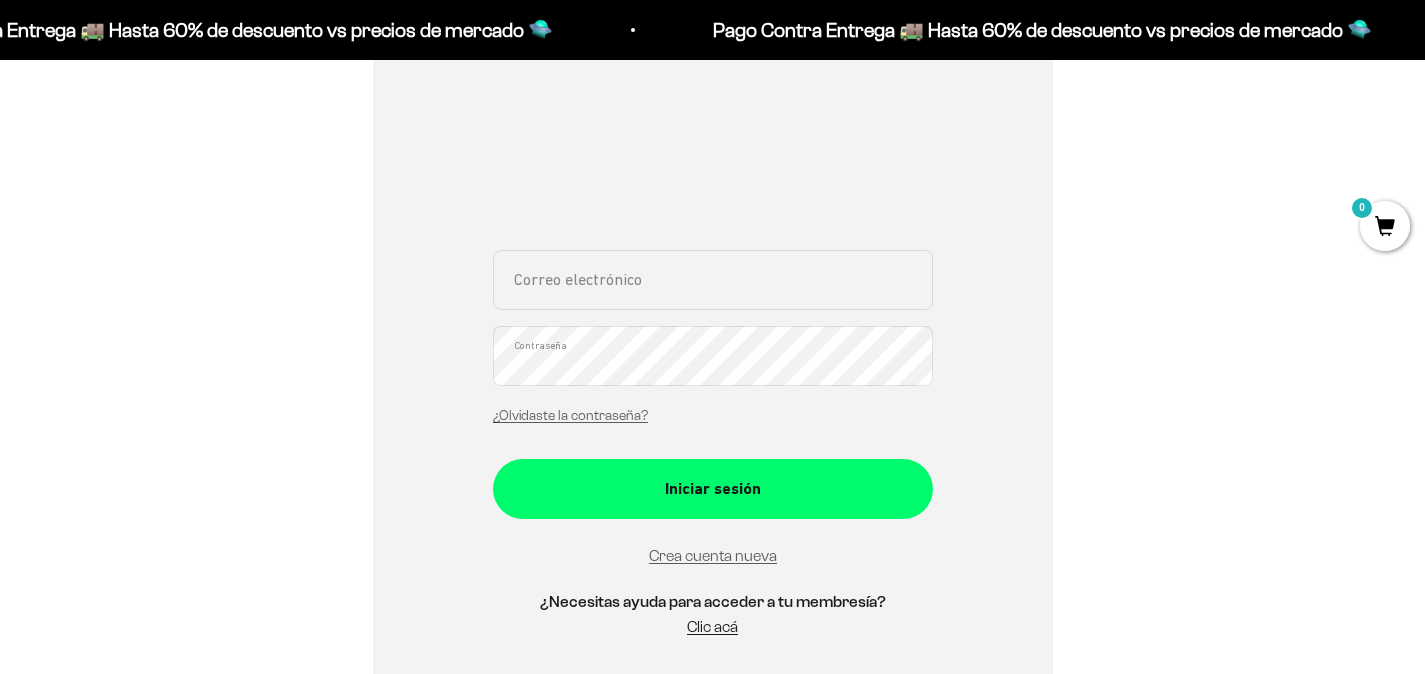 scroll, scrollTop: 343, scrollLeft: 0, axis: vertical 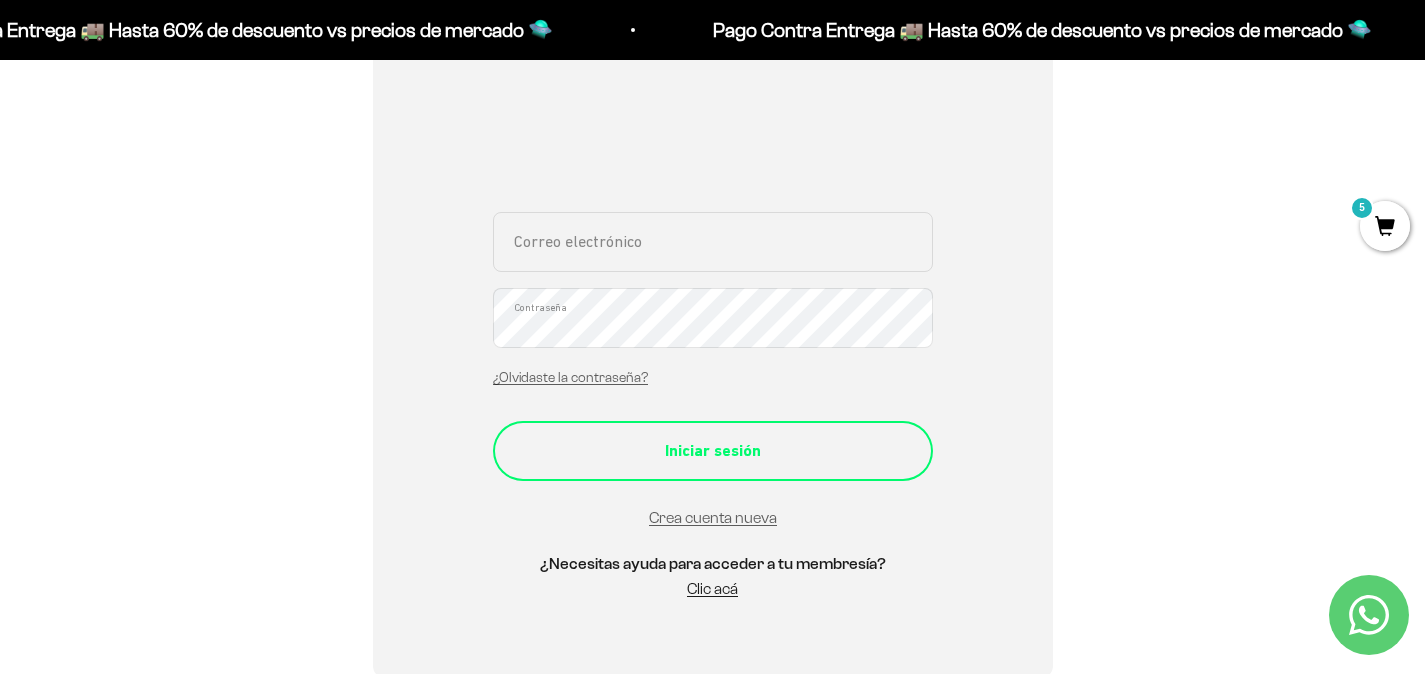 type on "[EMAIL_ADDRESS][DOMAIN_NAME]" 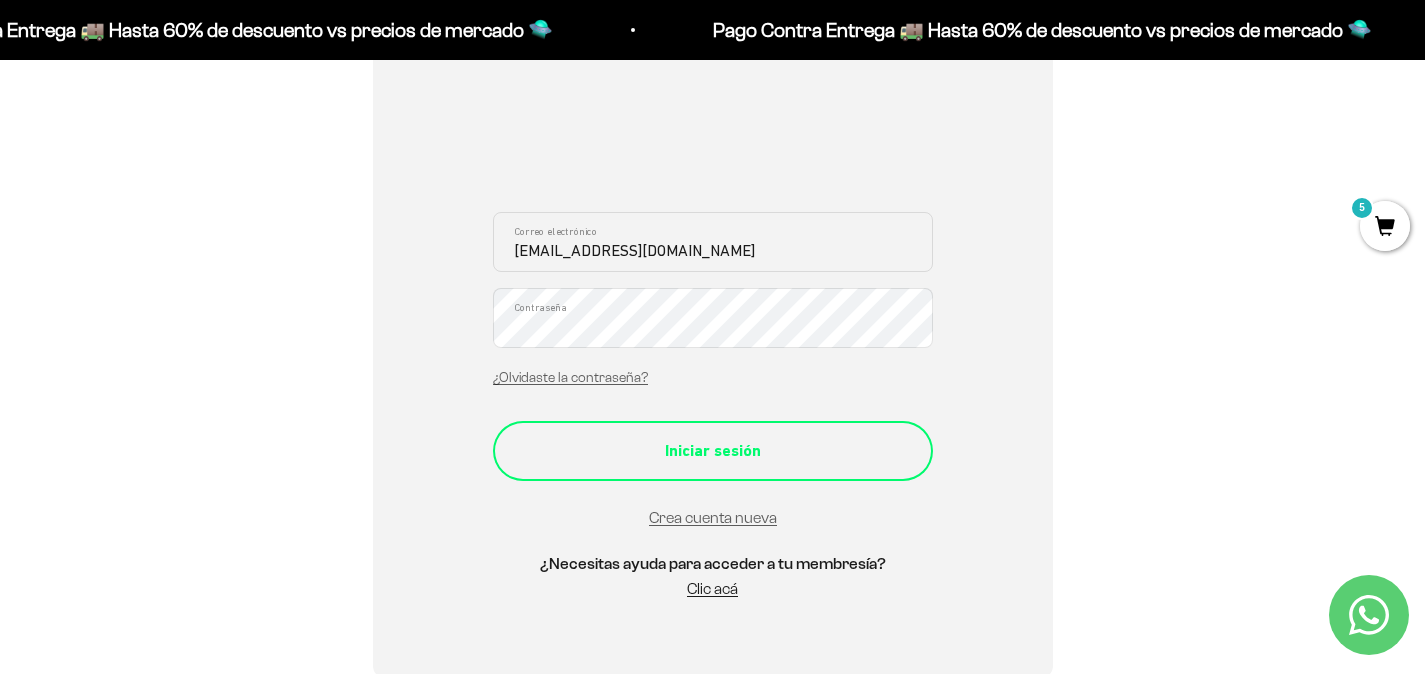 click on "Iniciar sesión" at bounding box center (713, 451) 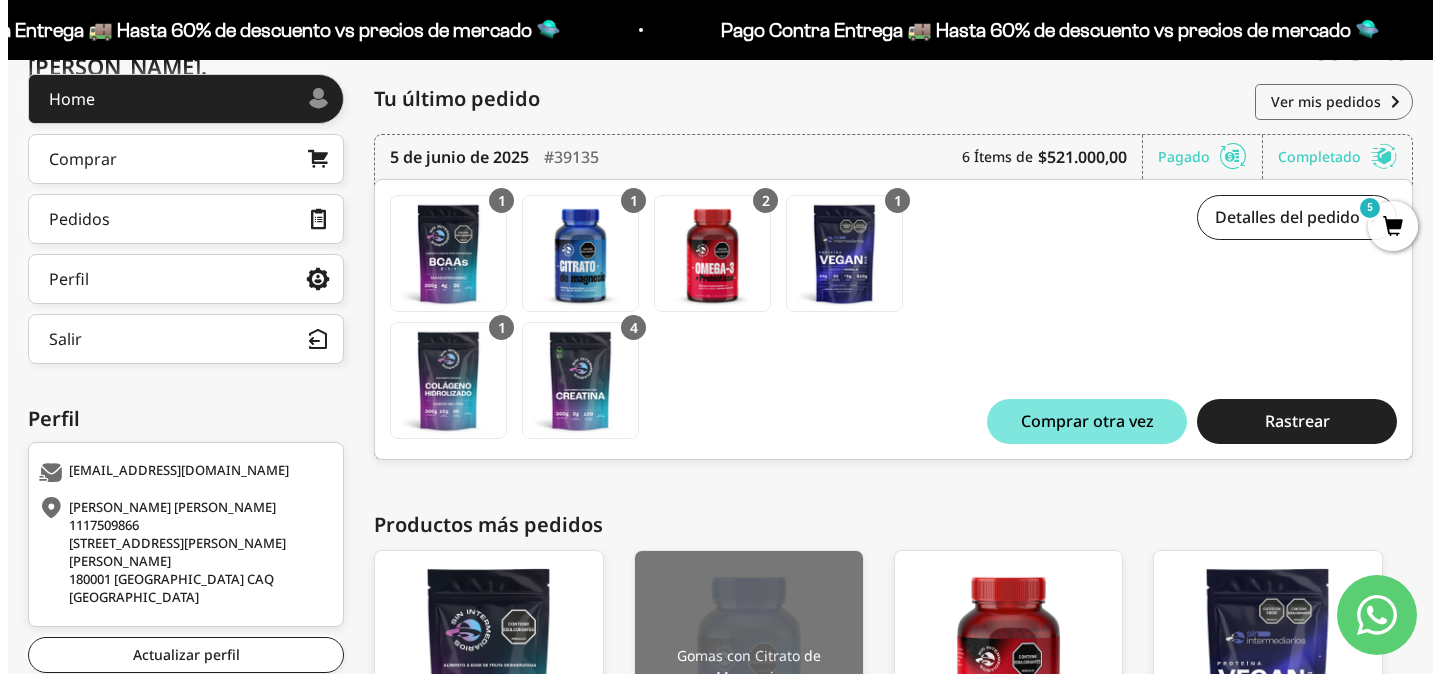 scroll, scrollTop: 0, scrollLeft: 0, axis: both 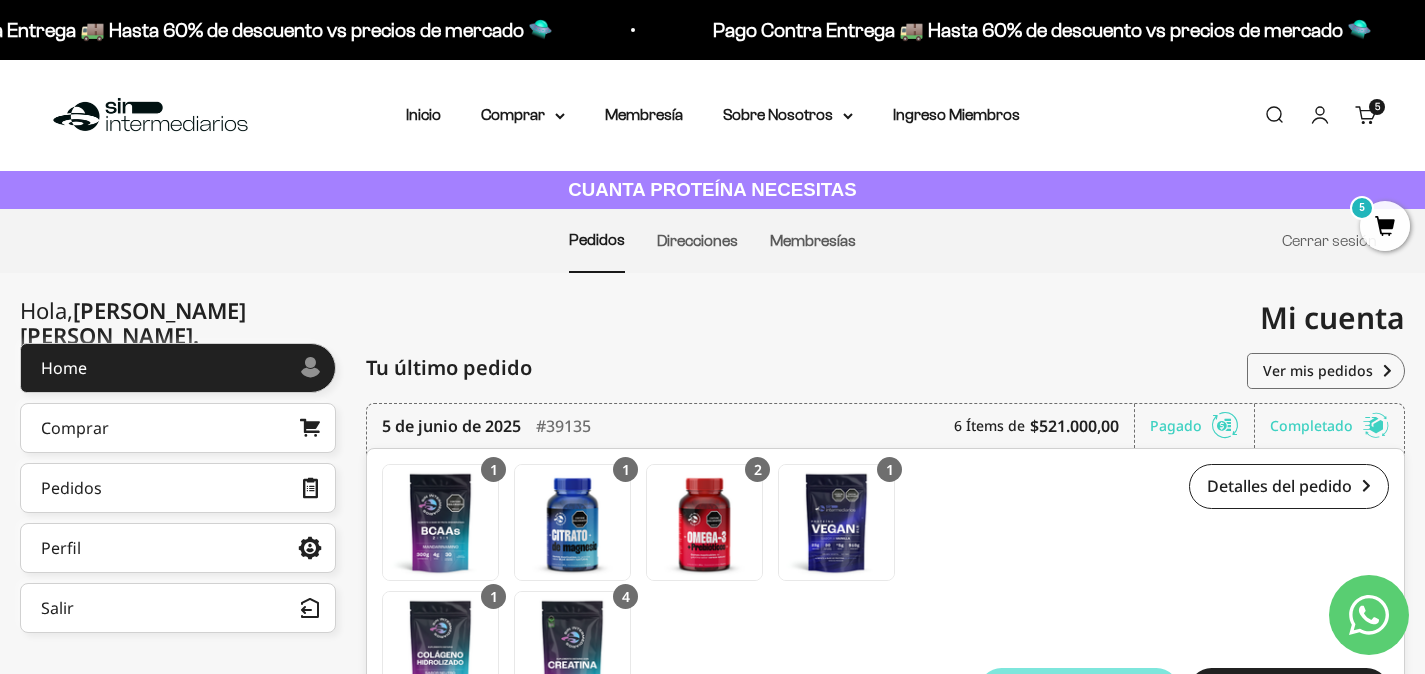 click on "5 artículos
5" at bounding box center (1377, 107) 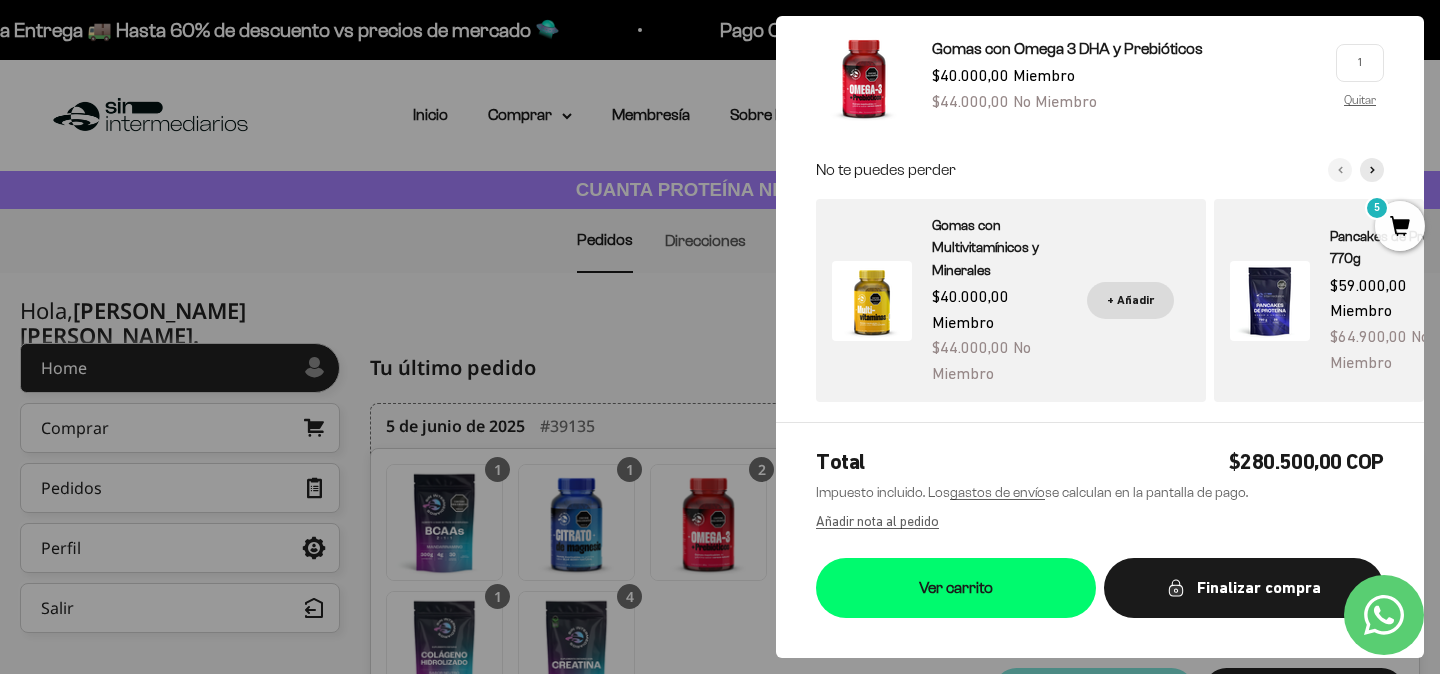 scroll, scrollTop: 668, scrollLeft: 0, axis: vertical 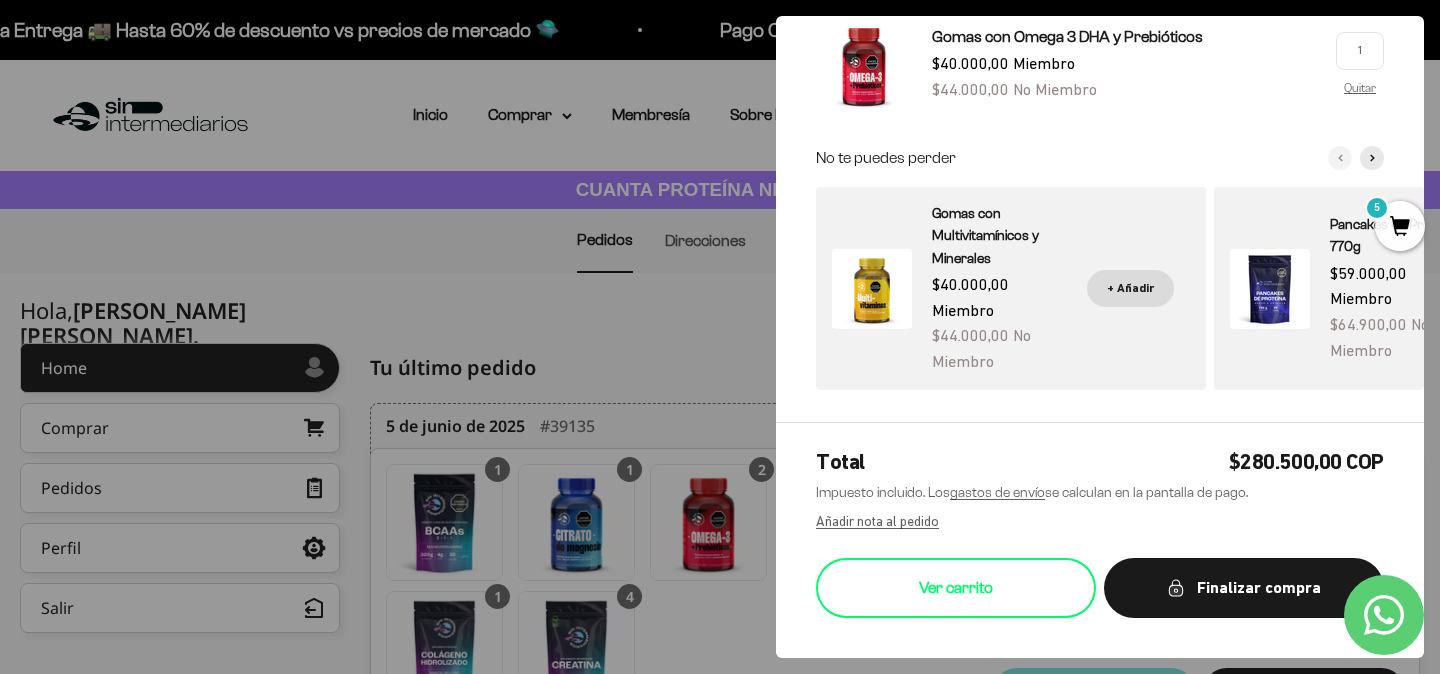 click on "Ver carrito" at bounding box center [956, 588] 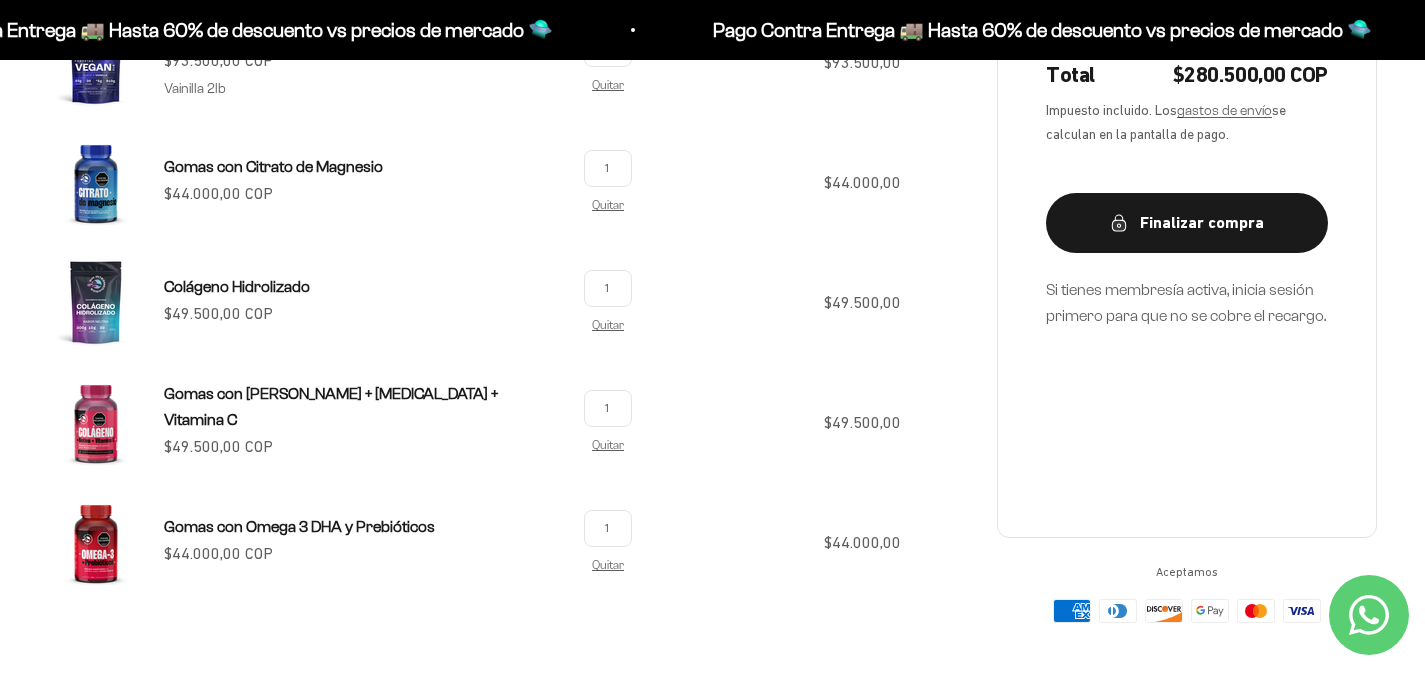scroll, scrollTop: 481, scrollLeft: 0, axis: vertical 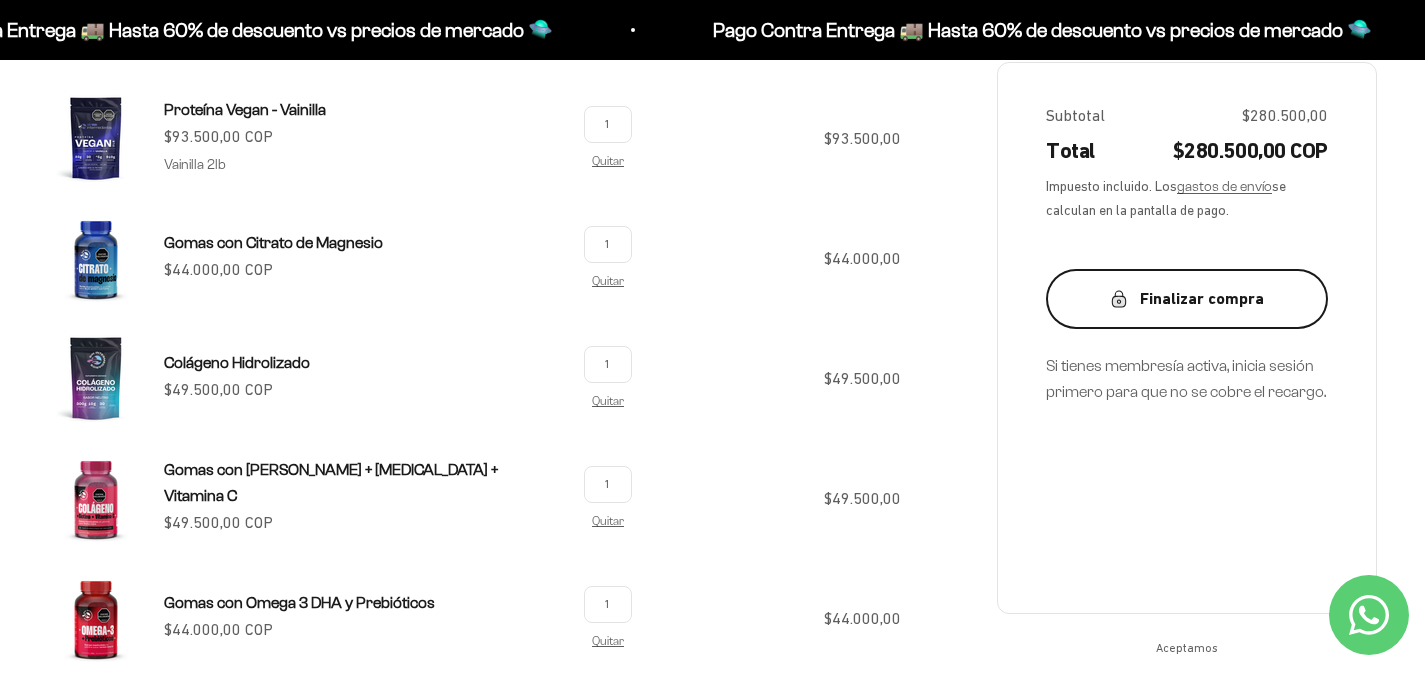 click on "Finalizar compra" at bounding box center (1187, 299) 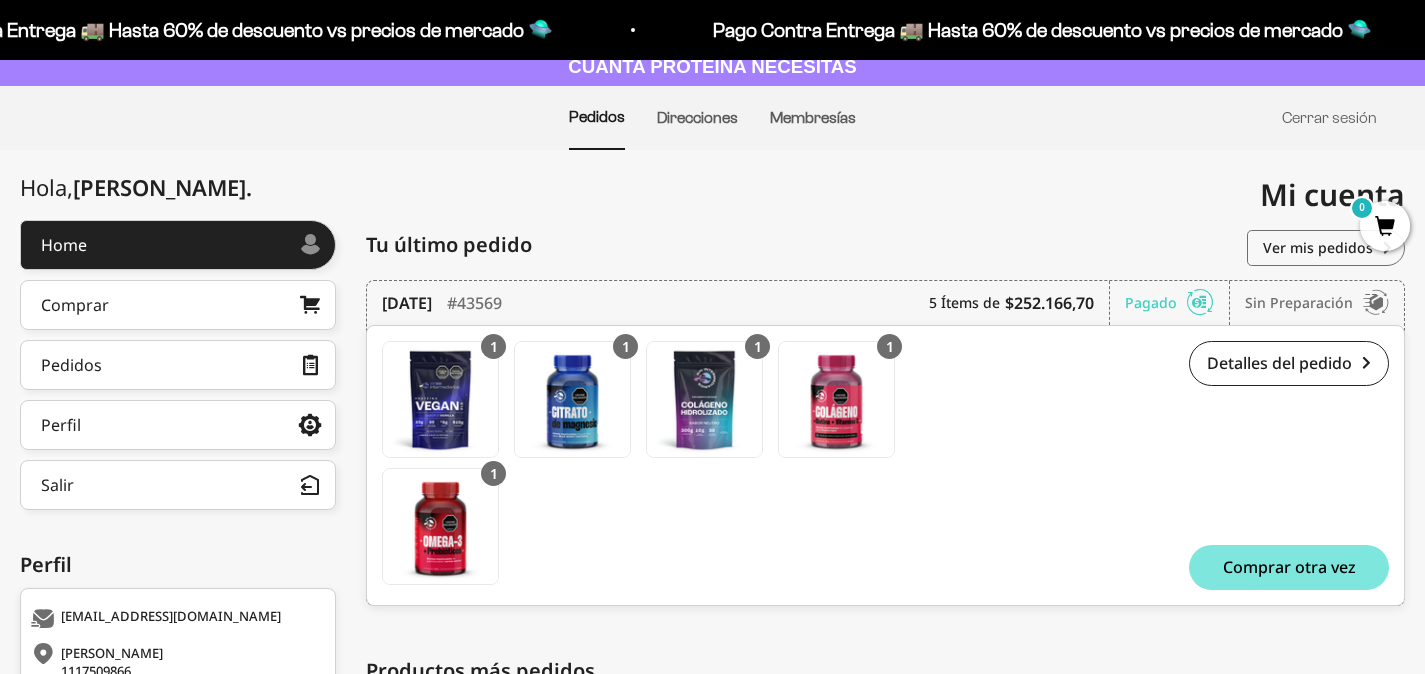scroll, scrollTop: 127, scrollLeft: 0, axis: vertical 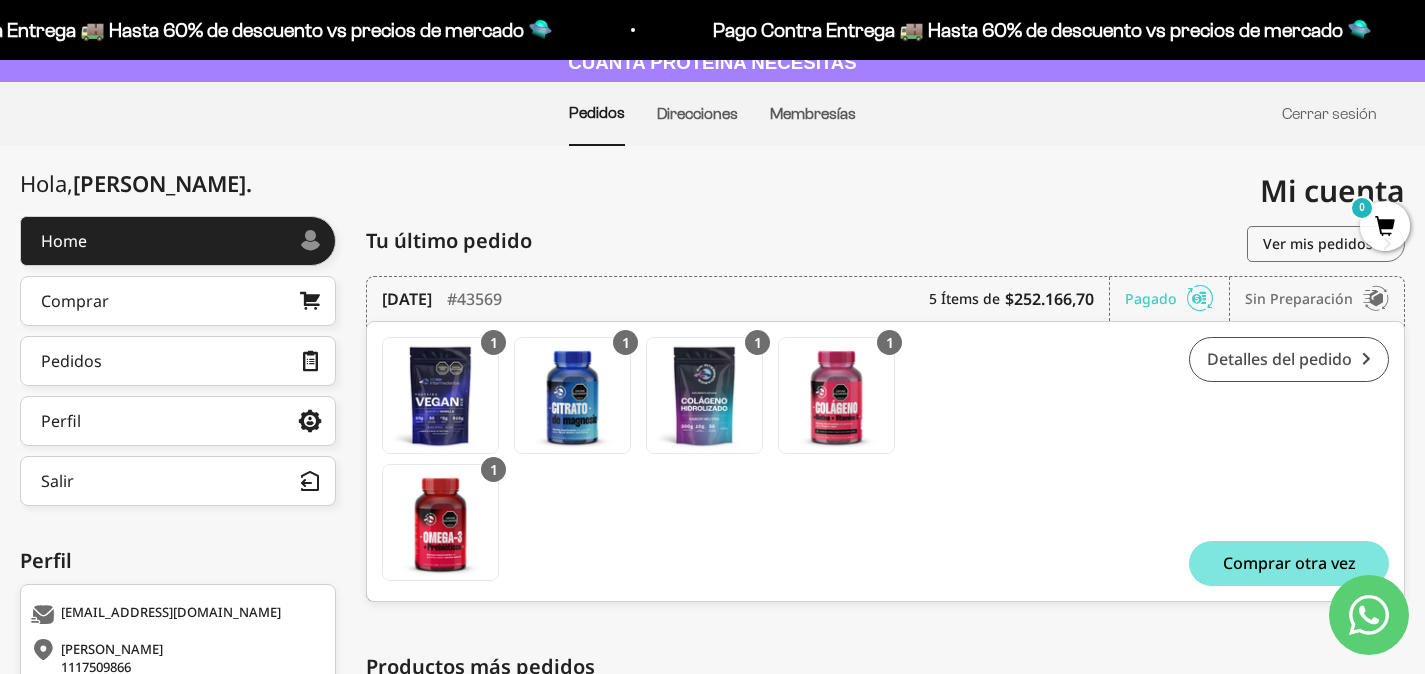 click on "Detalles del pedido" at bounding box center (1289, 359) 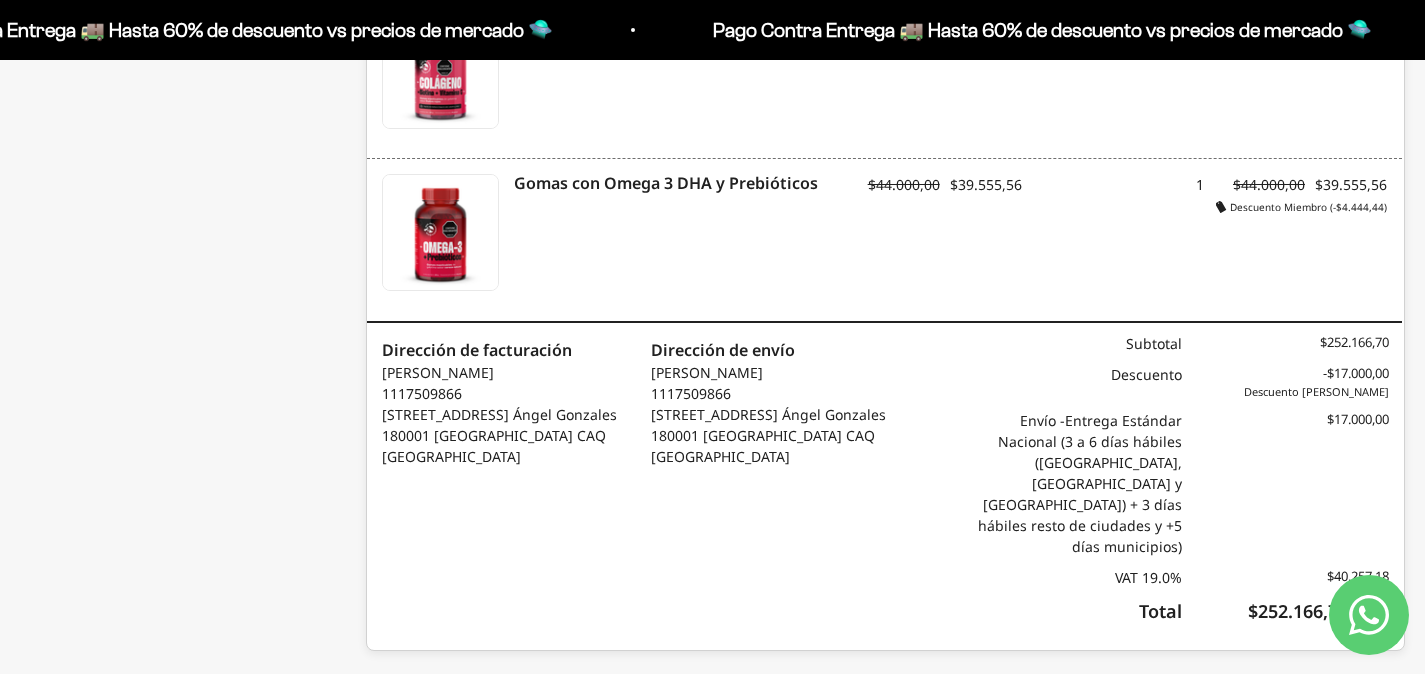 scroll, scrollTop: 1074, scrollLeft: 0, axis: vertical 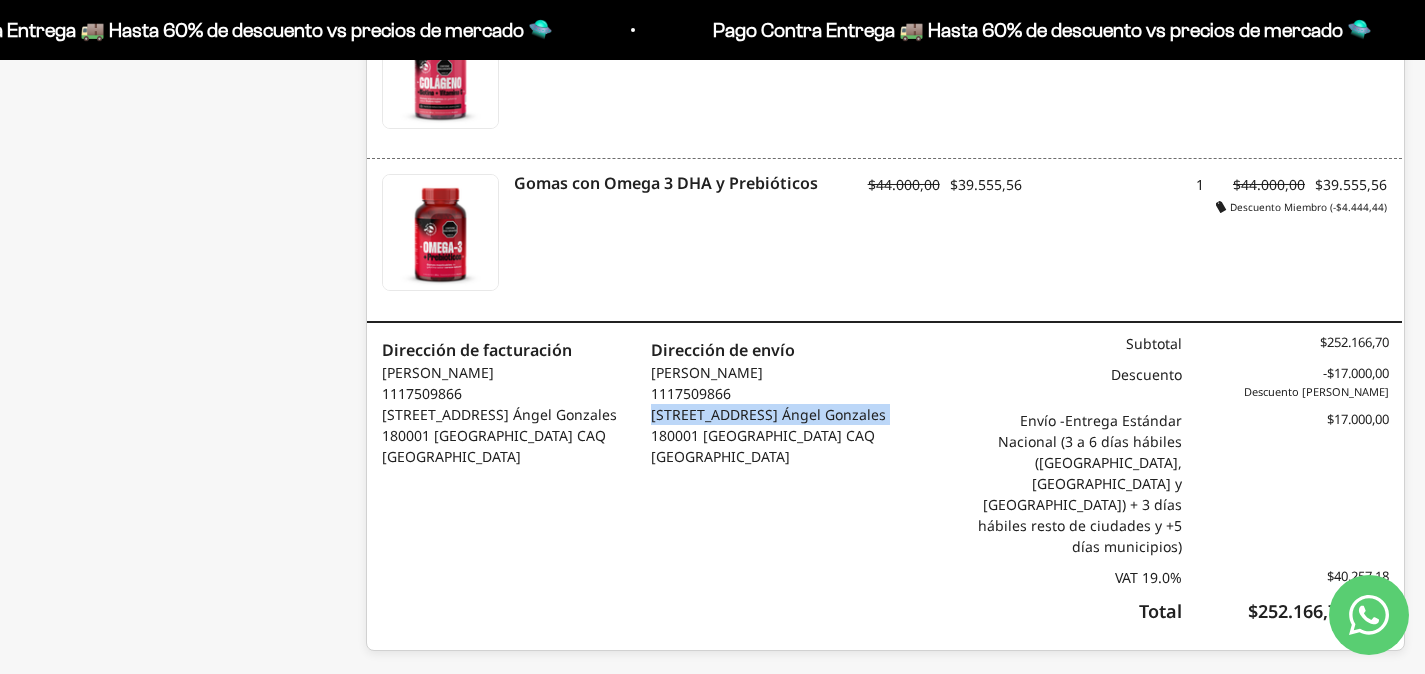 click on "JENNIFER ANDREA CANO GUEVARA 1117509866 Calle 12a No. 13-42 este, Barrio Jesús Ángel Gonzales 180001 Florencia CAQ Colombia" at bounding box center (768, 414) 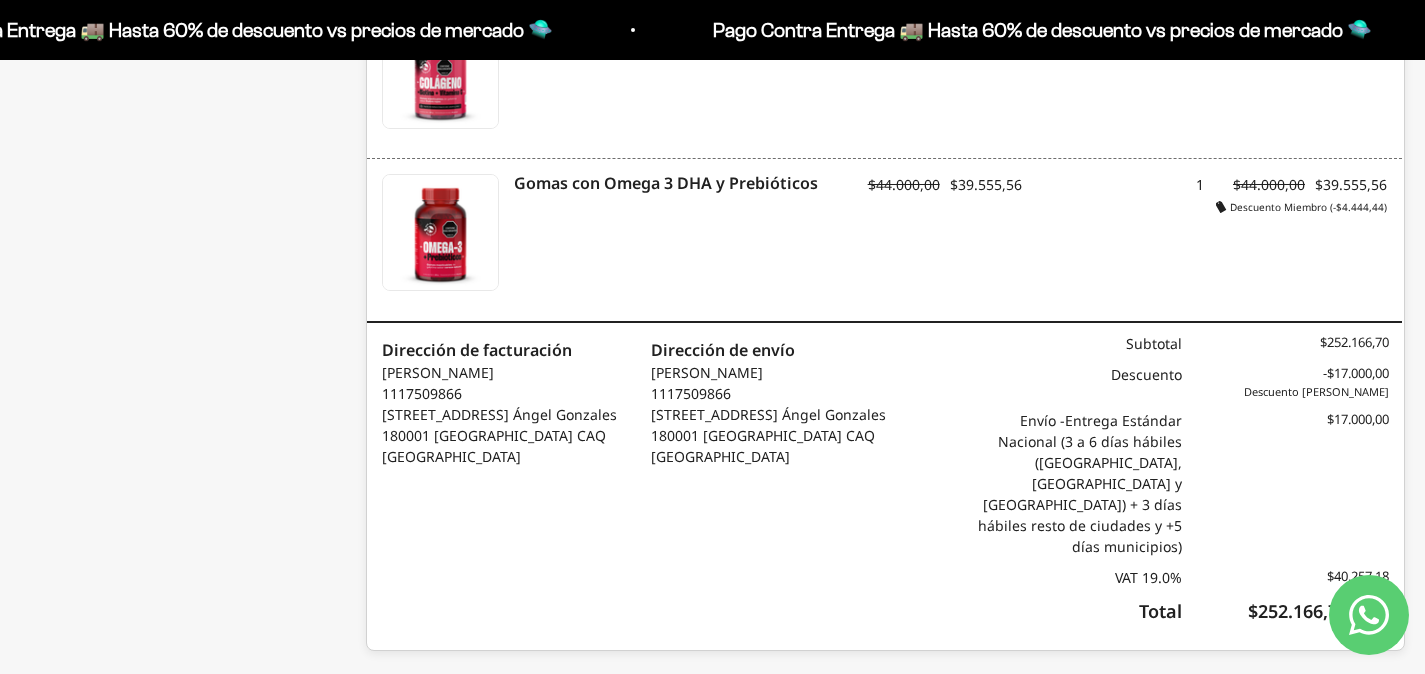 click on "JENNIFER ANDREA CANO GUEVARA 1117509866 Calle 12a No. 13-42 este, Barrio Jesús Ángel Gonzales 180001 Florencia CAQ Colombia" at bounding box center [499, 414] 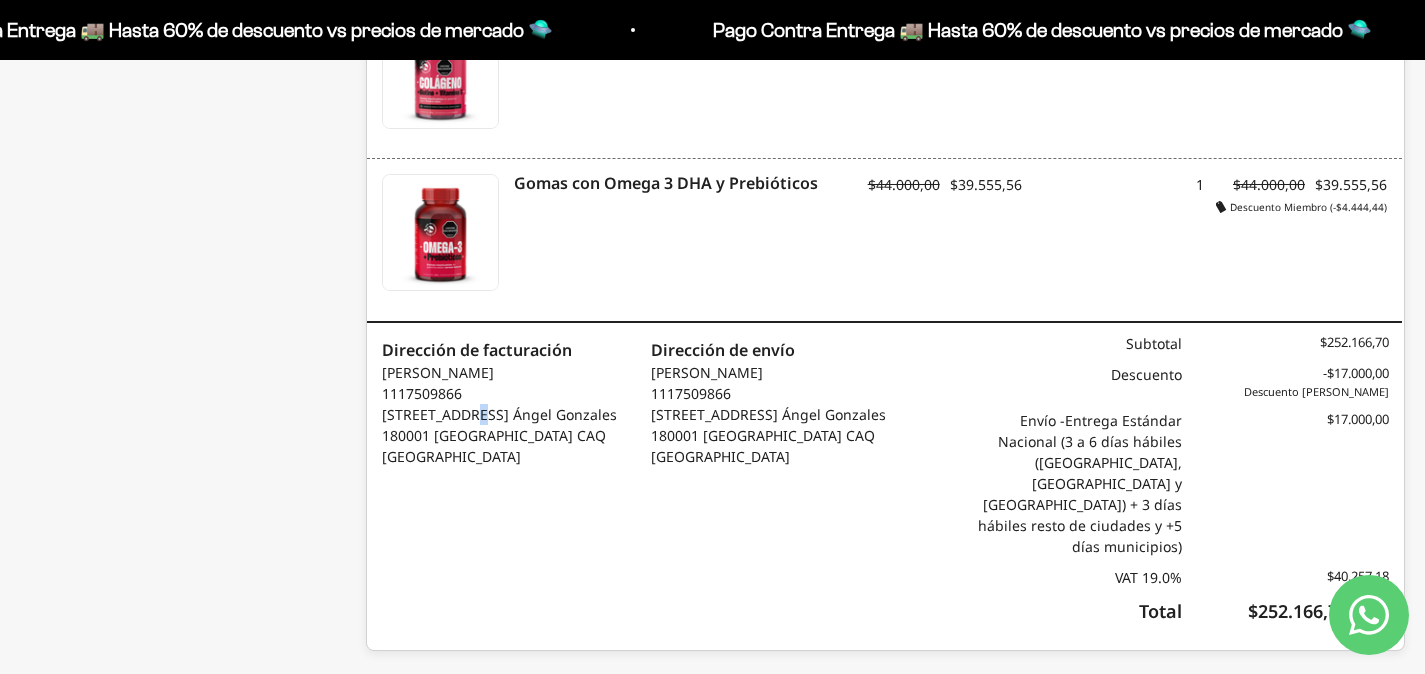 click on "JENNIFER ANDREA CANO GUEVARA 1117509866 Calle 12a No. 13-42 este, Barrio Jesús Ángel Gonzales 180001 Florencia CAQ Colombia" at bounding box center [499, 414] 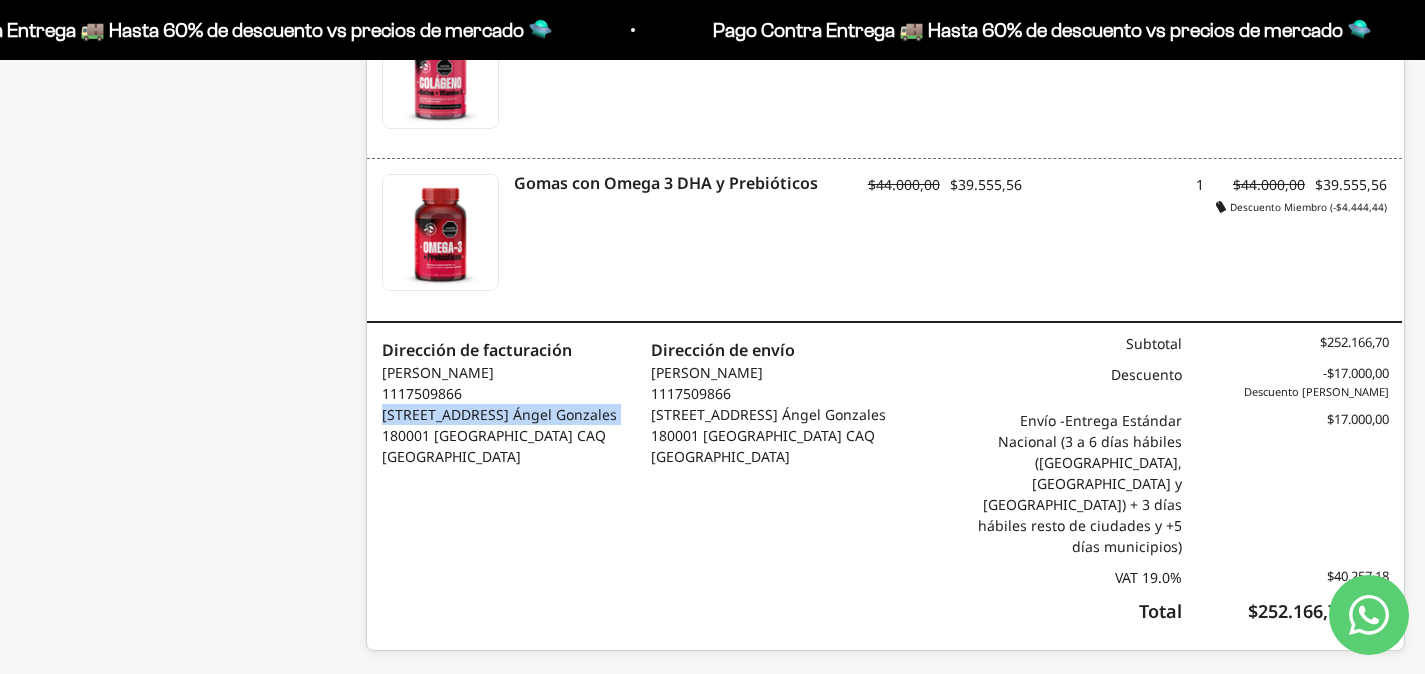 click on "JENNIFER ANDREA CANO GUEVARA 1117509866 Calle 12a No. 13-42 este, Barrio Jesús Ángel Gonzales 180001 Florencia CAQ Colombia" at bounding box center (499, 414) 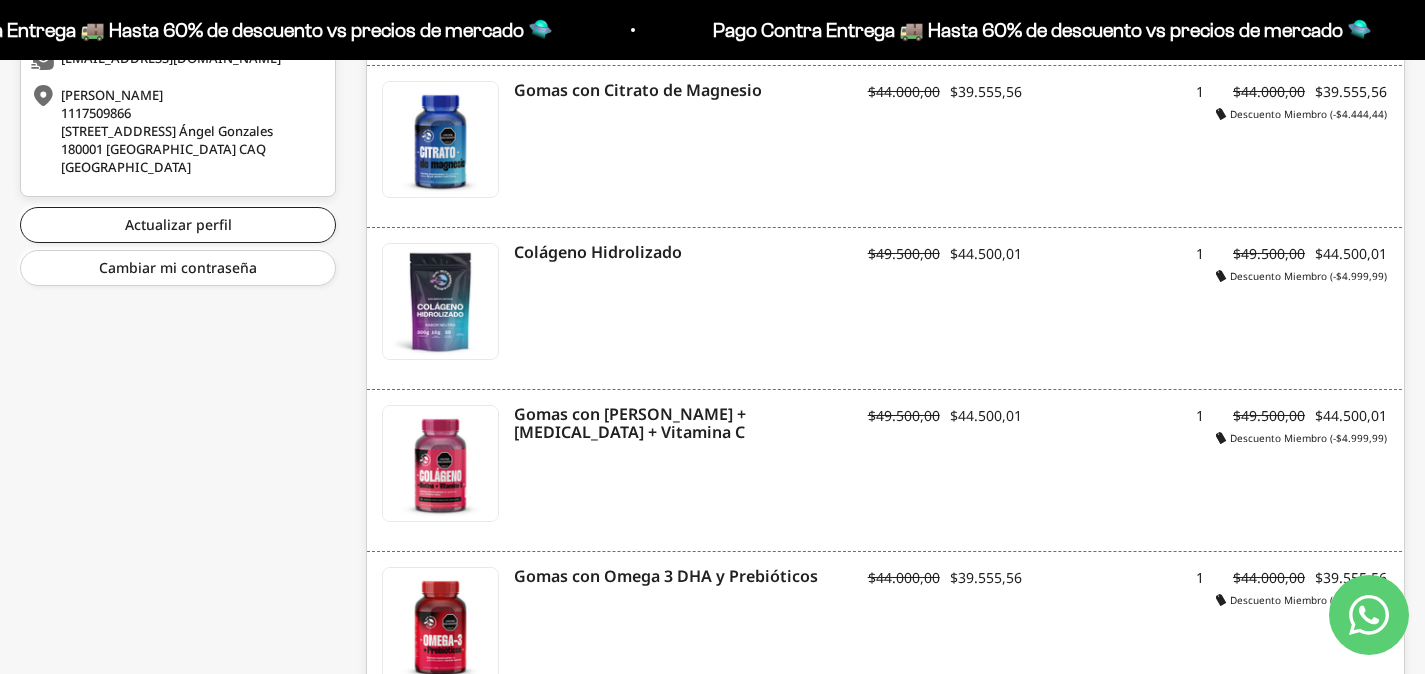 scroll, scrollTop: 638, scrollLeft: 0, axis: vertical 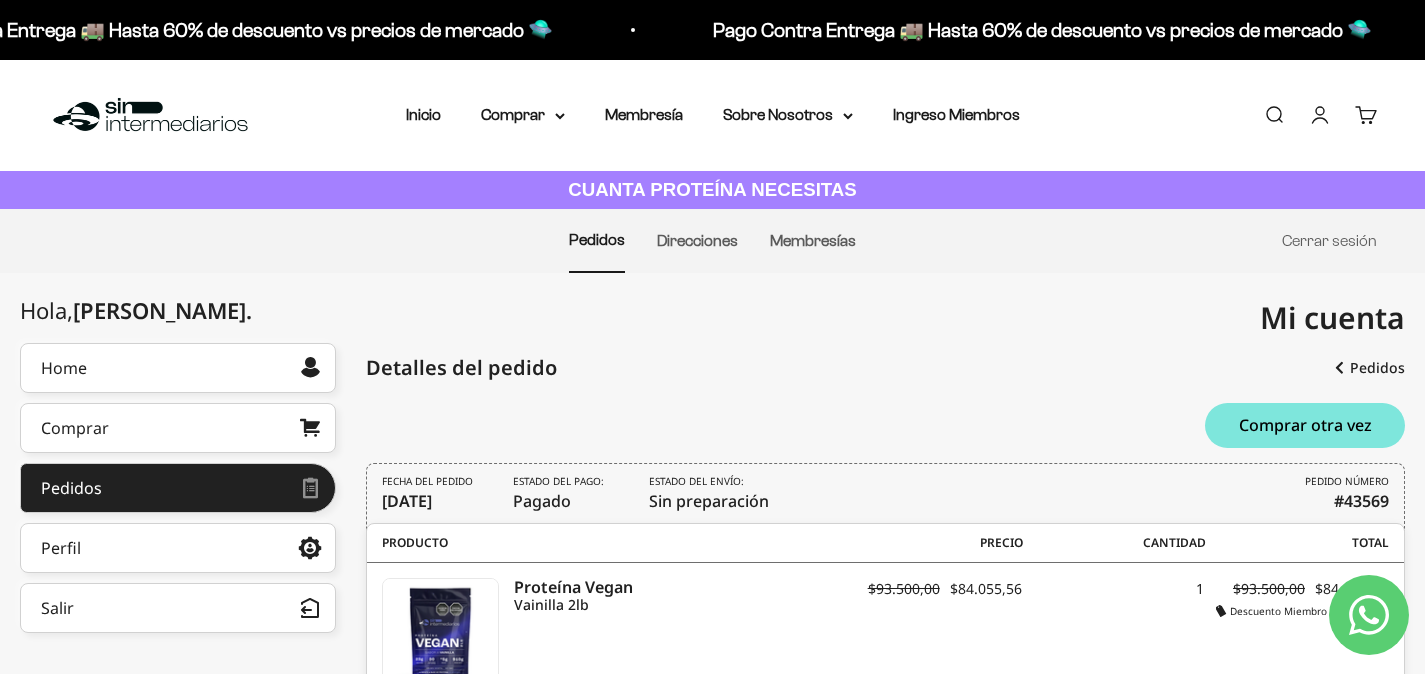 click on "13 de julio de 2025" at bounding box center [407, 501] 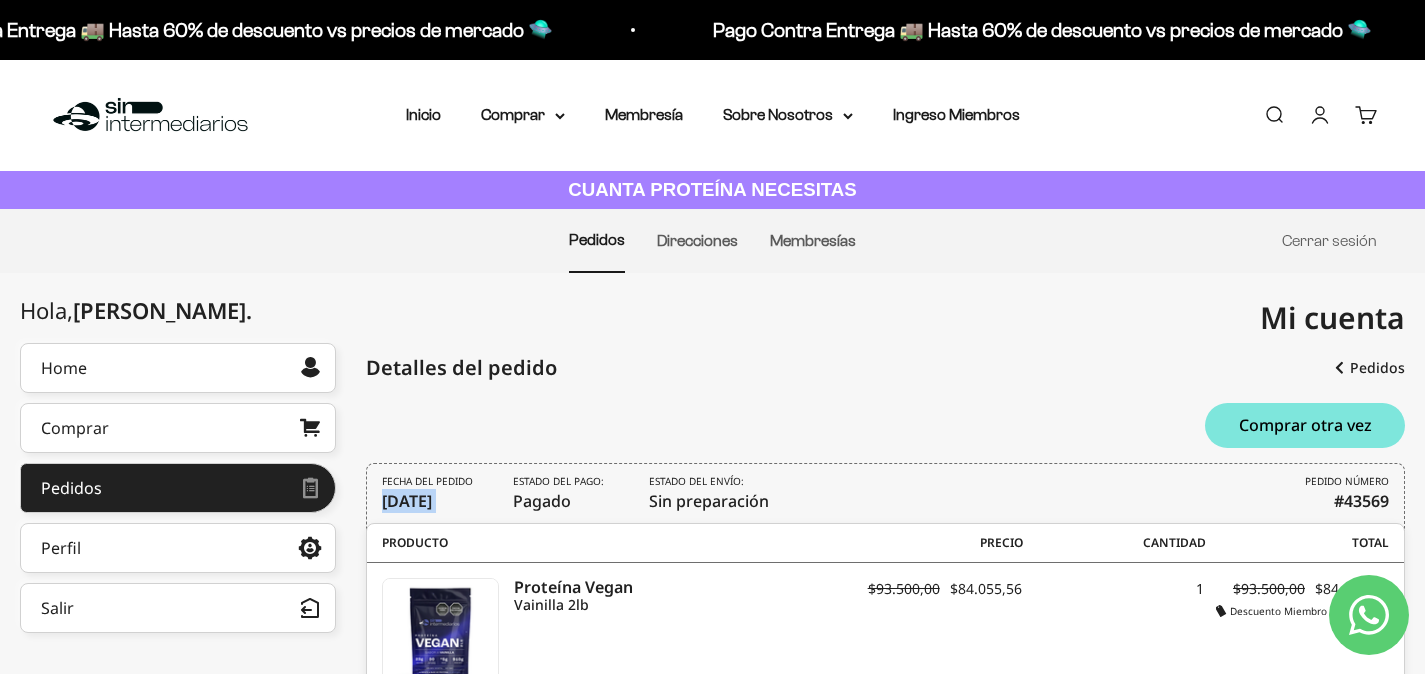 click on "13 de julio de 2025" at bounding box center (407, 501) 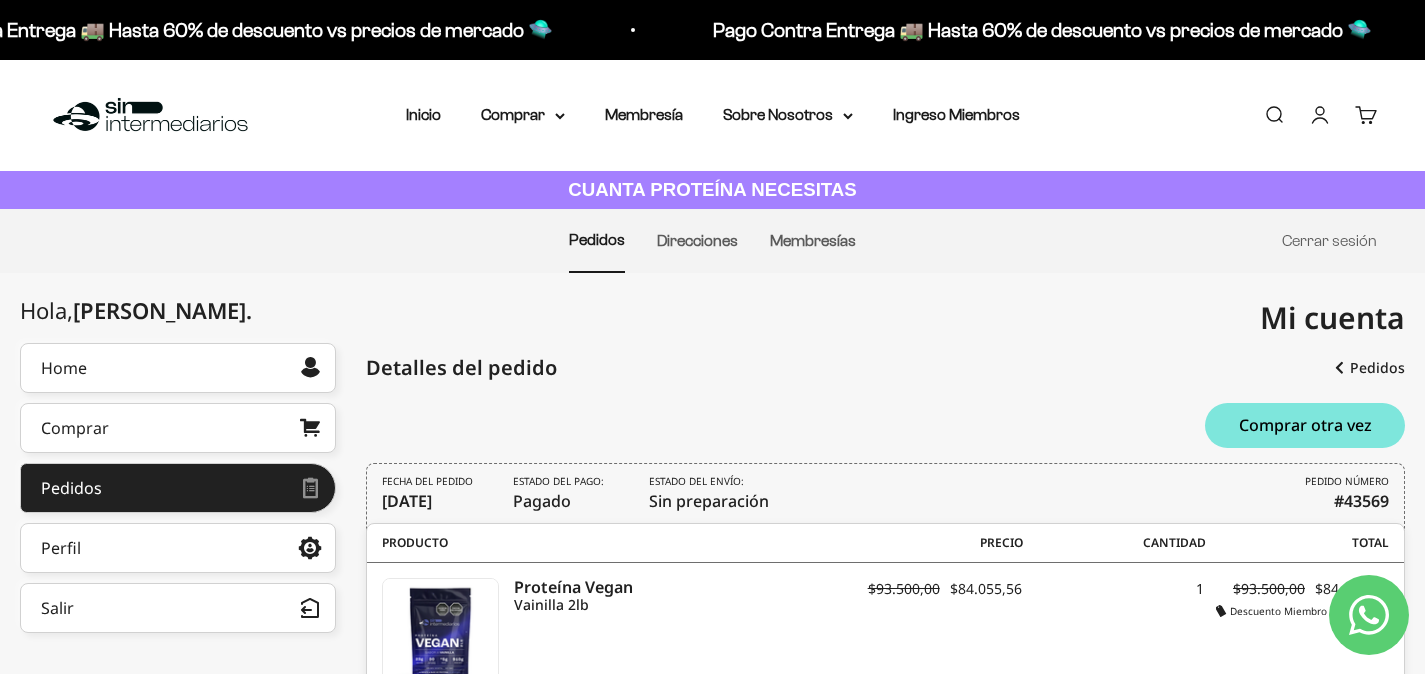 click on "Estado del pago:  Pagado" at bounding box center (561, 493) 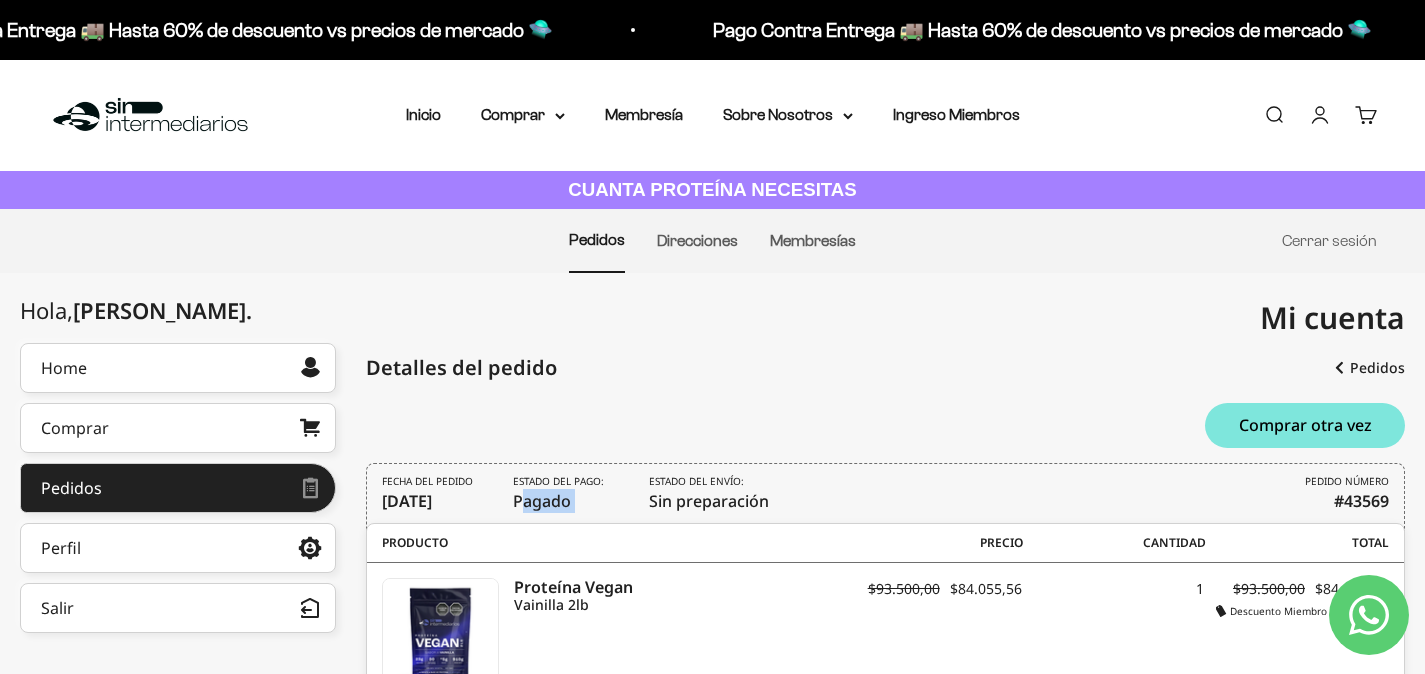 click on "Estado del pago:  Pagado" at bounding box center (561, 493) 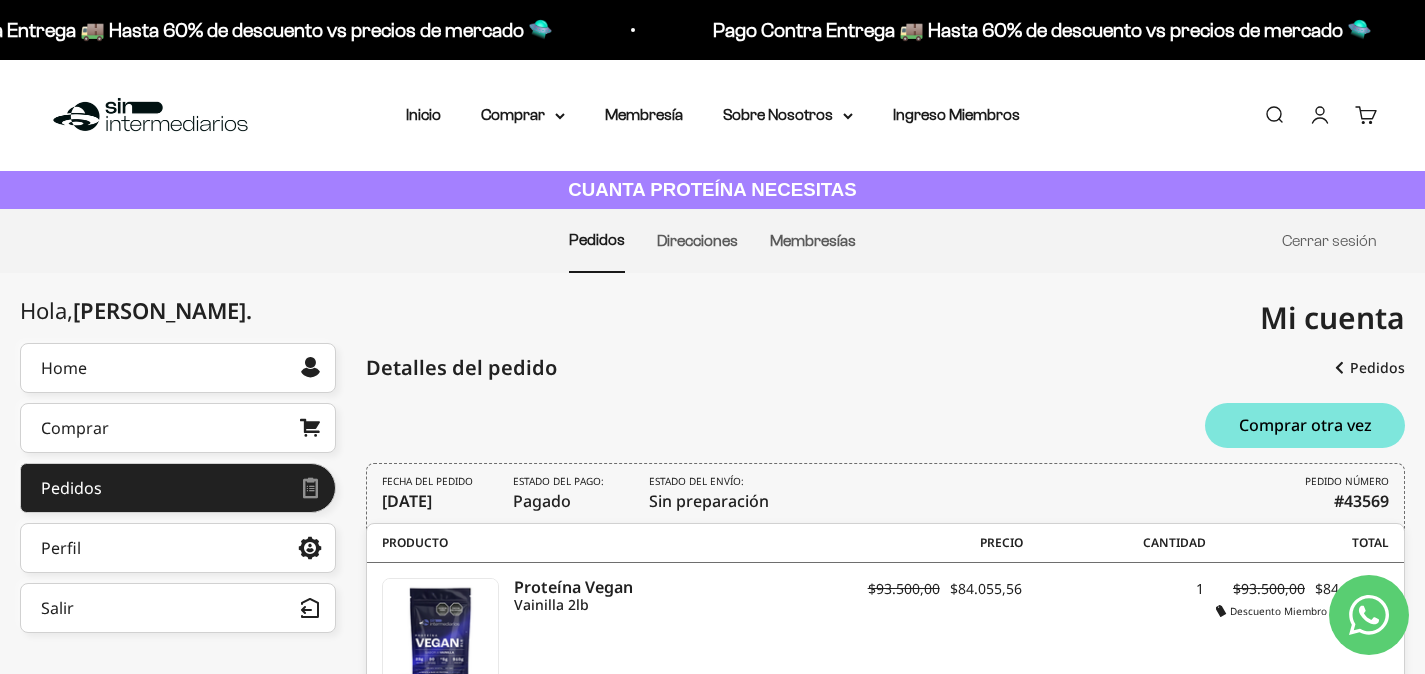 click on "Estado del envío:  Sin preparación" at bounding box center [709, 493] 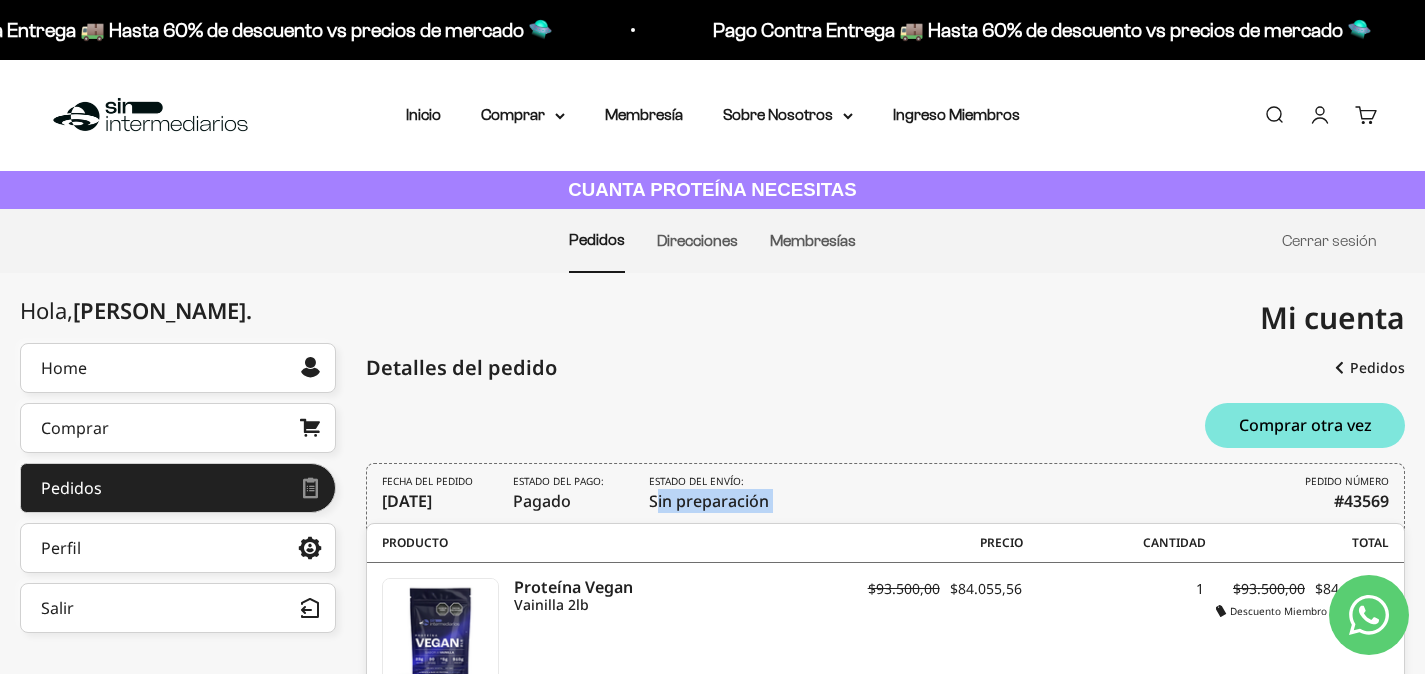 click on "Estado del envío:  Sin preparación" at bounding box center [709, 493] 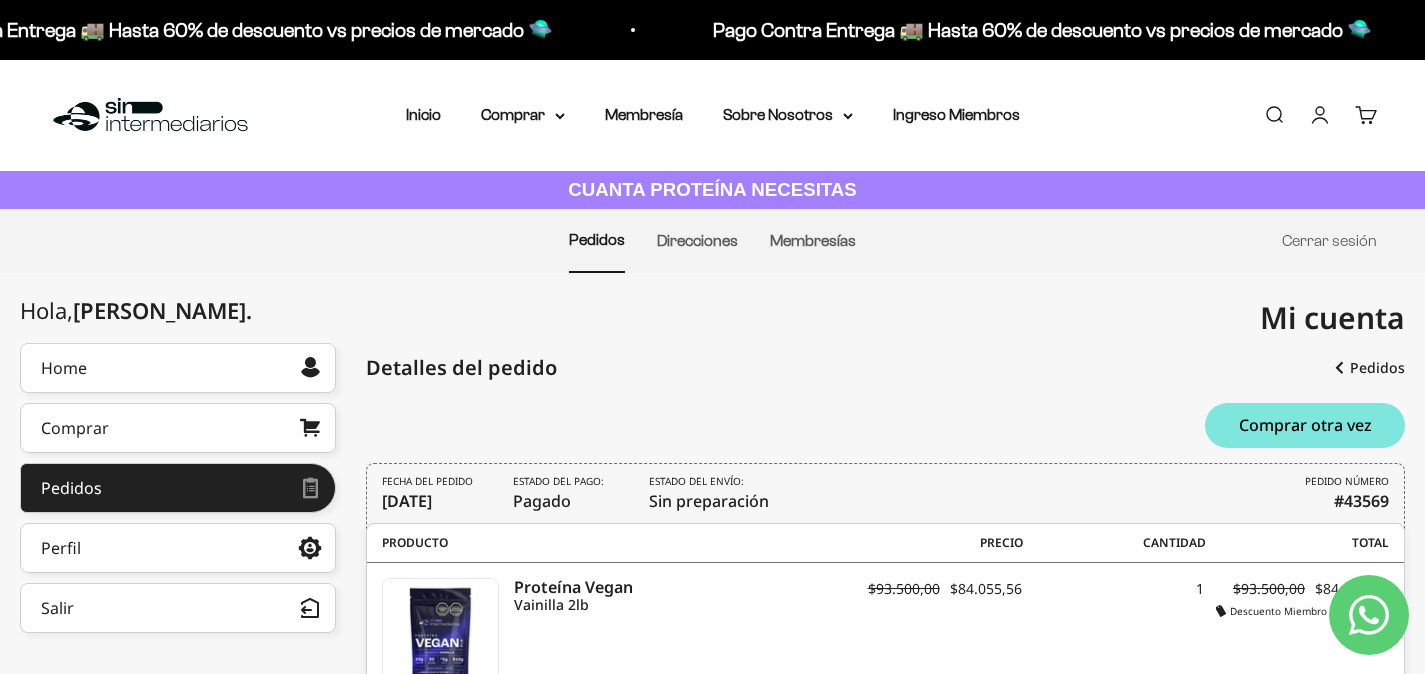 click on "Estado del envío:  Sin preparación" at bounding box center (709, 493) 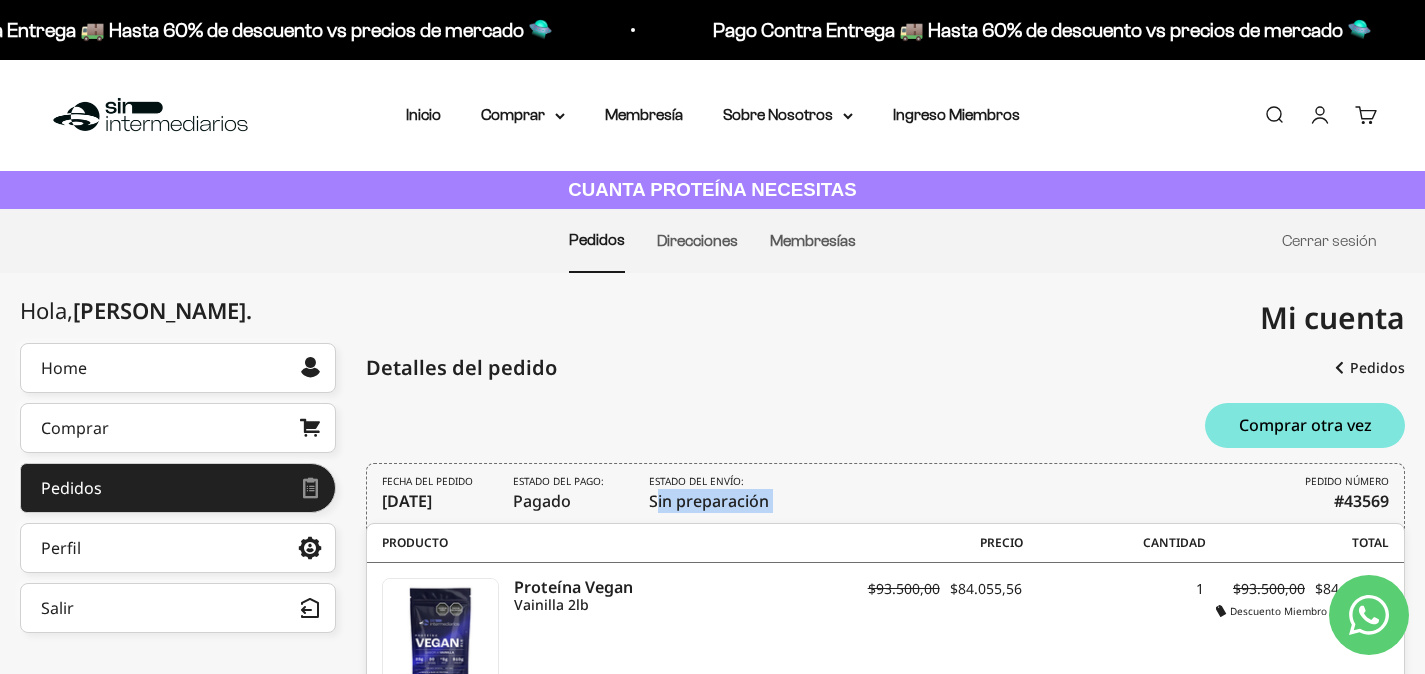 click on "Estado del envío:  Sin preparación" at bounding box center (709, 493) 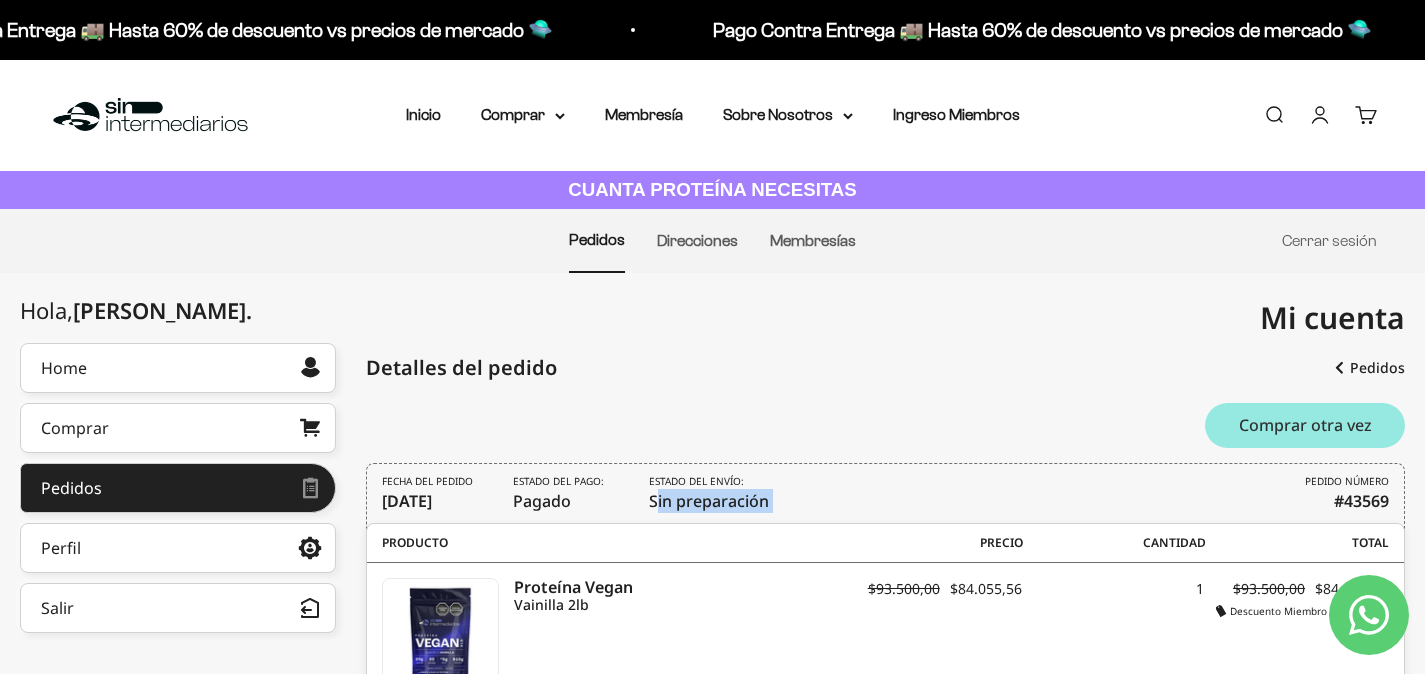 click on "Comprar otra vez" at bounding box center [1305, 425] 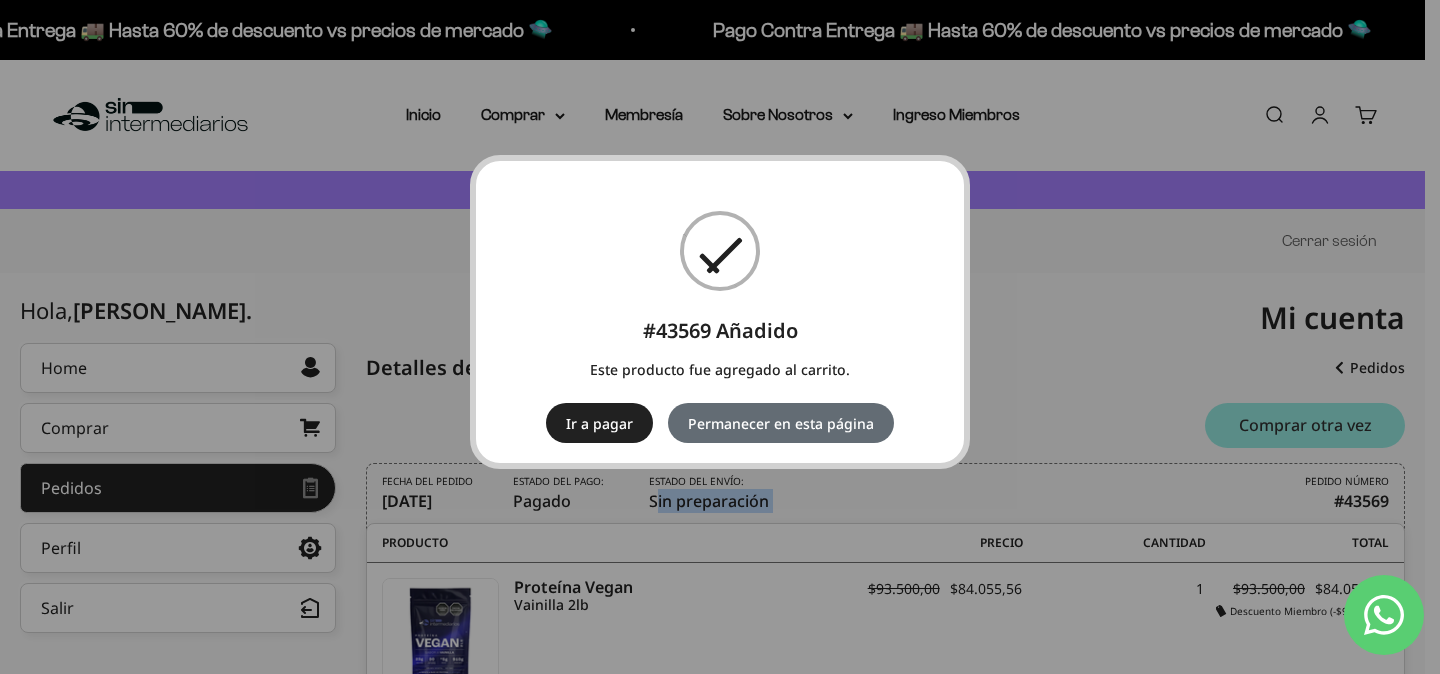 click on "Permanecer en esta página" at bounding box center [781, 423] 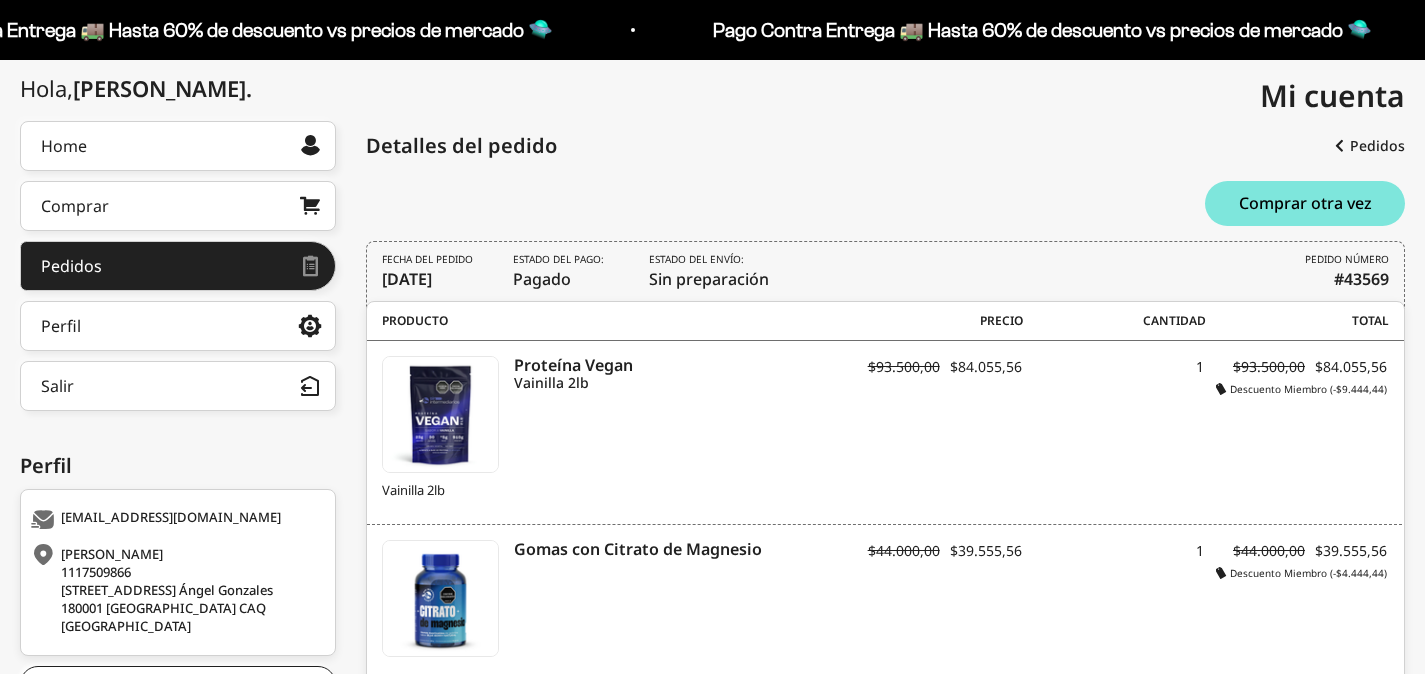 scroll, scrollTop: 0, scrollLeft: 0, axis: both 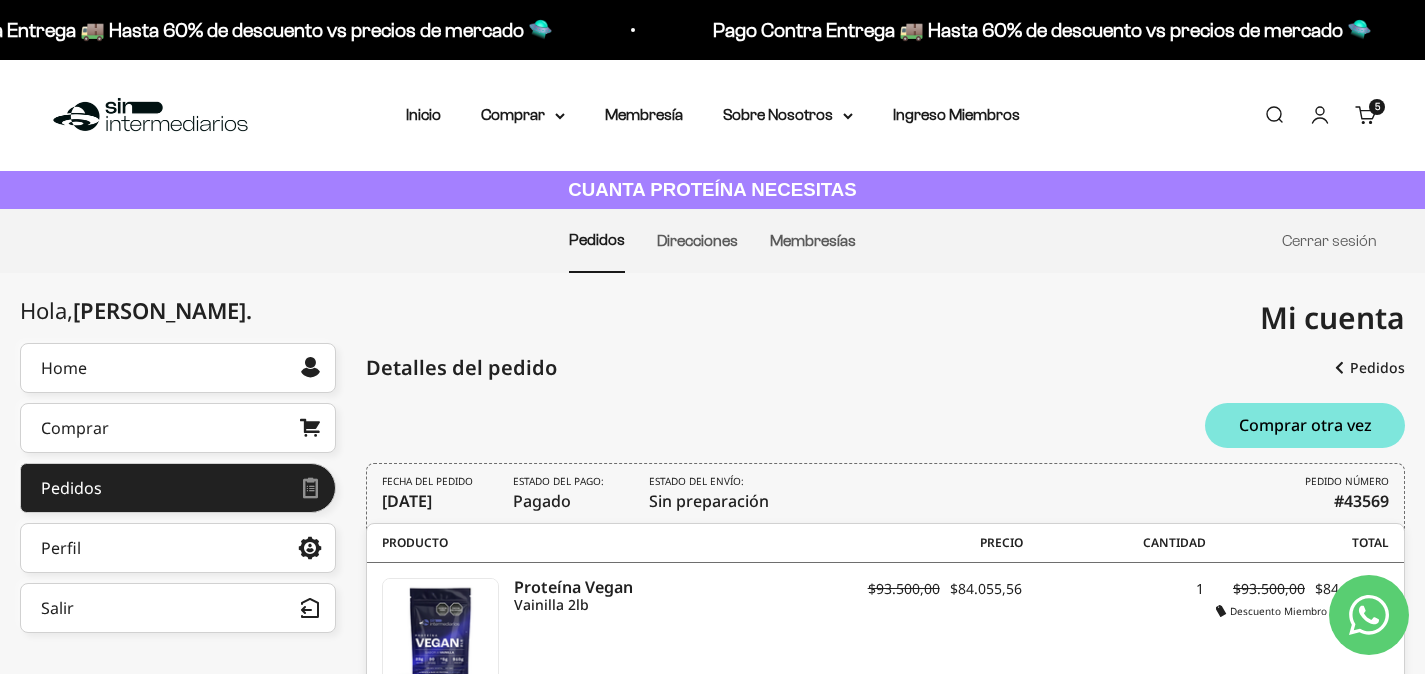 click on "5" at bounding box center [1377, 107] 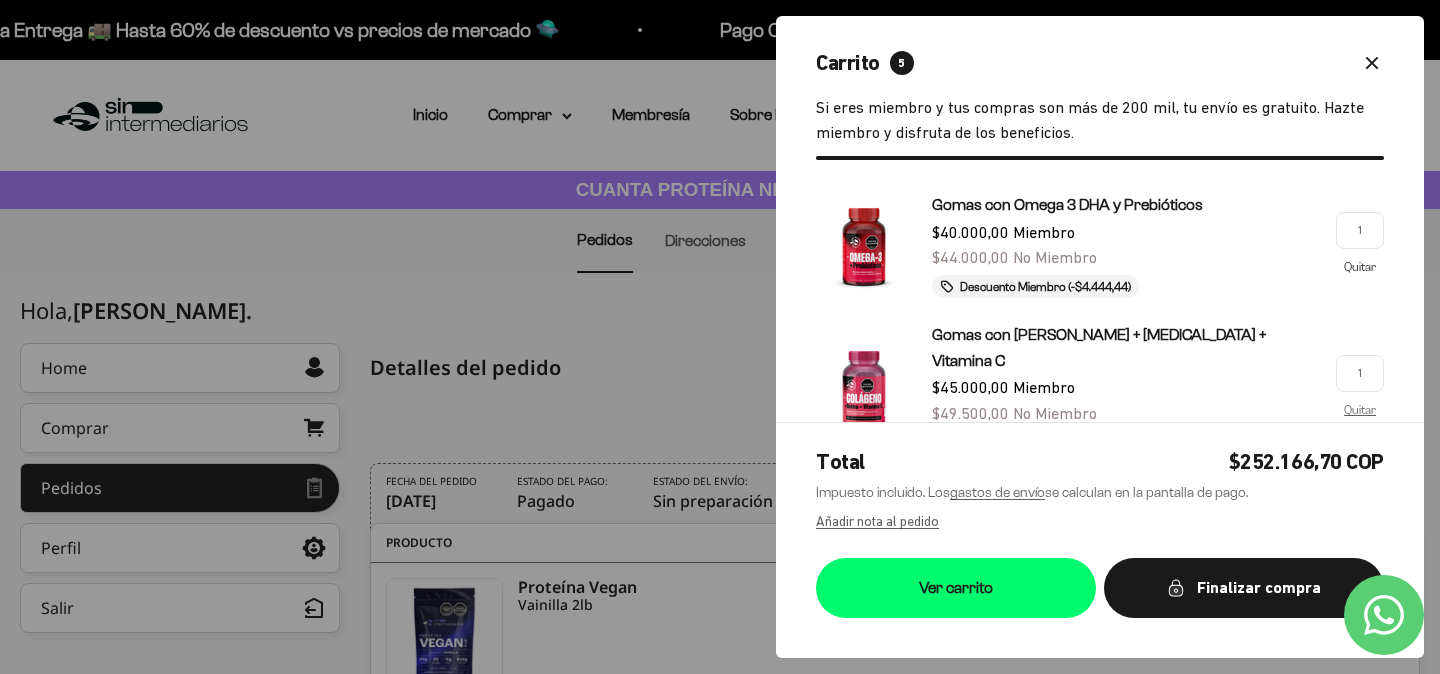 click on "Quitar" at bounding box center [1360, 266] 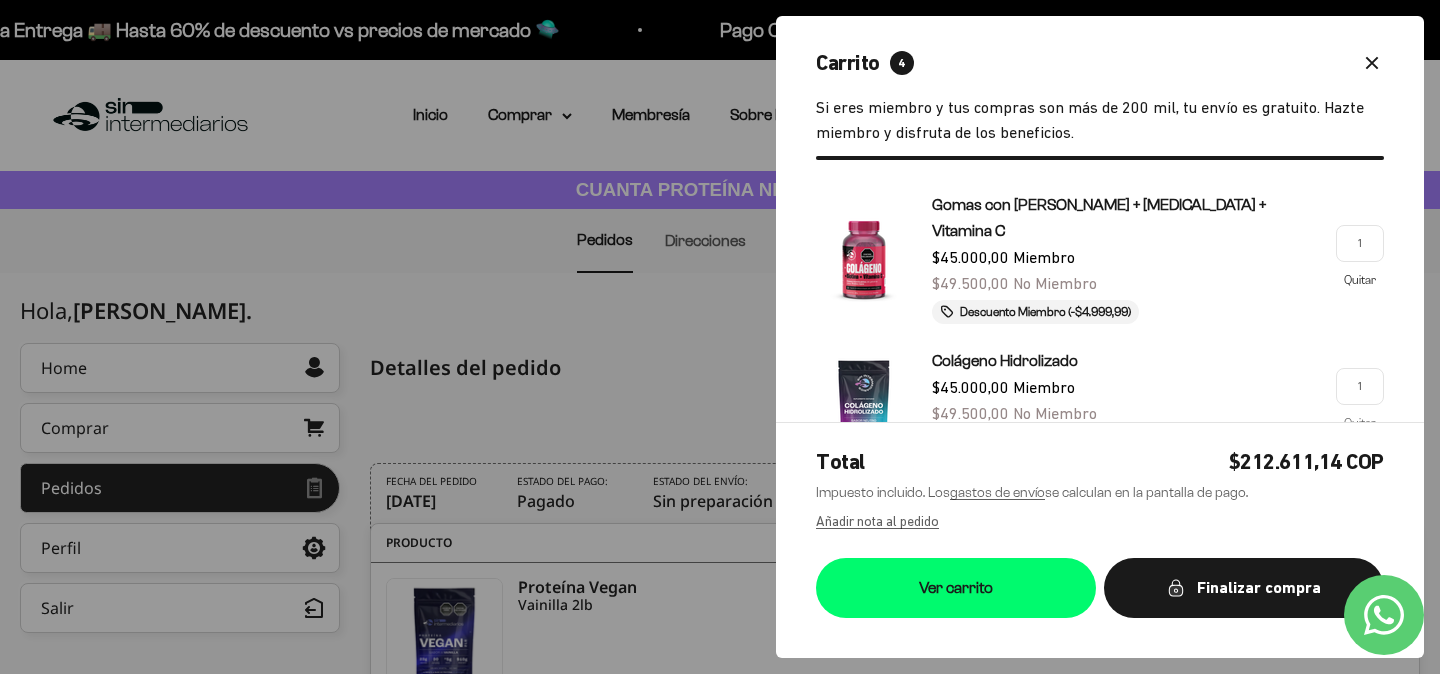 click on "Quitar" at bounding box center [1360, 279] 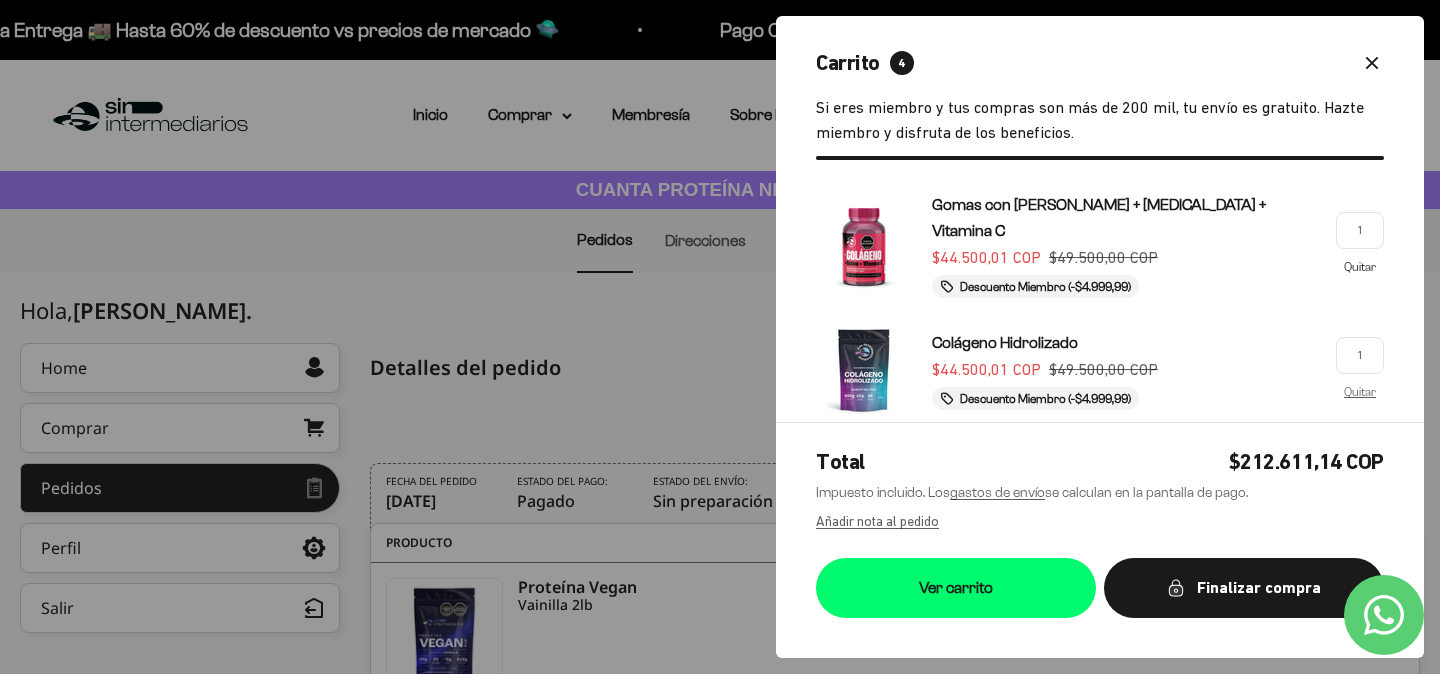 click on "Quitar" at bounding box center (1360, 266) 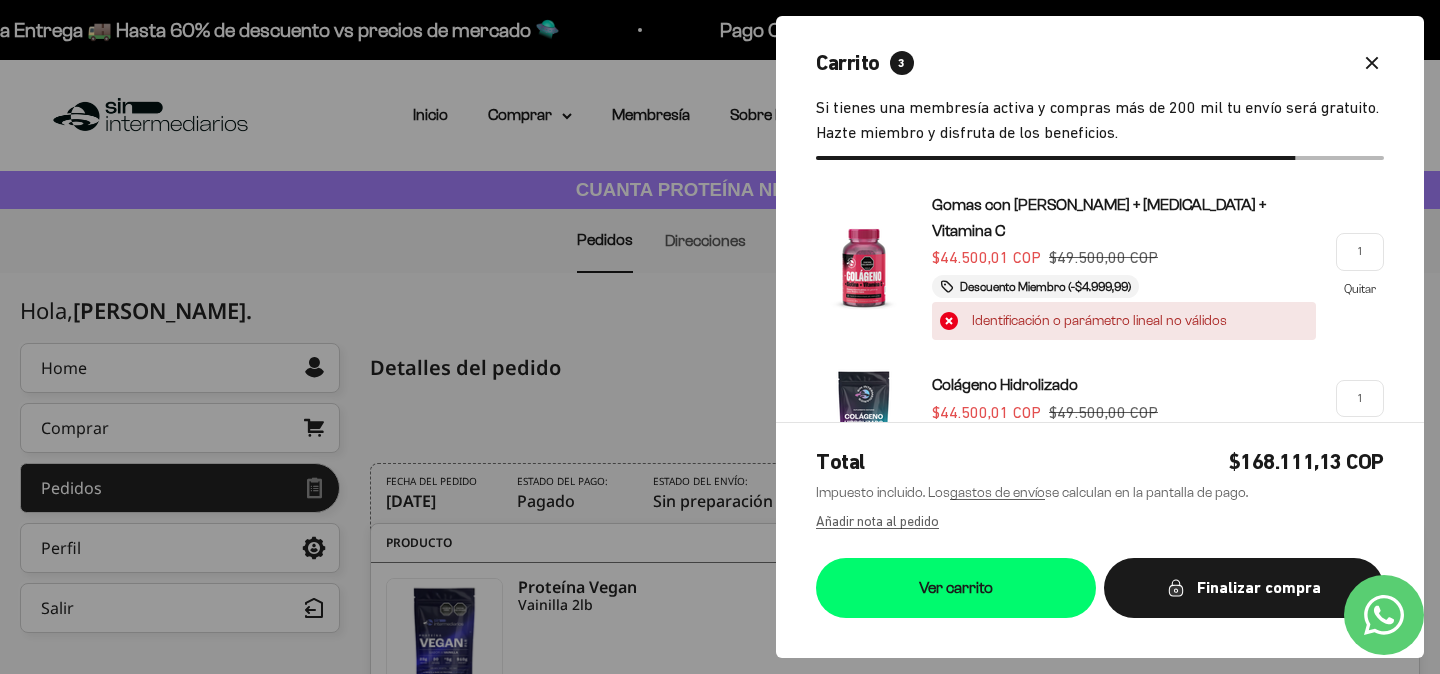 click on "1
Quitar" at bounding box center [1360, 266] 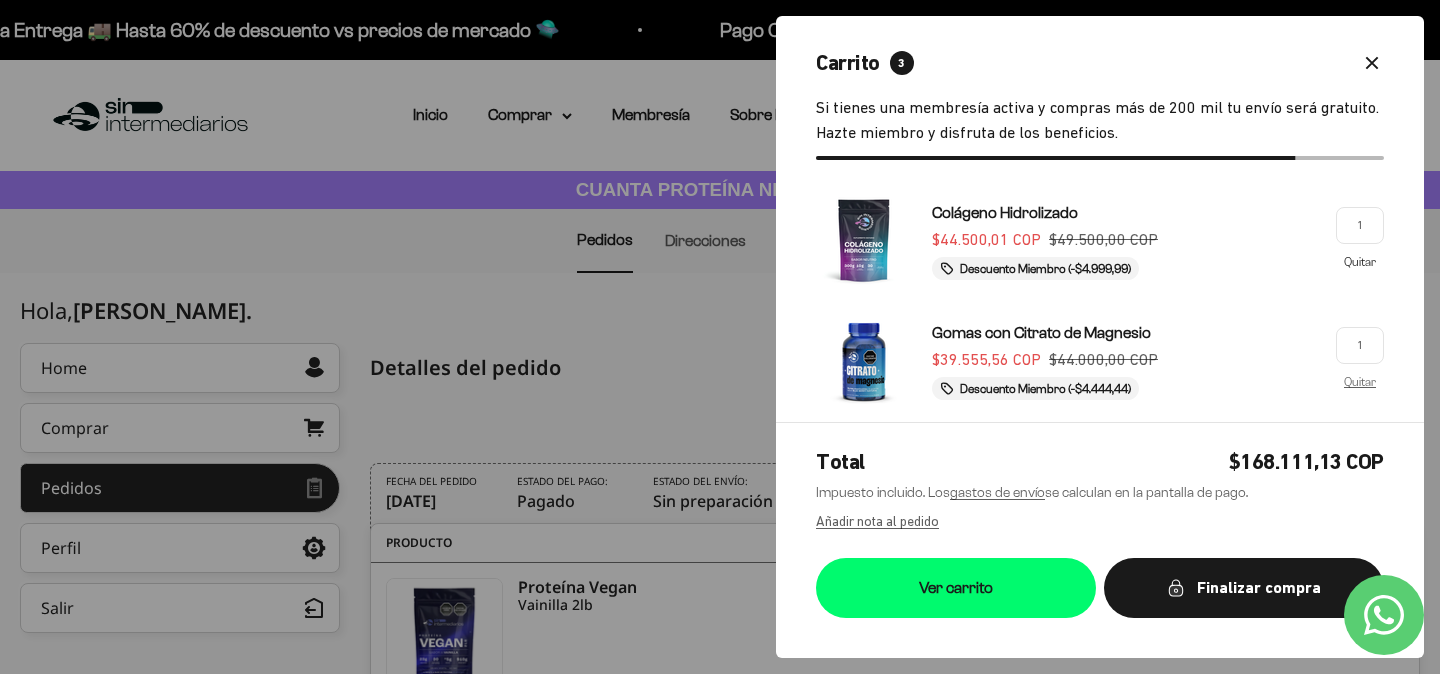 click on "Quitar" at bounding box center (1360, 261) 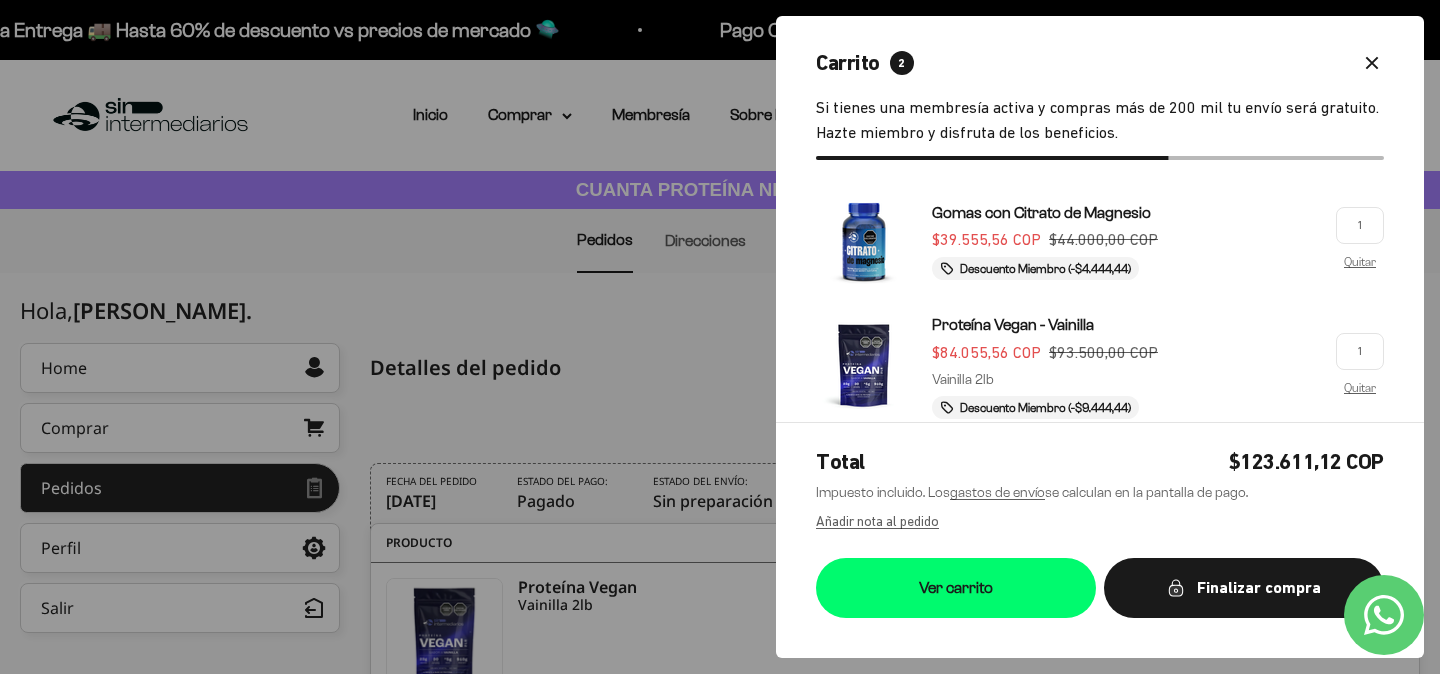 click on "Quitar" at bounding box center [1360, 261] 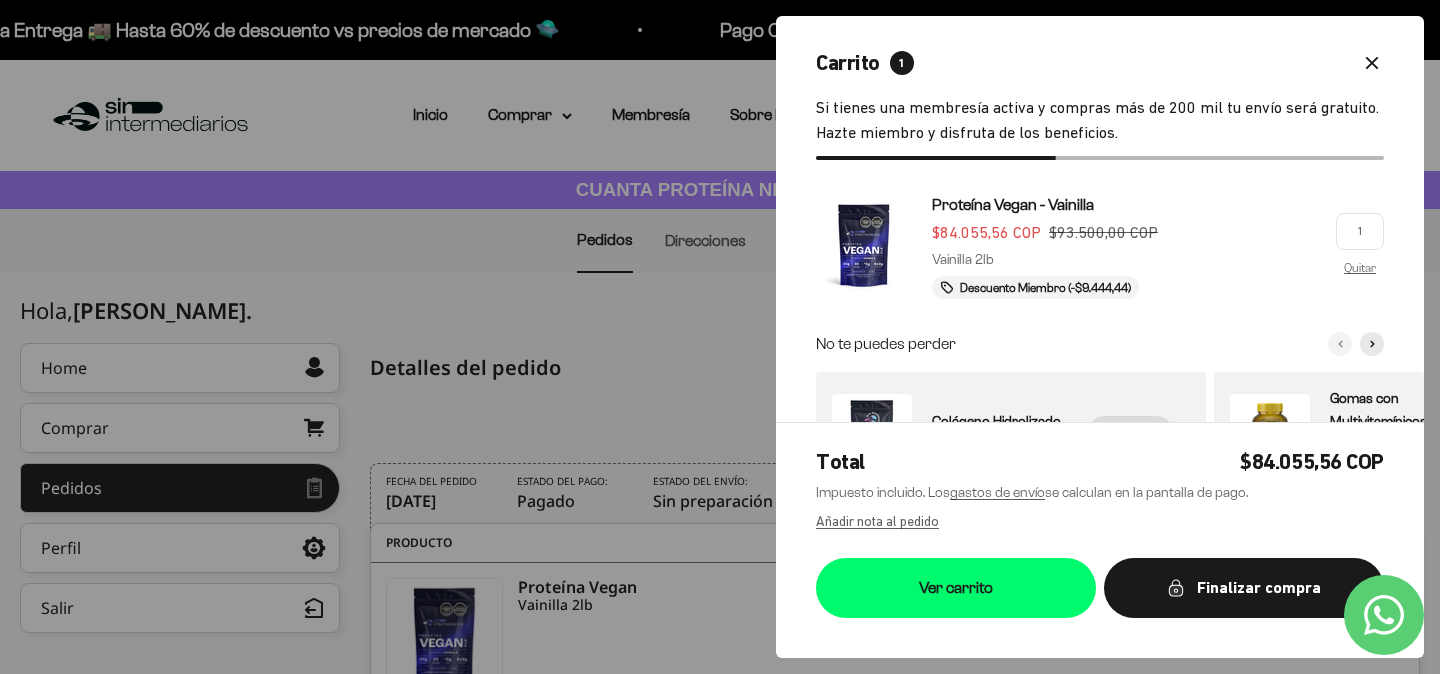 click on "Quitar" at bounding box center [1360, 267] 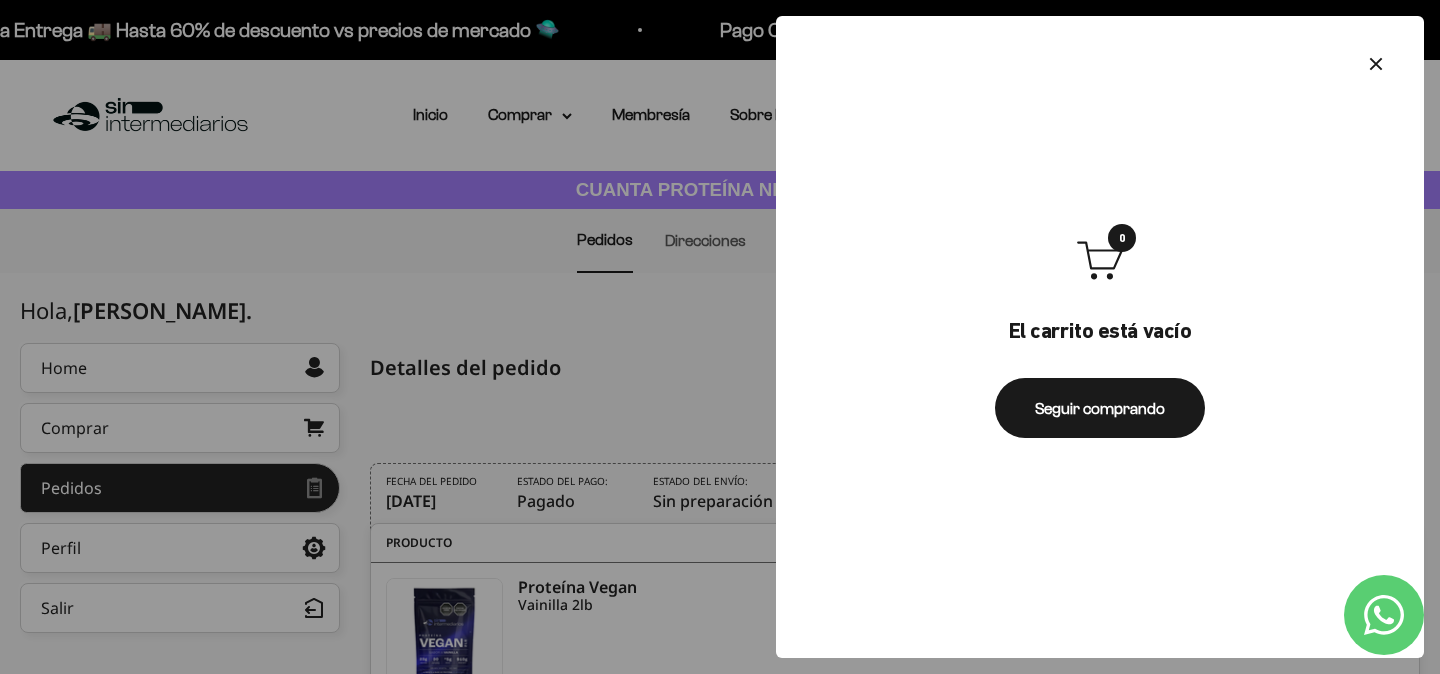 click 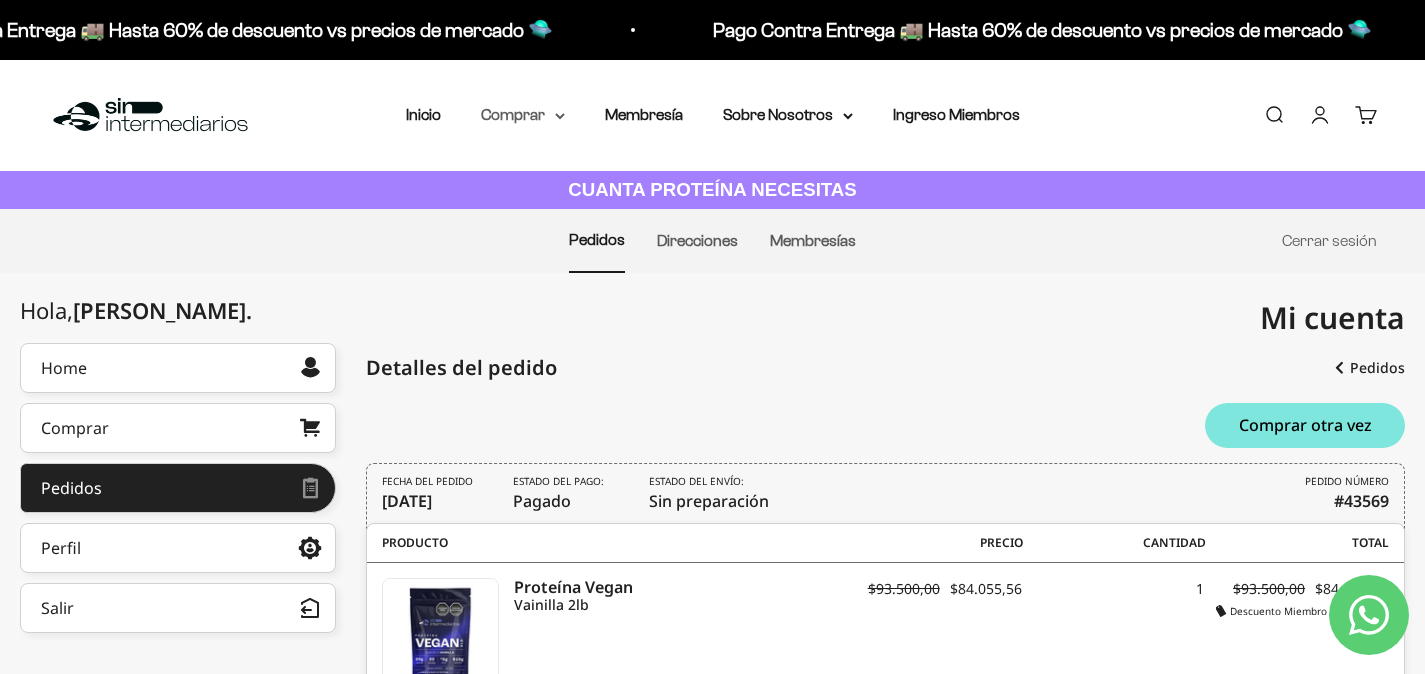 click on "Comprar" at bounding box center (523, 115) 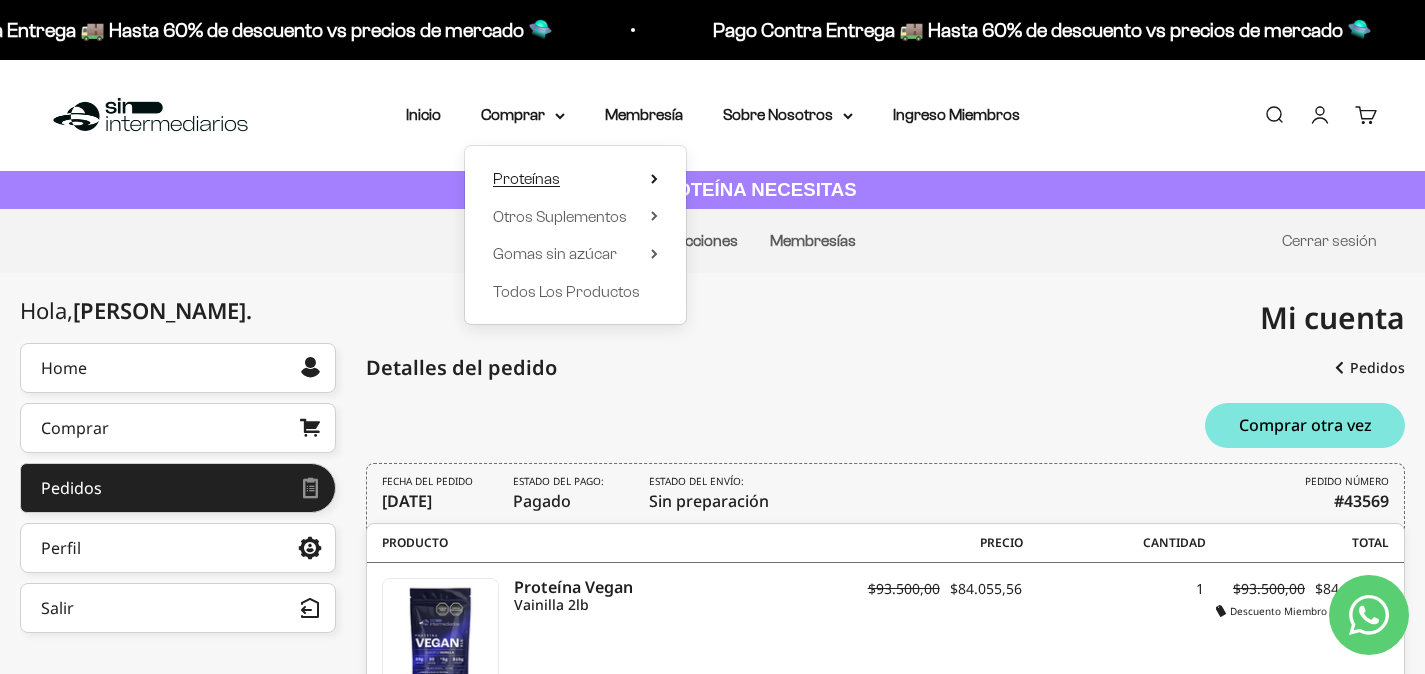 click on "Proteínas" at bounding box center (526, 178) 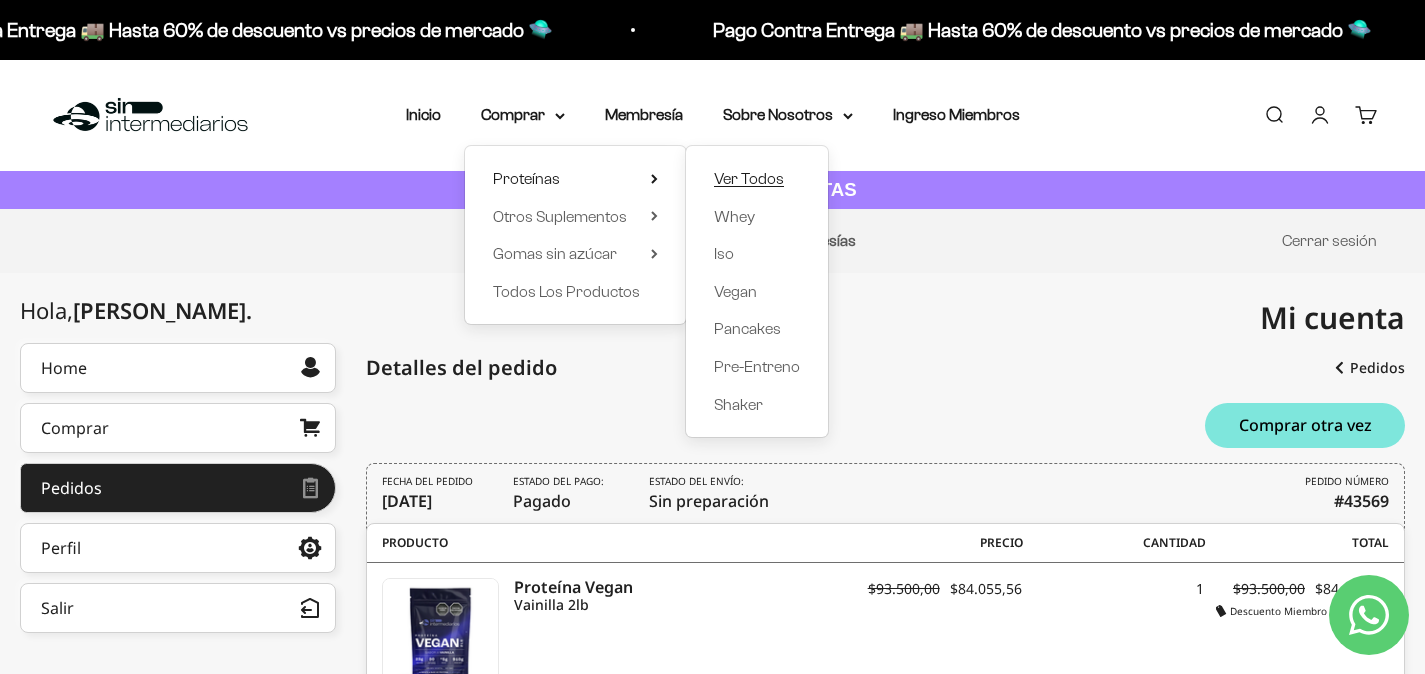 click on "Ver Todos" at bounding box center (749, 178) 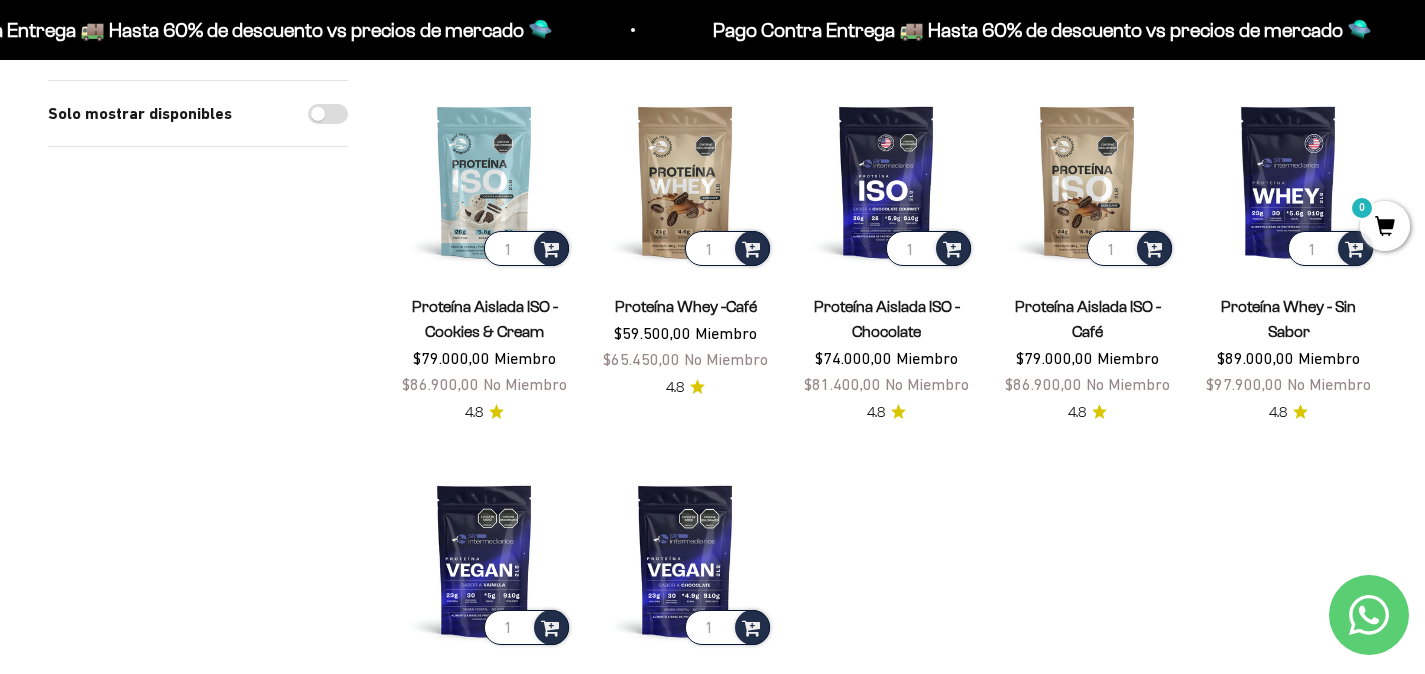 scroll, scrollTop: 568, scrollLeft: 0, axis: vertical 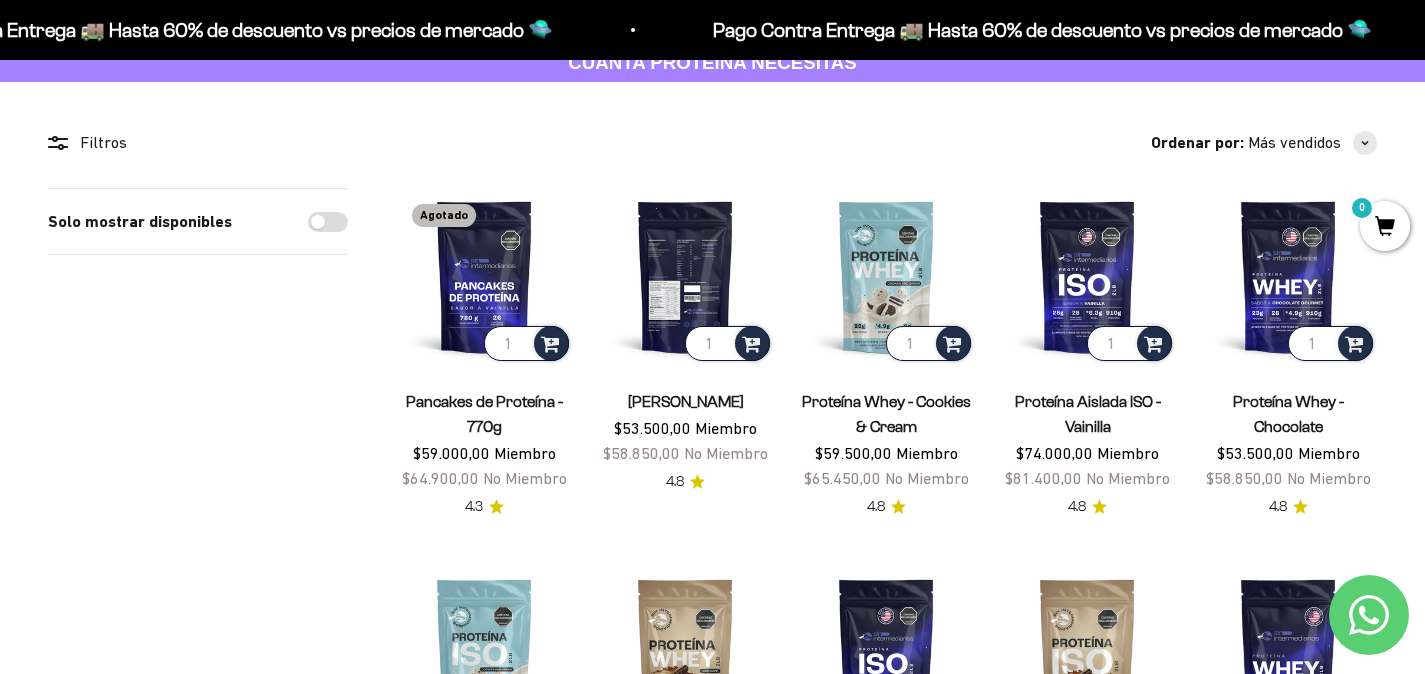 click at bounding box center (685, 276) 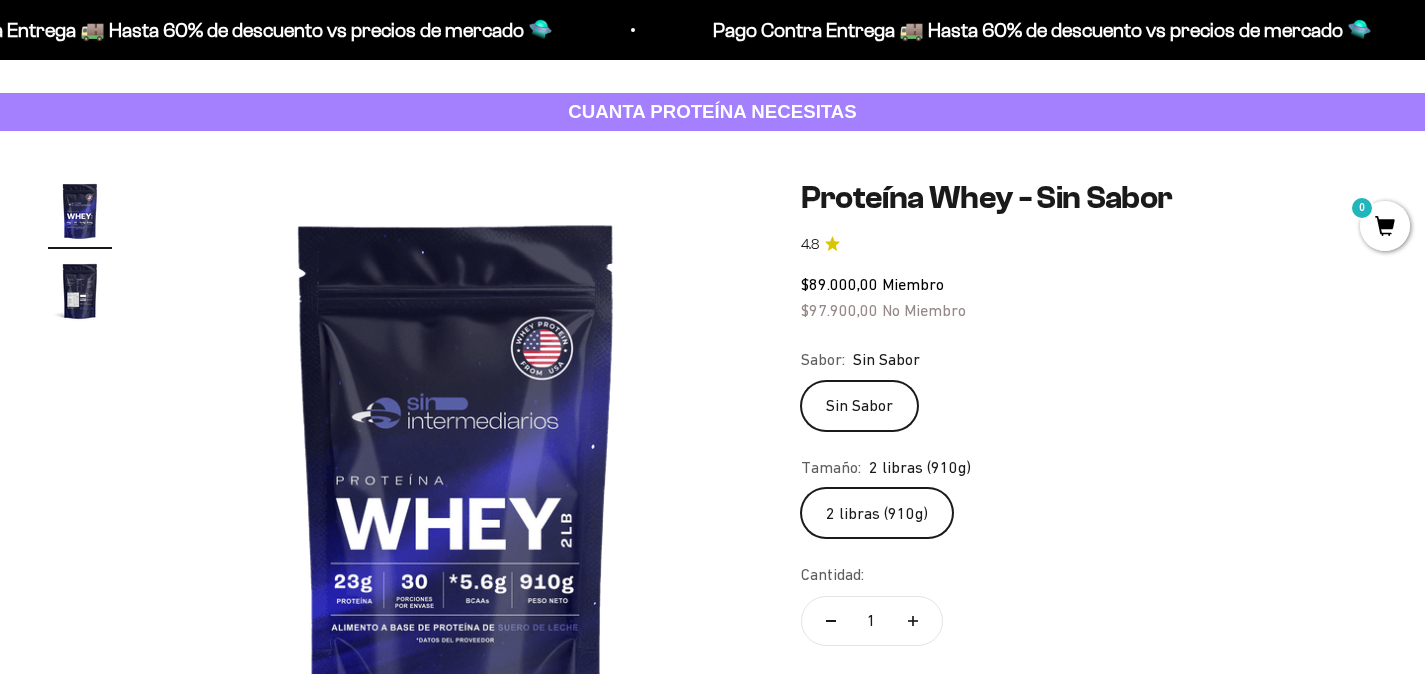 scroll, scrollTop: 111, scrollLeft: 0, axis: vertical 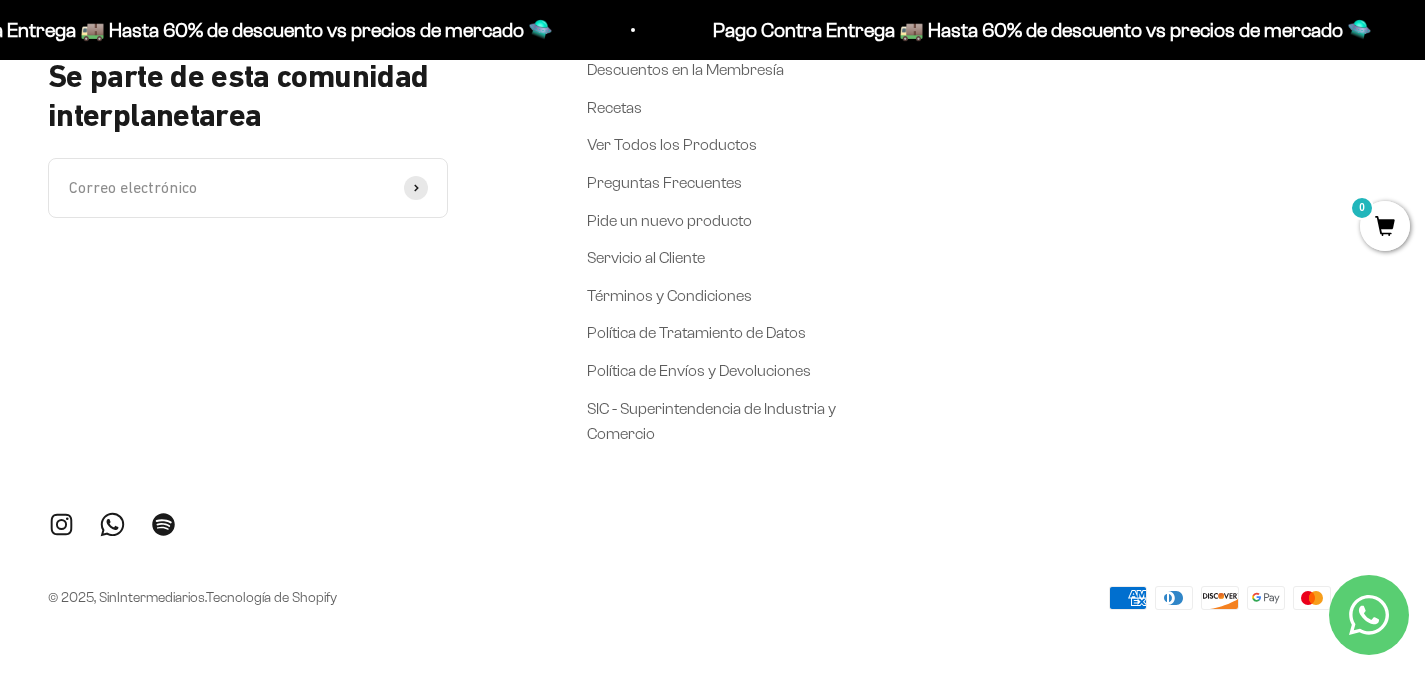 click on "Correo electrónico" at bounding box center (248, 188) 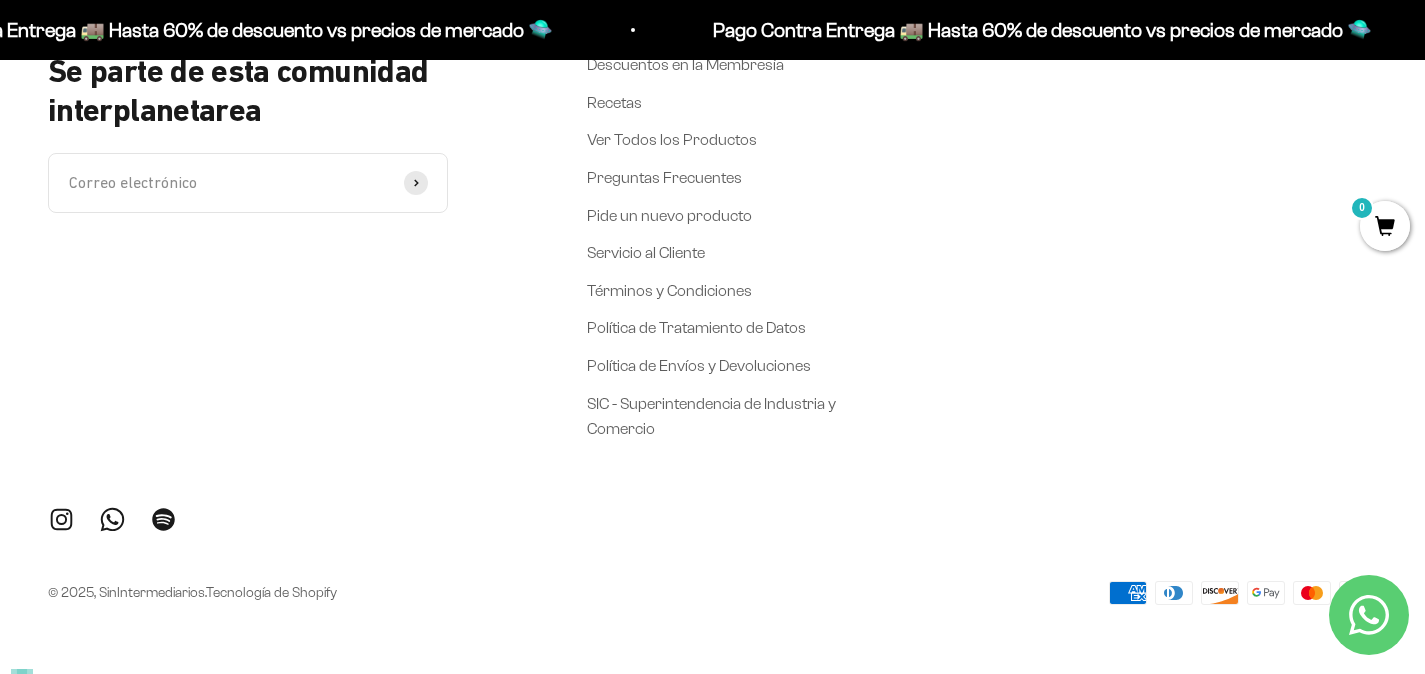 click on "Se parte de esta comunidad interplanetarea Correo electrónico
Suscribirse" at bounding box center [269, 144] 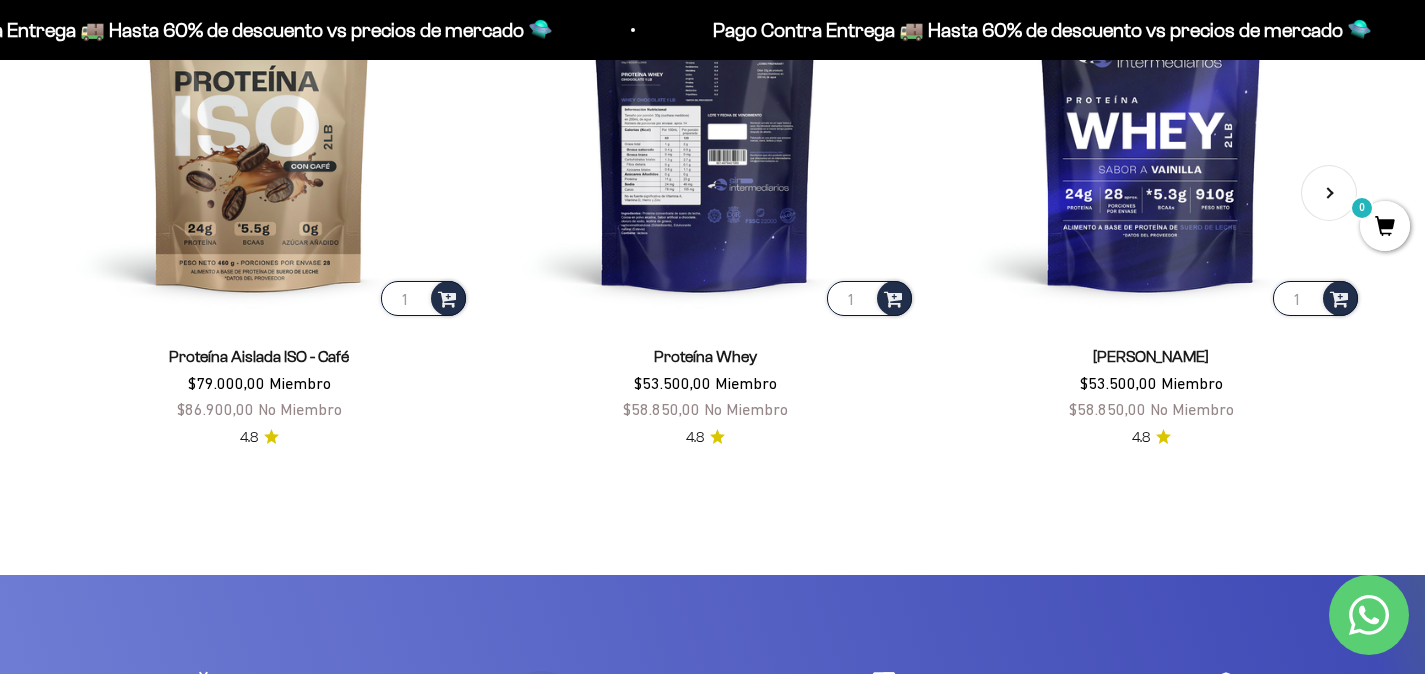 scroll, scrollTop: 4801, scrollLeft: 0, axis: vertical 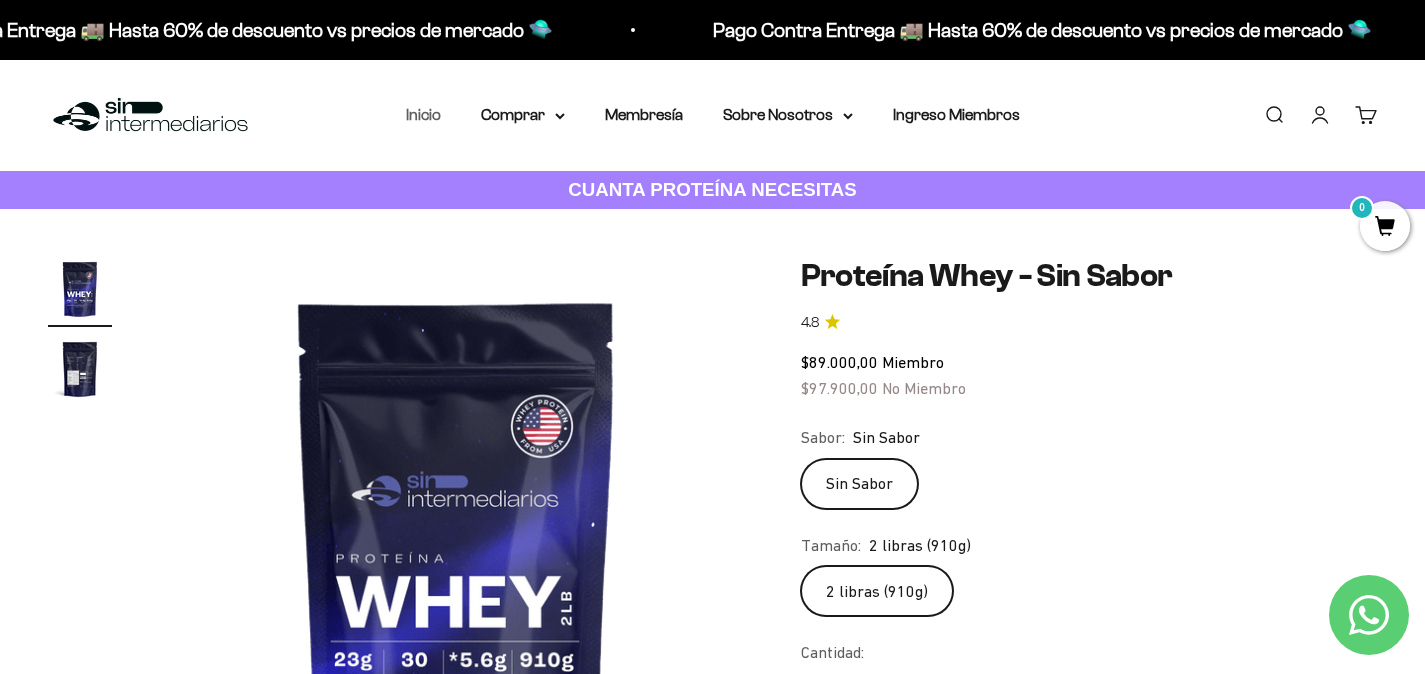 click on "Inicio" at bounding box center (423, 114) 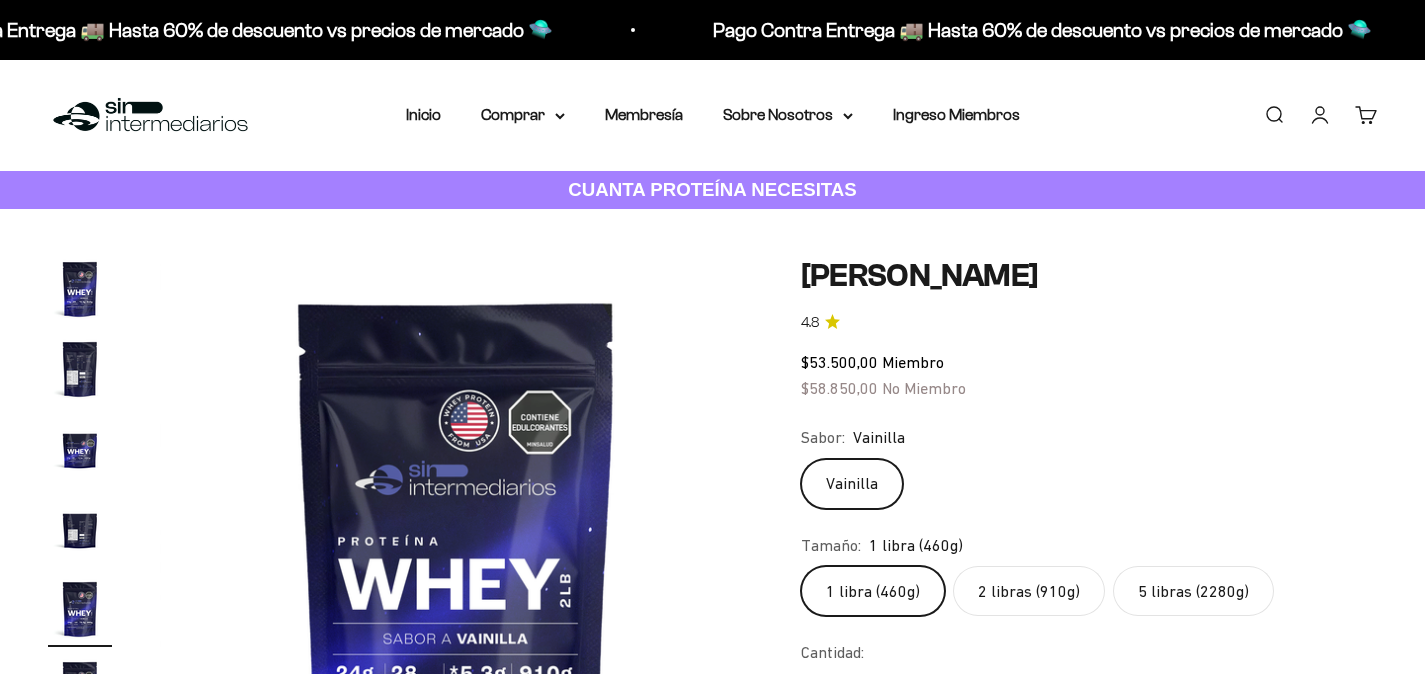 scroll, scrollTop: 0, scrollLeft: 0, axis: both 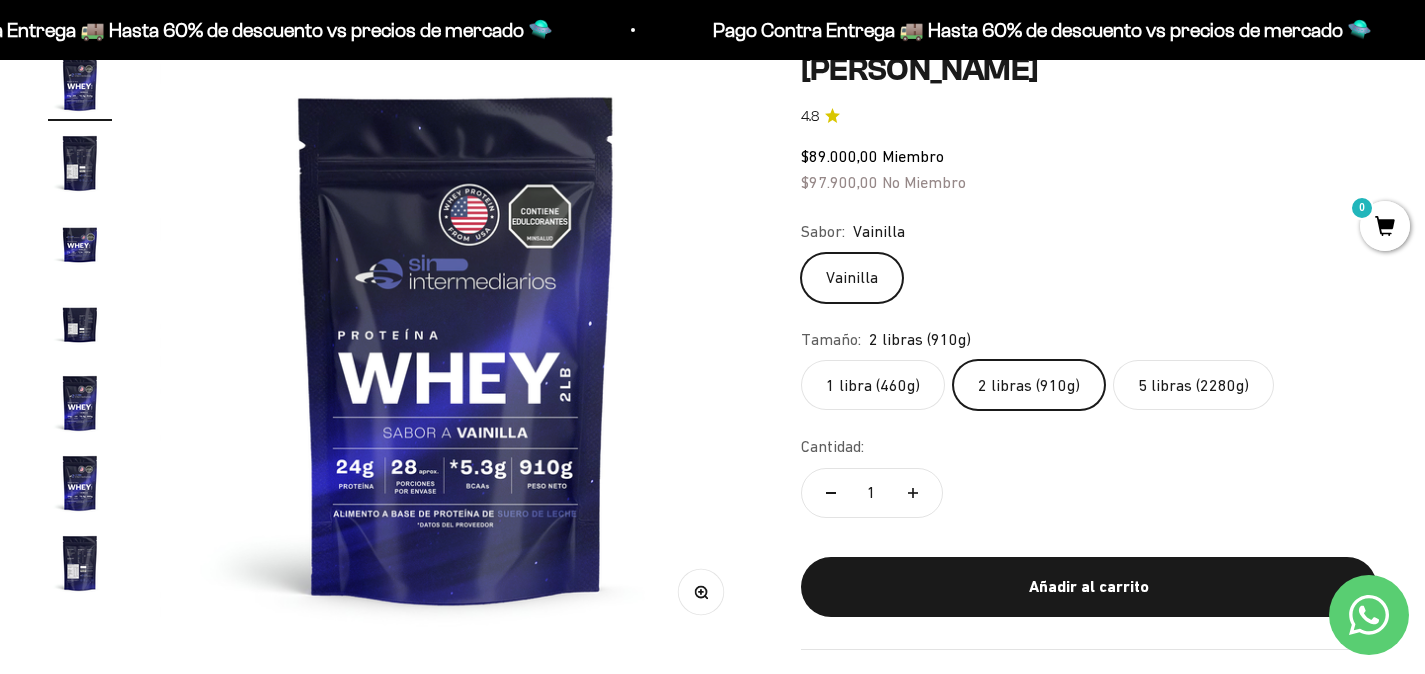 click 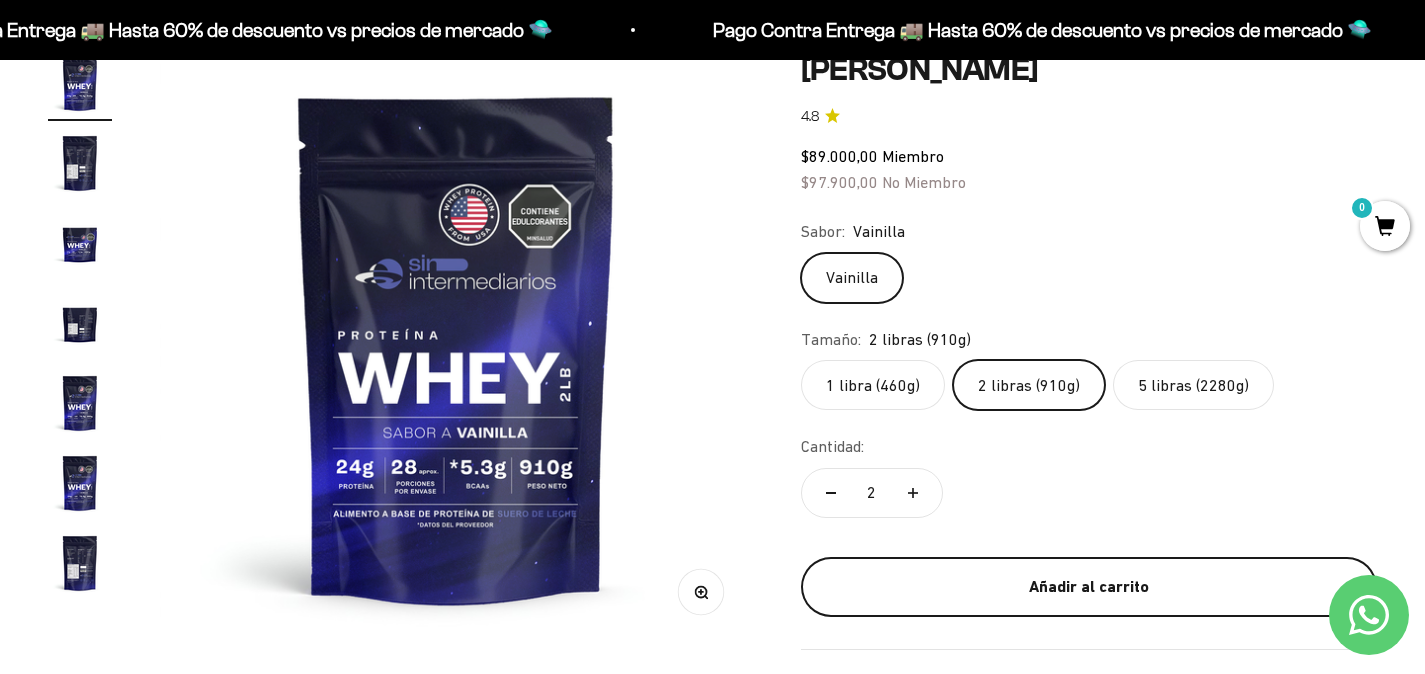 click on "Añadir al carrito" at bounding box center (1089, 587) 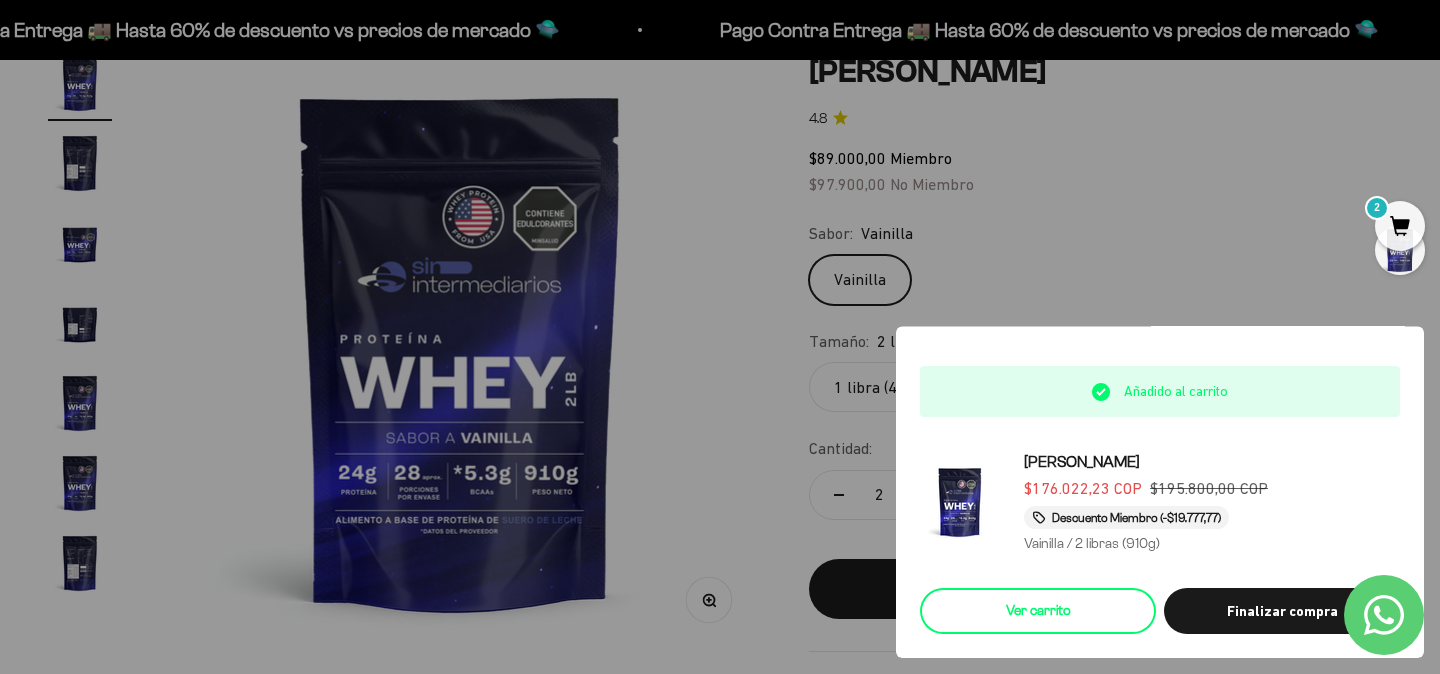 click on "Ver carrito" at bounding box center [1038, 611] 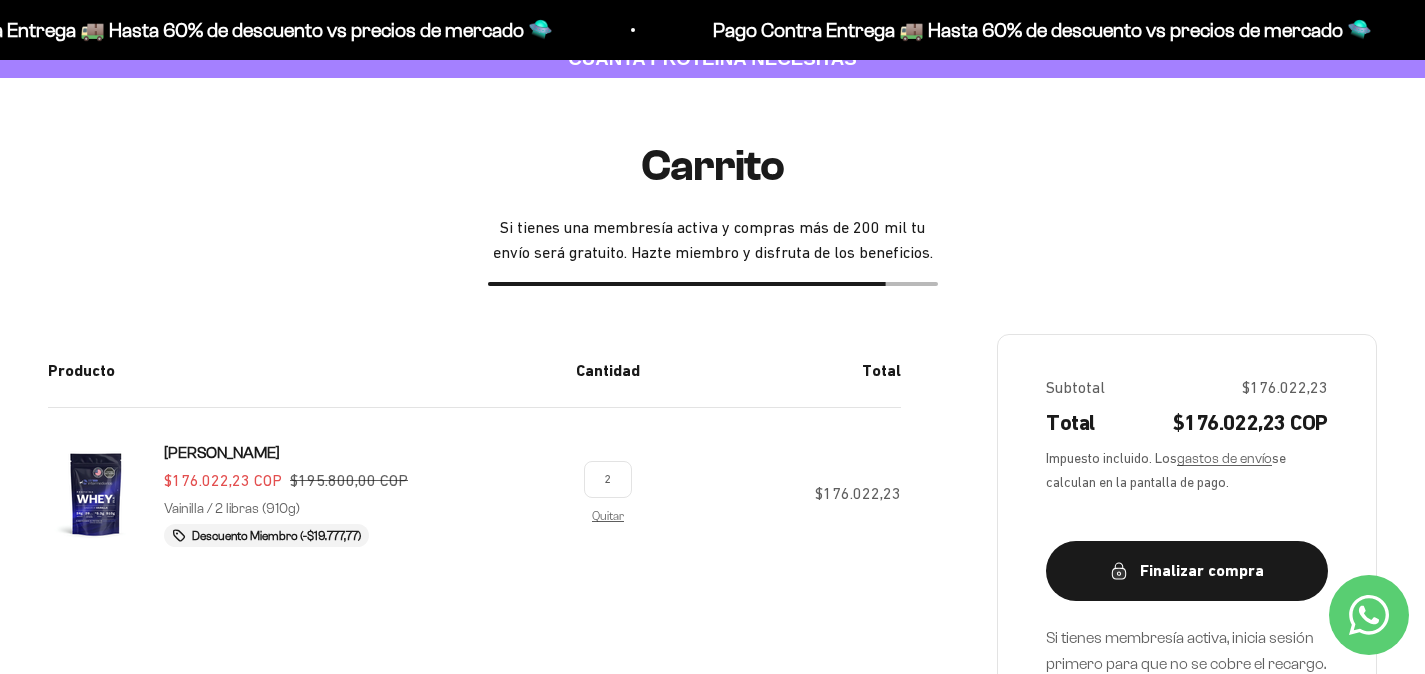 scroll, scrollTop: 0, scrollLeft: 0, axis: both 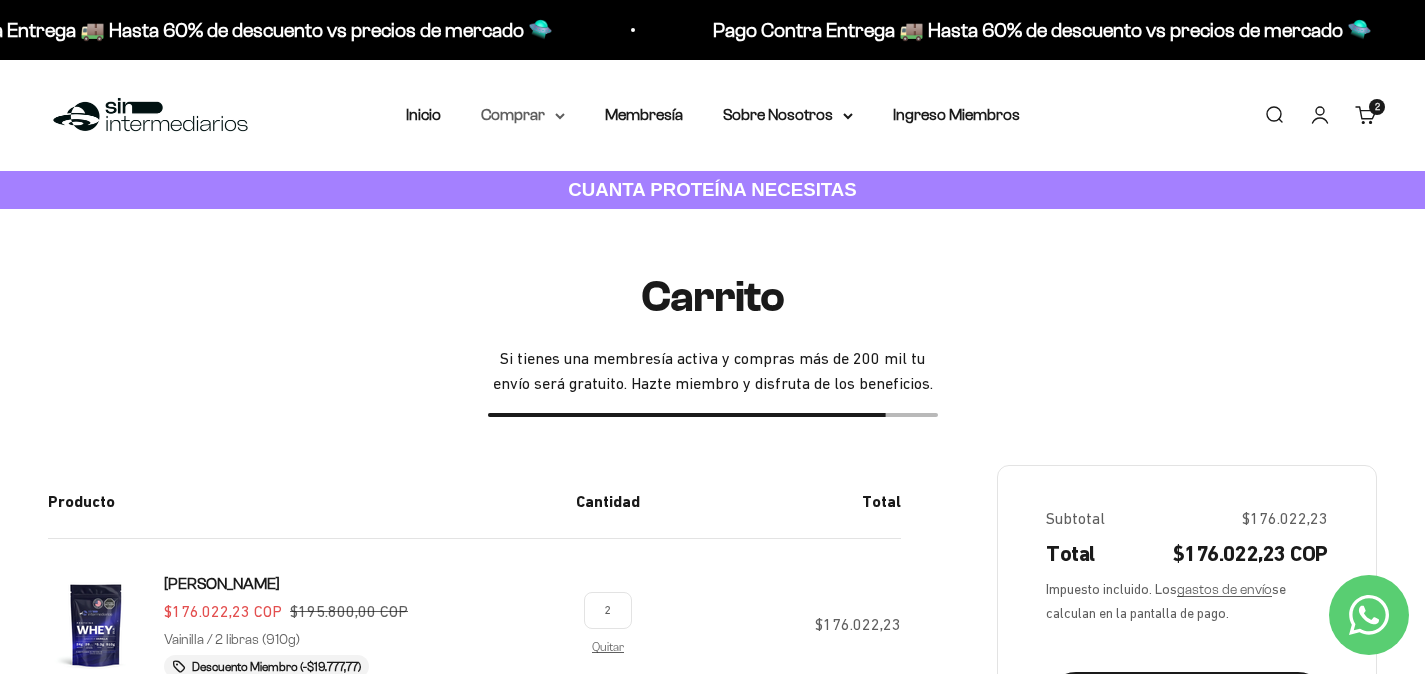 click on "Comprar" at bounding box center (523, 115) 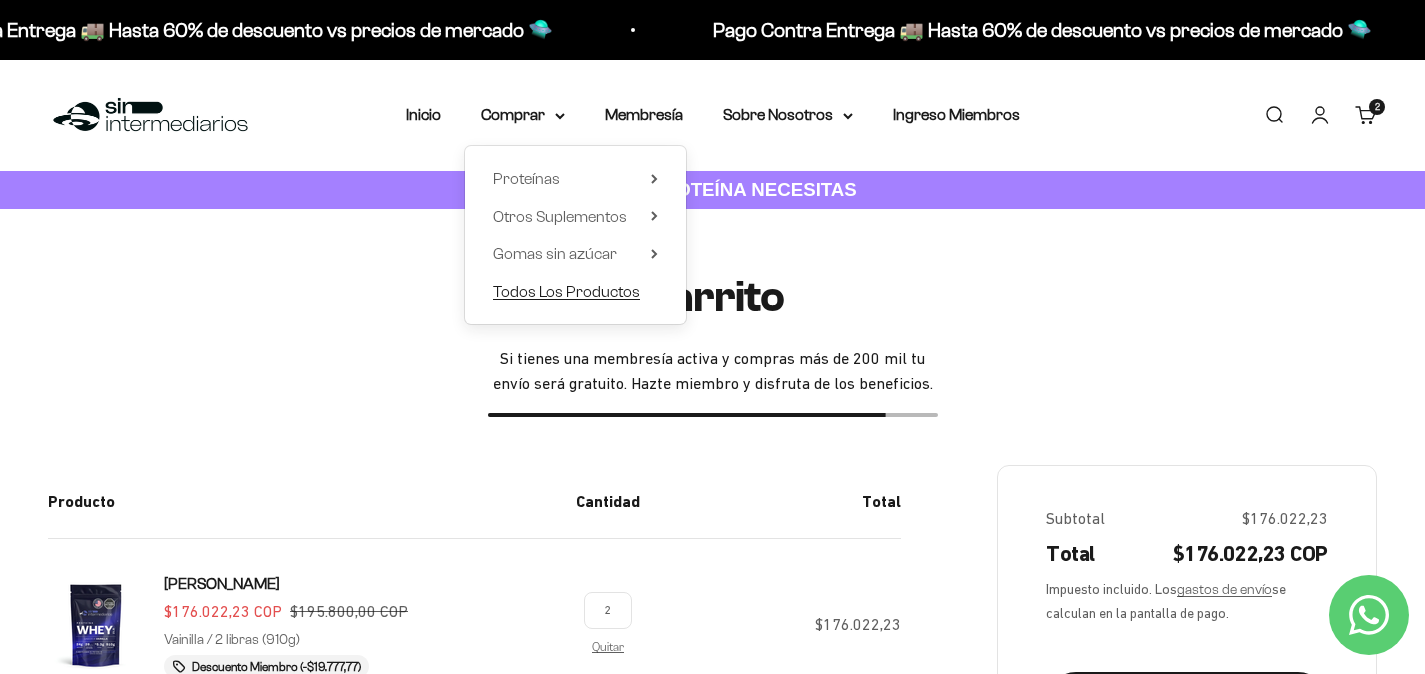 click on "Todos Los Productos" at bounding box center [566, 291] 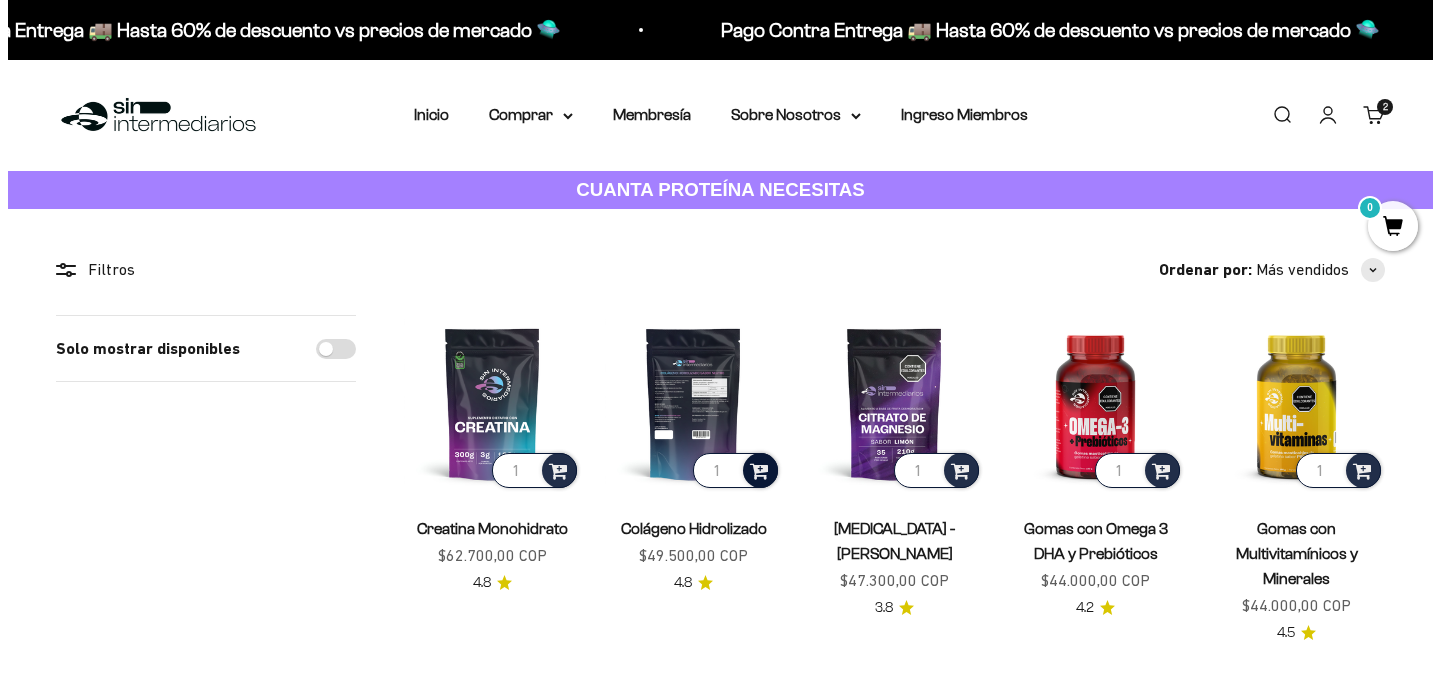 scroll, scrollTop: 0, scrollLeft: 0, axis: both 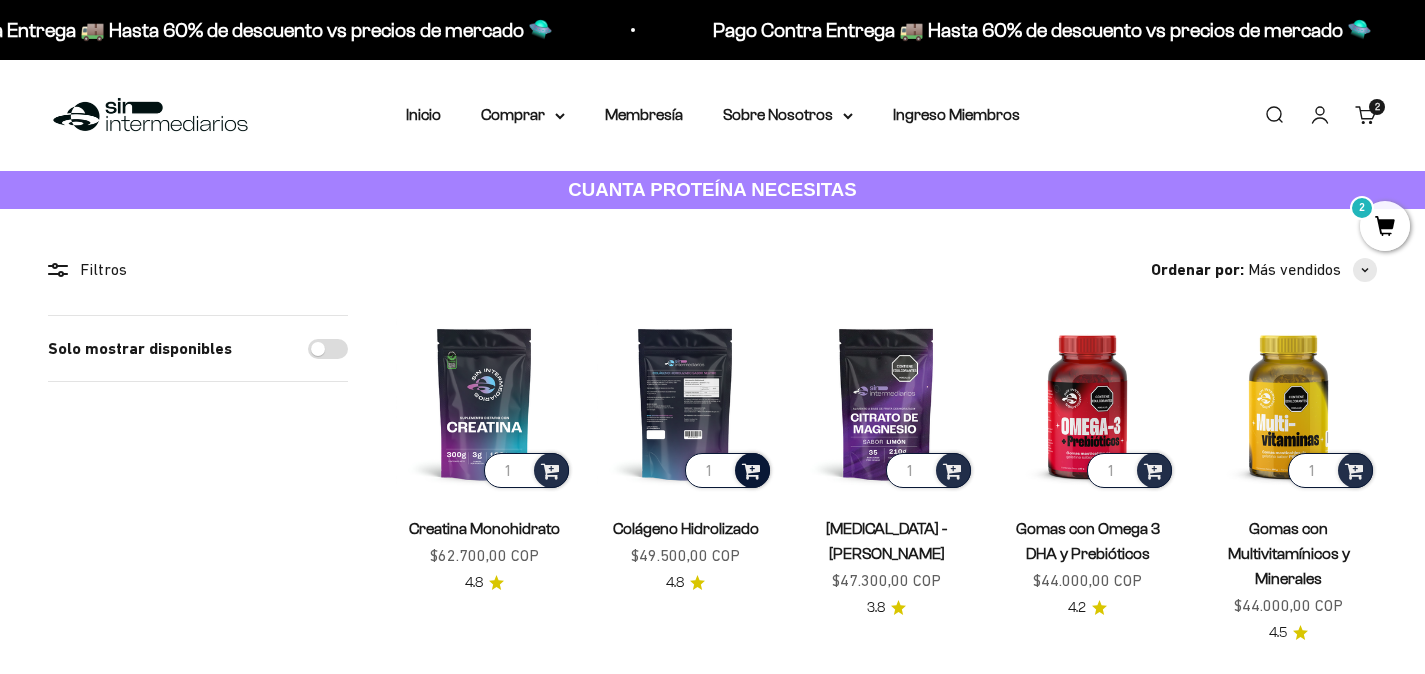 click at bounding box center (751, 469) 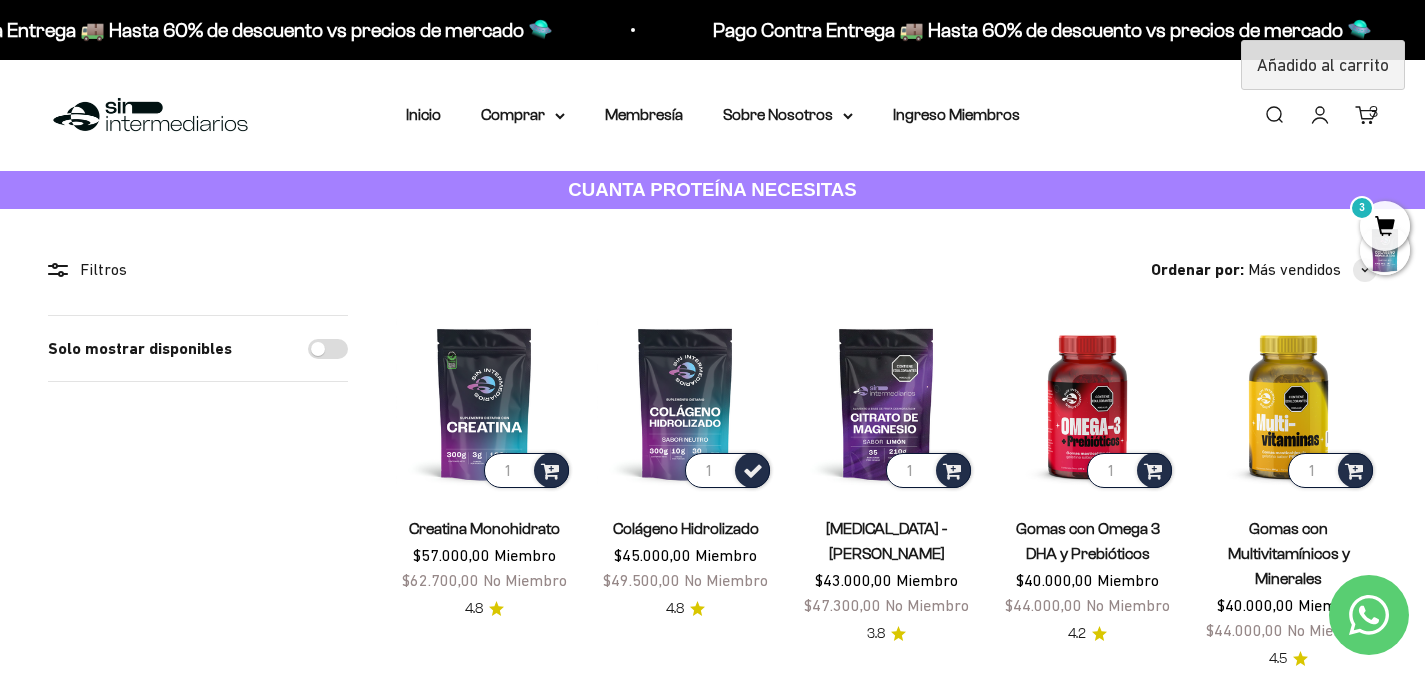 click on "3" at bounding box center [1373, 112] 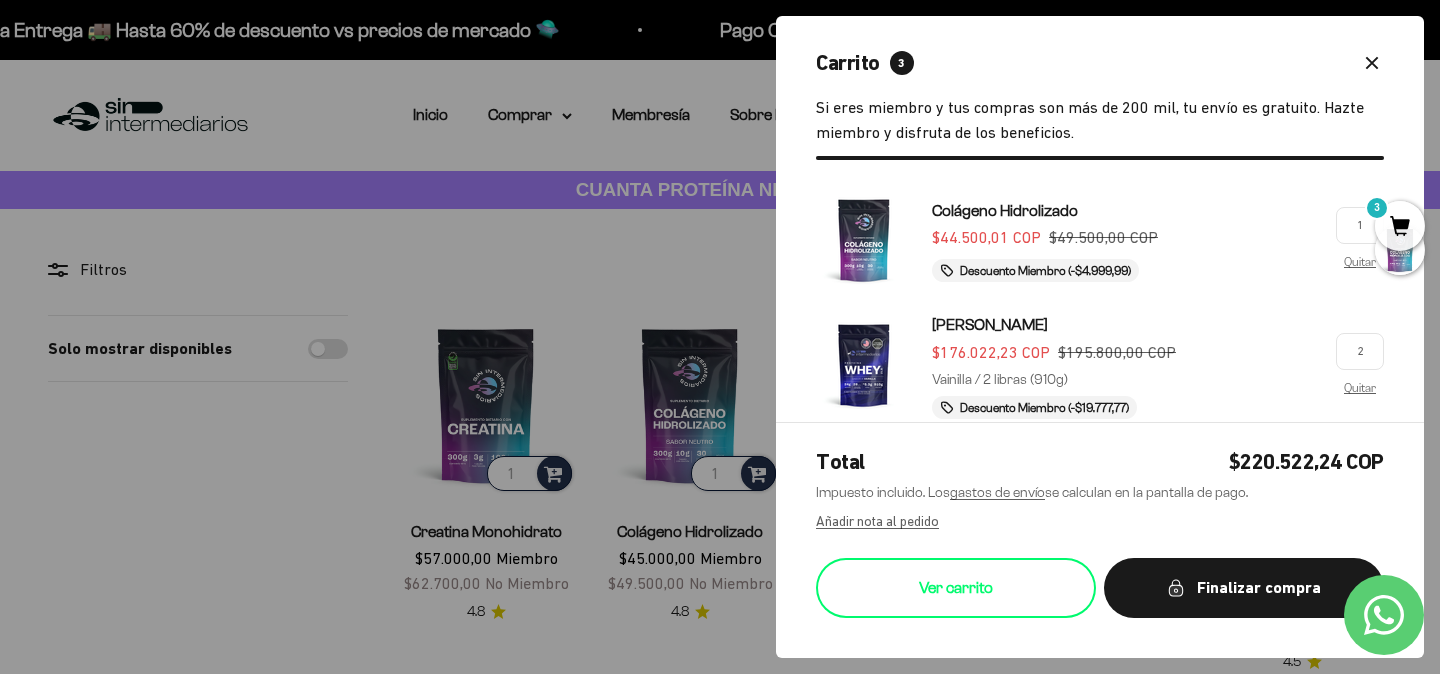 click on "Ver carrito" at bounding box center (956, 588) 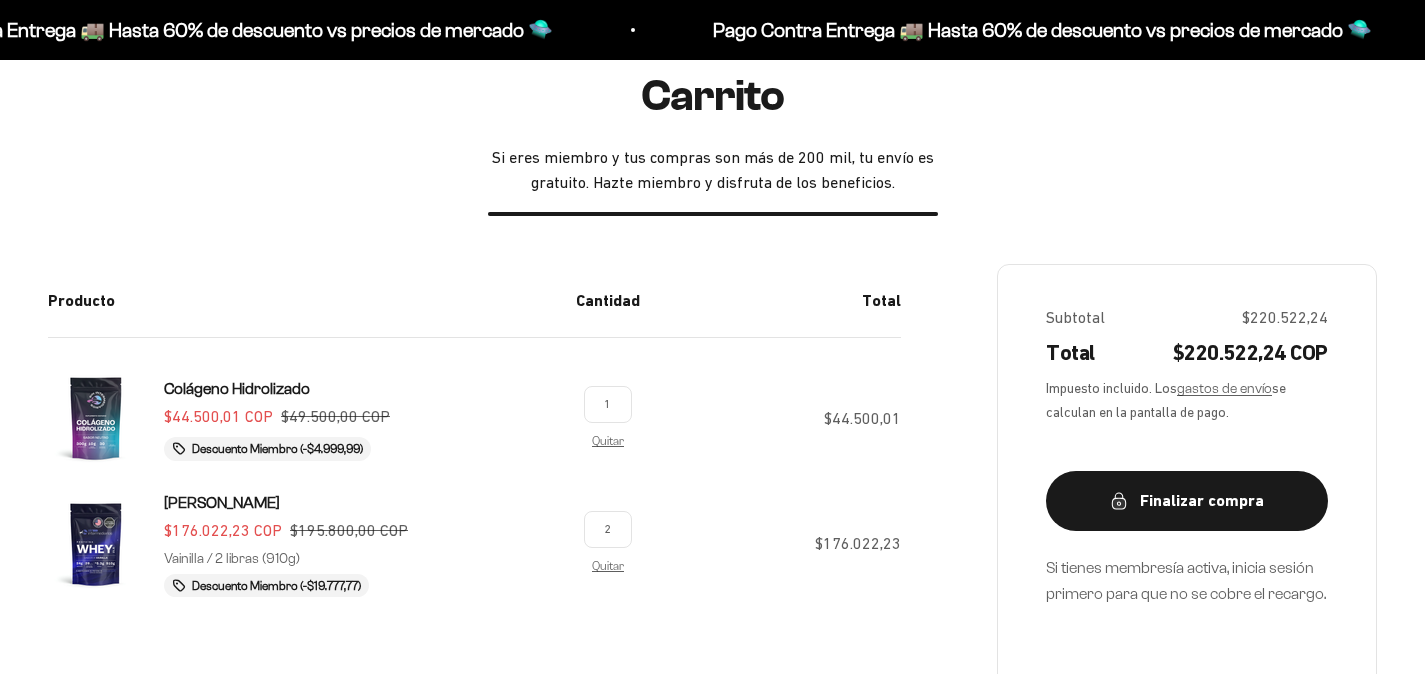 scroll, scrollTop: 268, scrollLeft: 0, axis: vertical 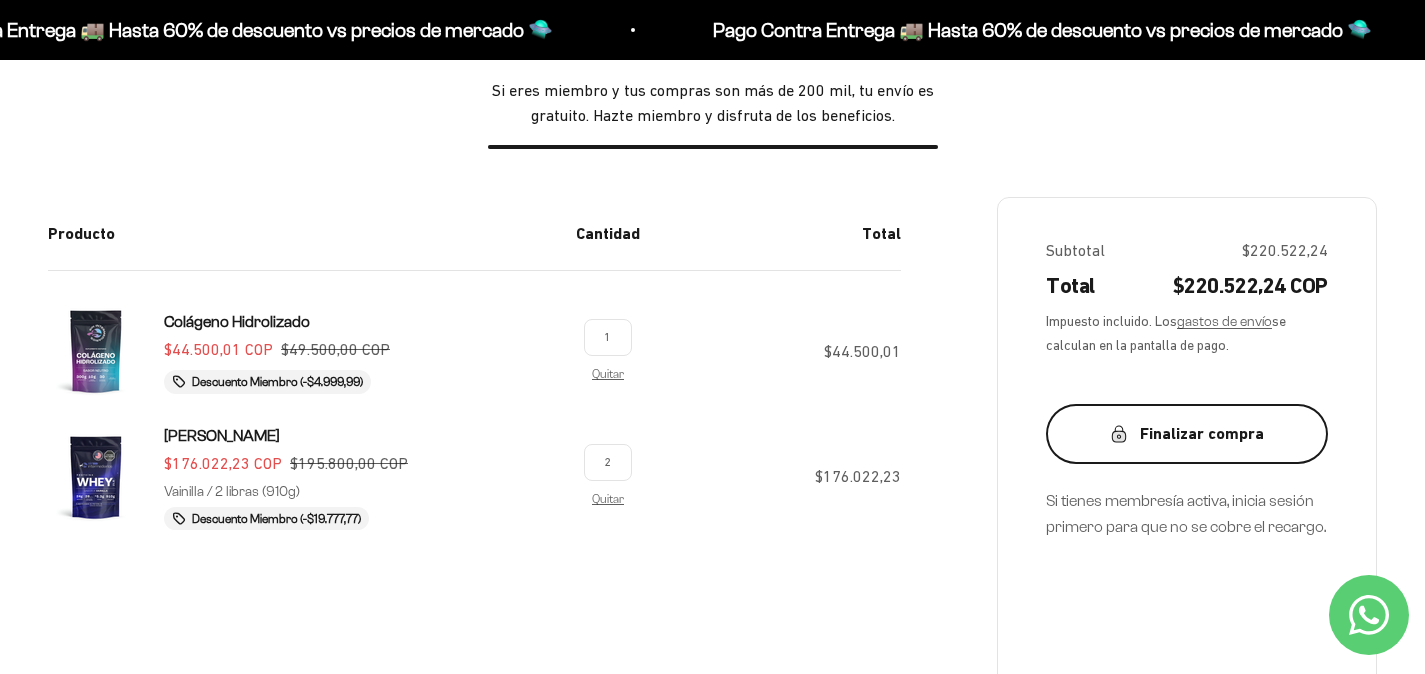 click on "Finalizar compra" at bounding box center (1187, 434) 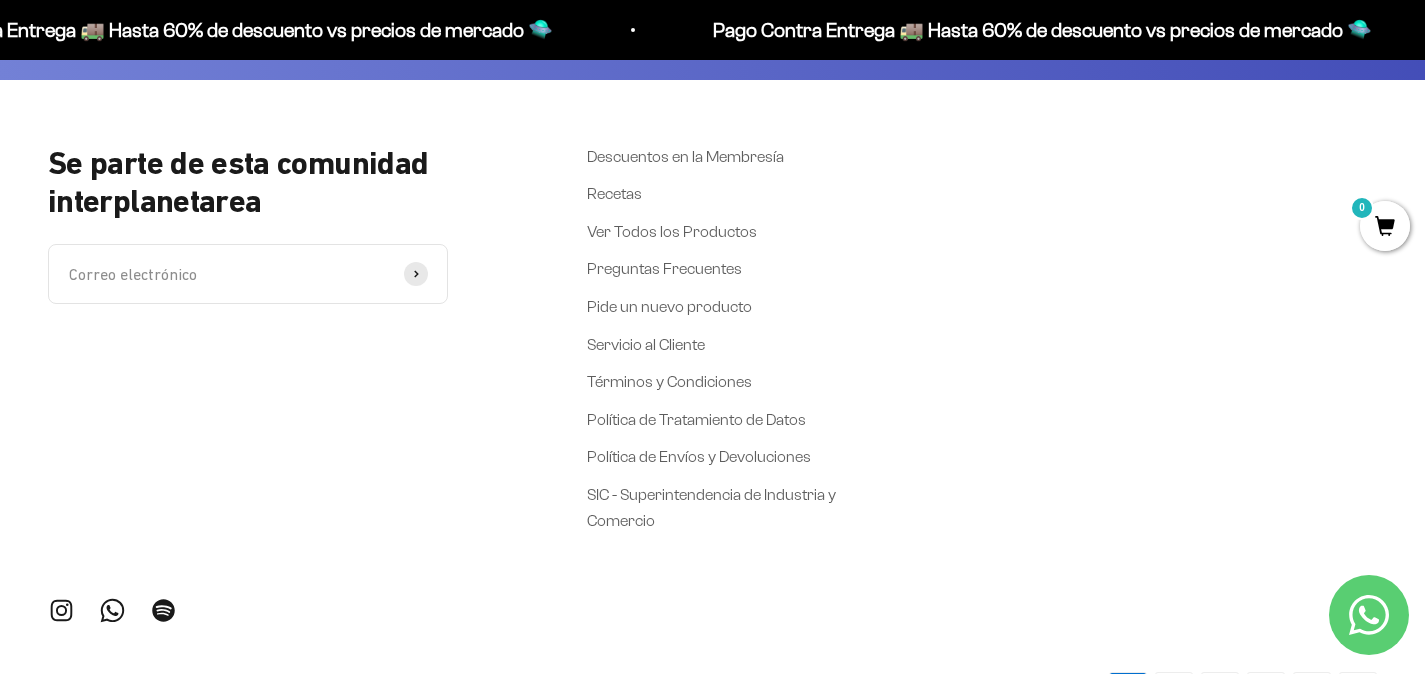 scroll, scrollTop: 4660, scrollLeft: 0, axis: vertical 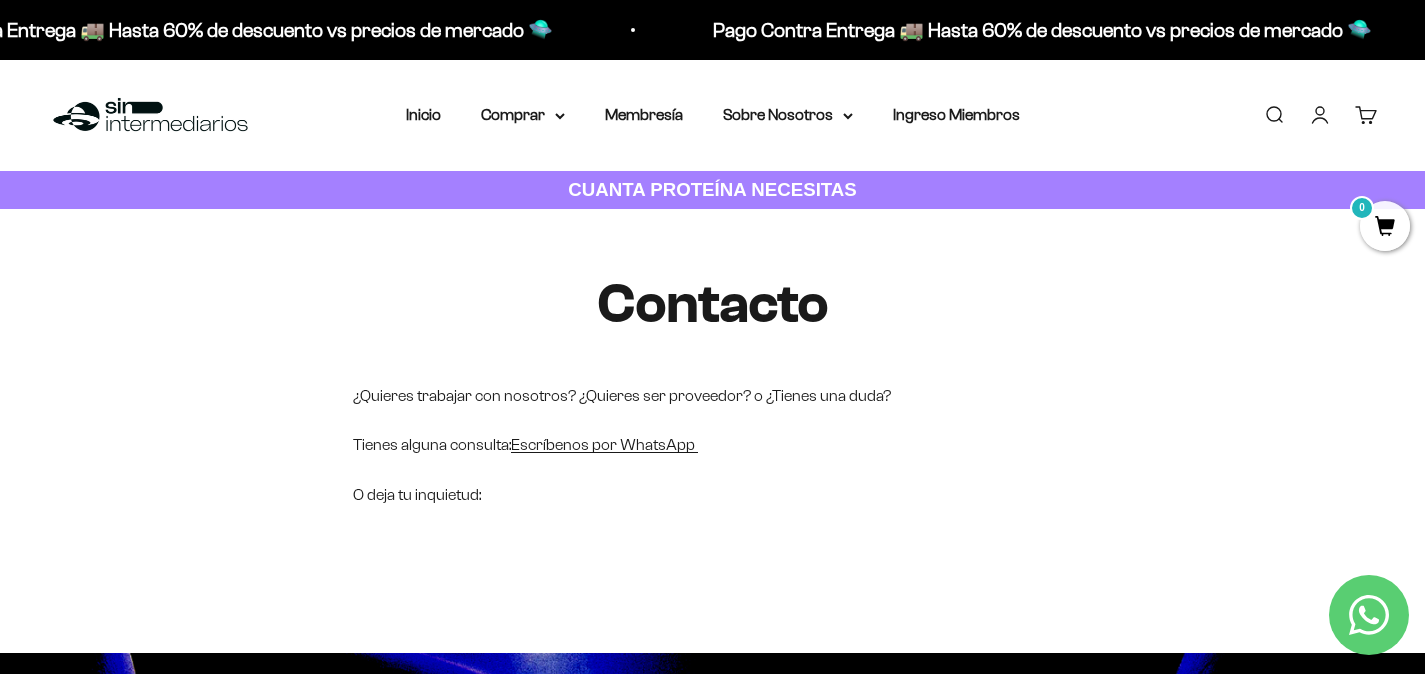 click on "Cuenta" at bounding box center [1320, 115] 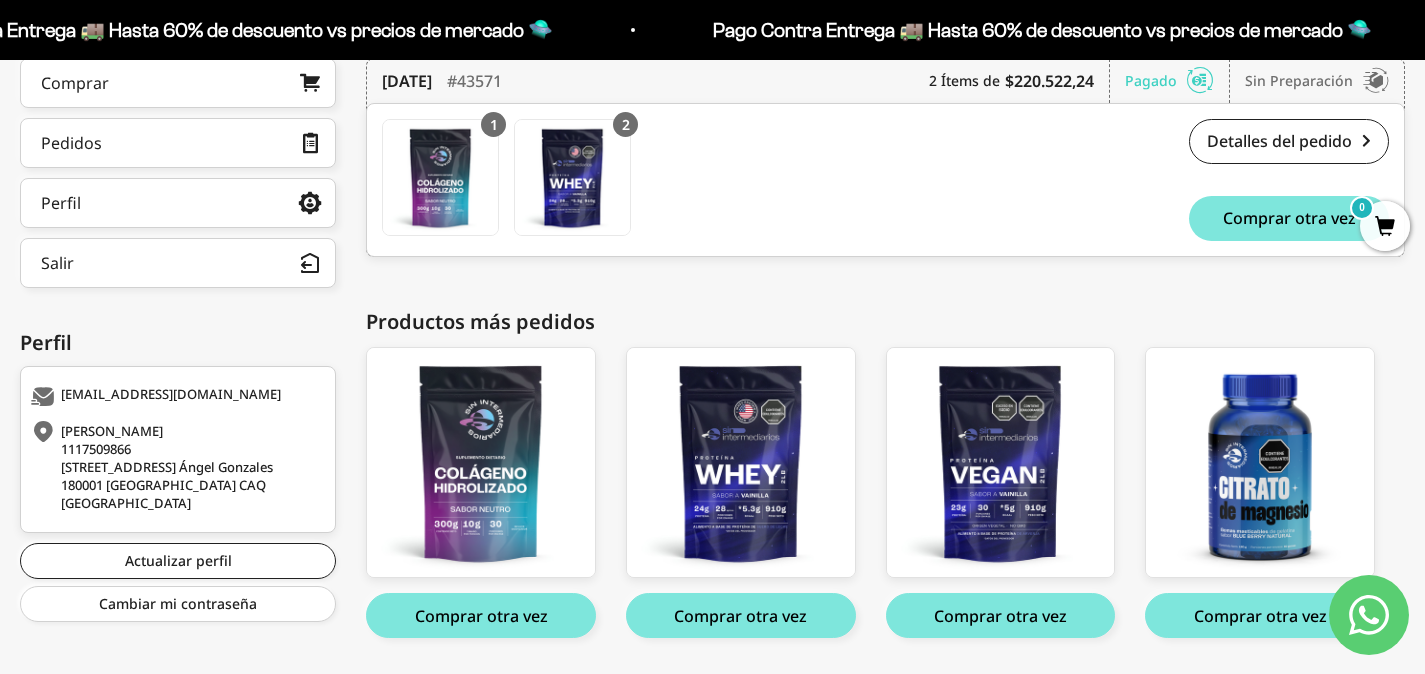 scroll, scrollTop: 293, scrollLeft: 0, axis: vertical 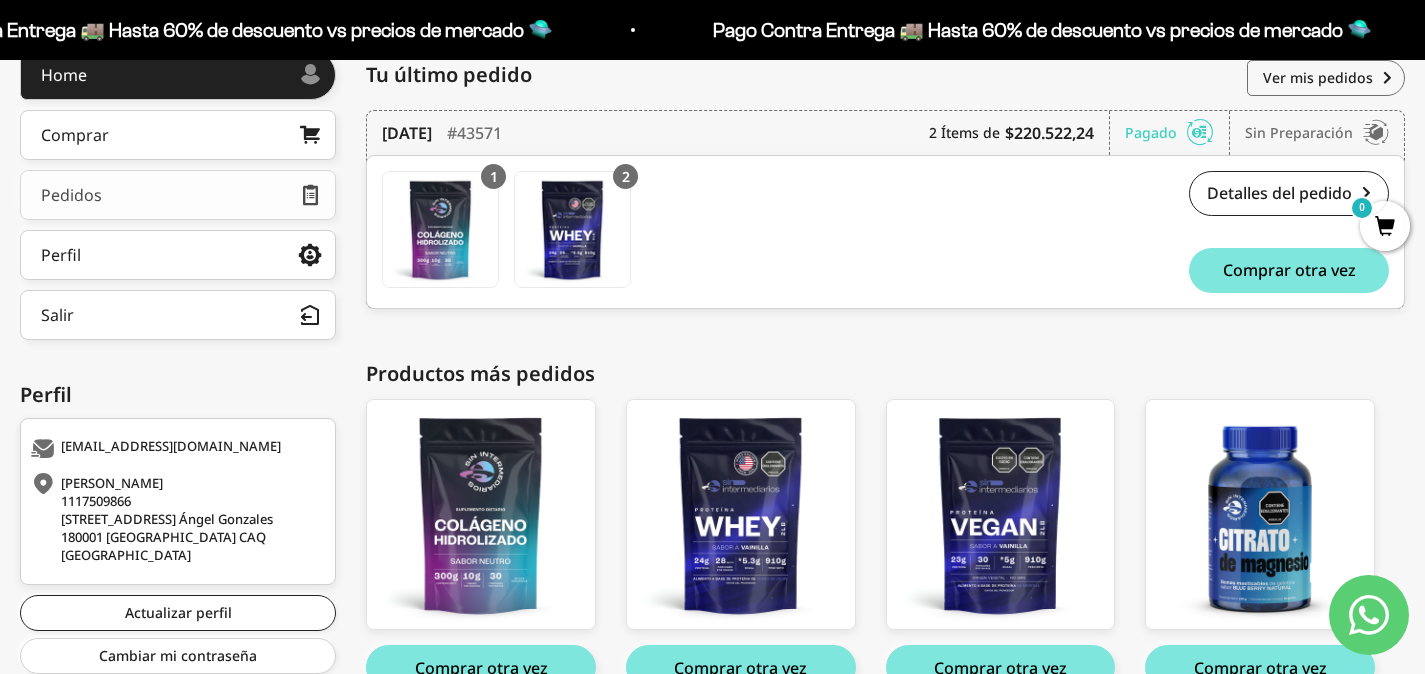click on "Pedidos" at bounding box center (178, 195) 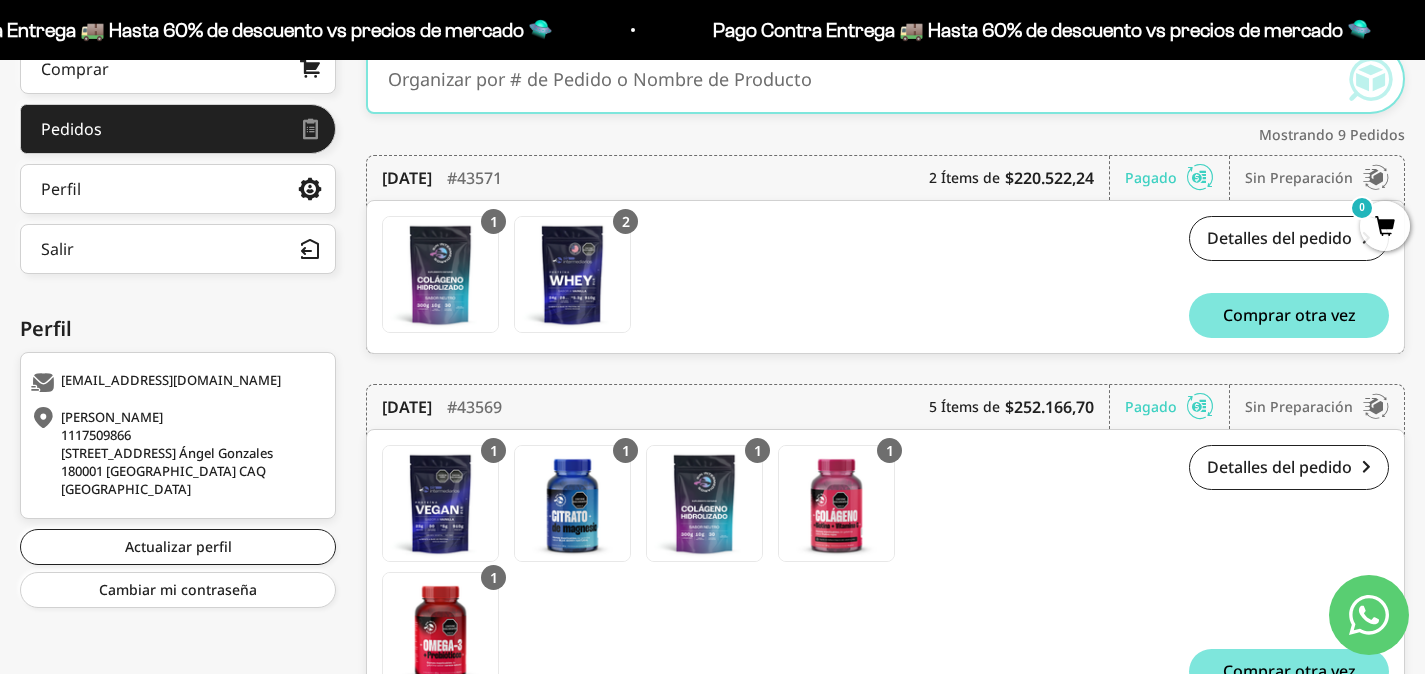 scroll, scrollTop: 363, scrollLeft: 0, axis: vertical 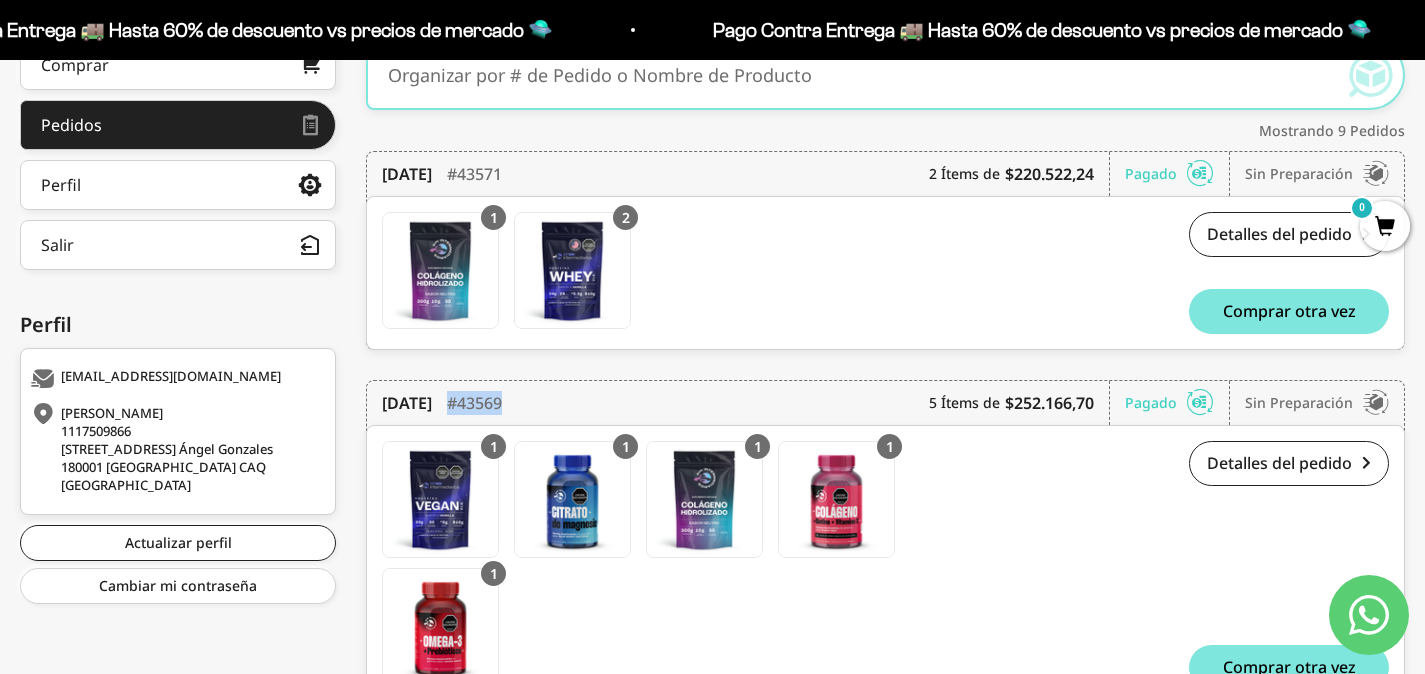 drag, startPoint x: 600, startPoint y: 404, endPoint x: 541, endPoint y: 404, distance: 59 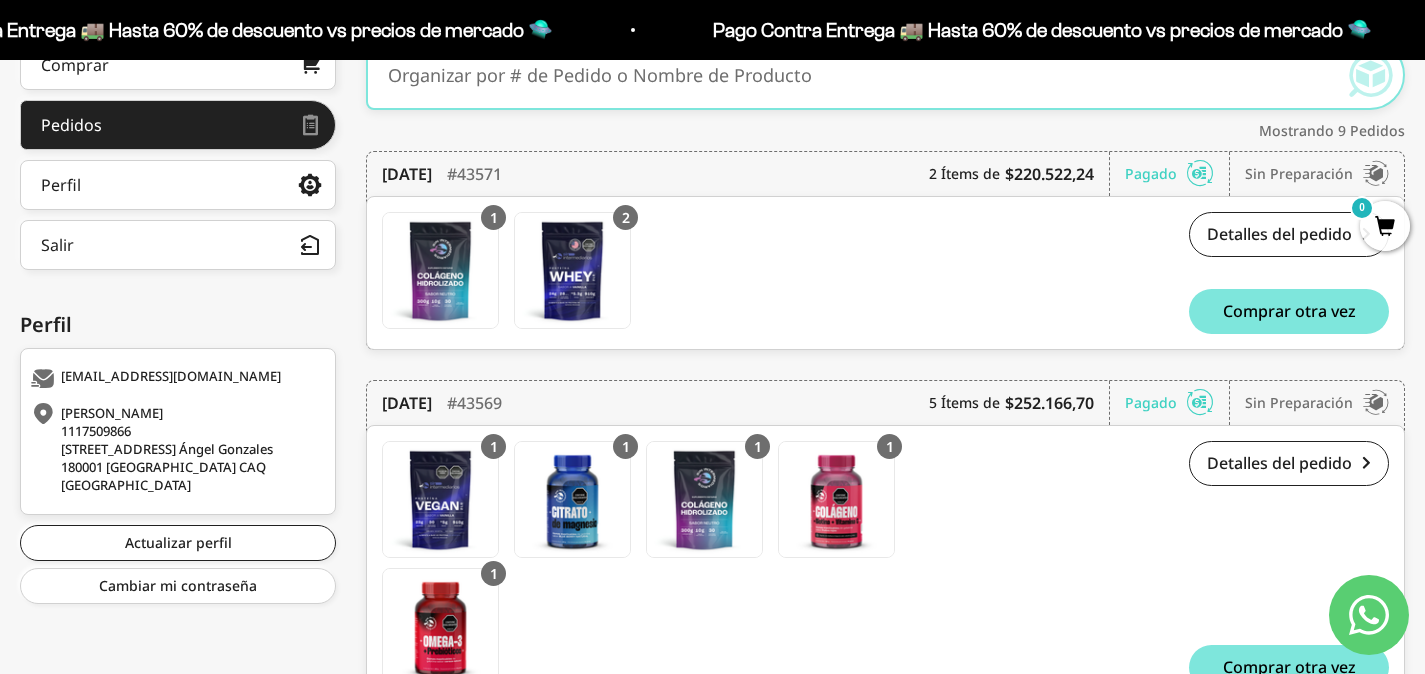 click on "13 de julio de 2025" at bounding box center [407, 403] 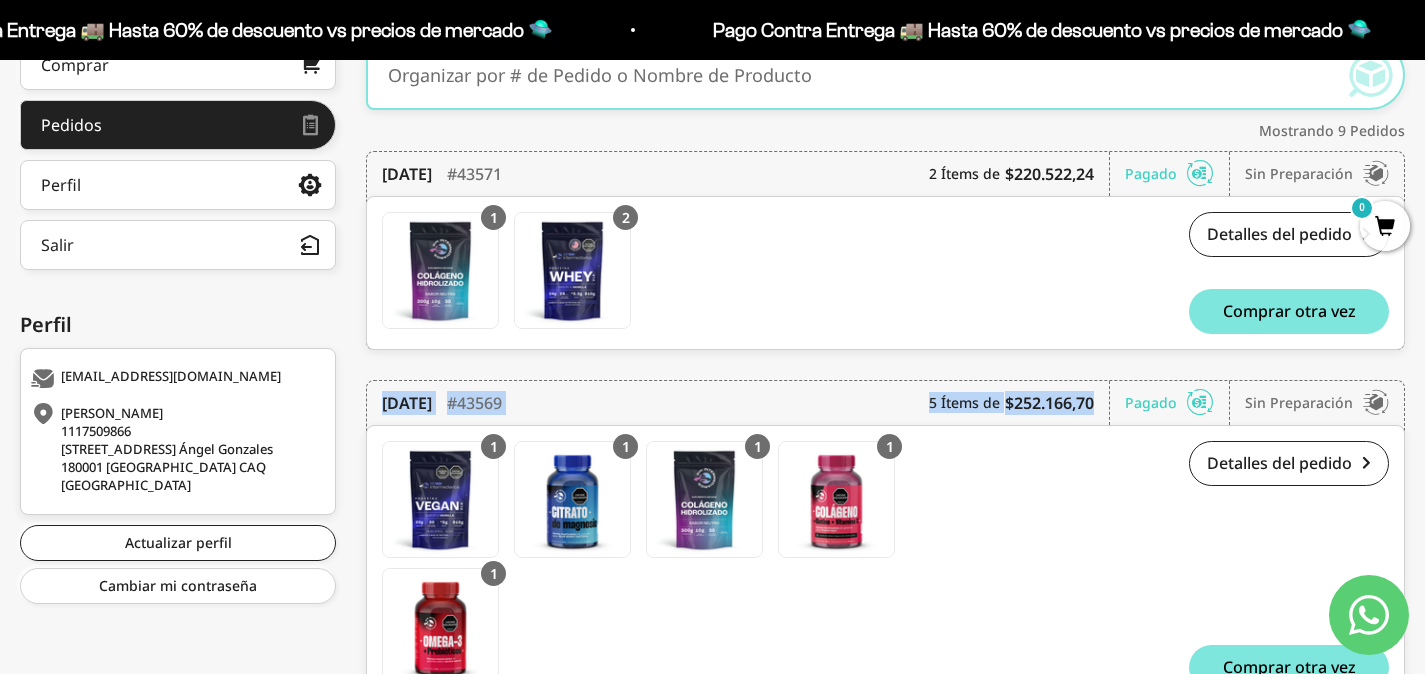drag, startPoint x: 379, startPoint y: 405, endPoint x: 1096, endPoint y: 410, distance: 717.01746 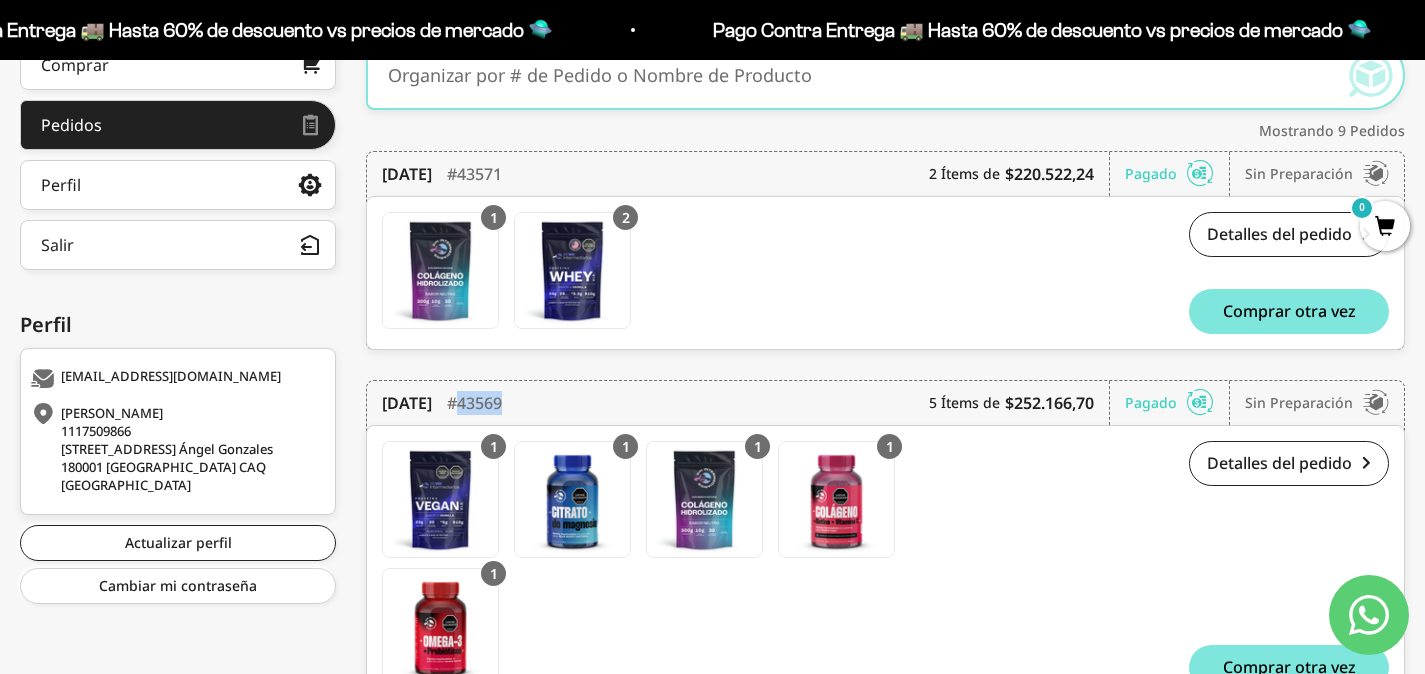 click on "#43569" at bounding box center (474, 403) 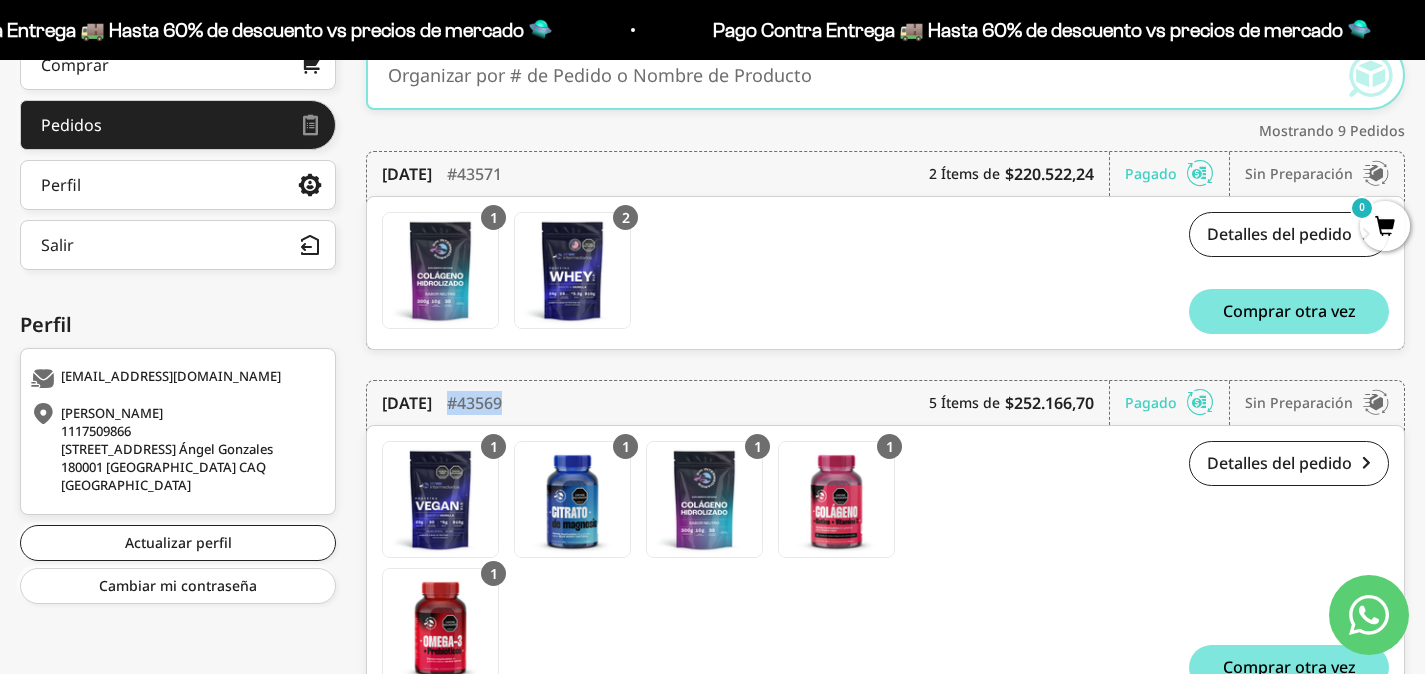 drag, startPoint x: 598, startPoint y: 406, endPoint x: 536, endPoint y: 405, distance: 62.008064 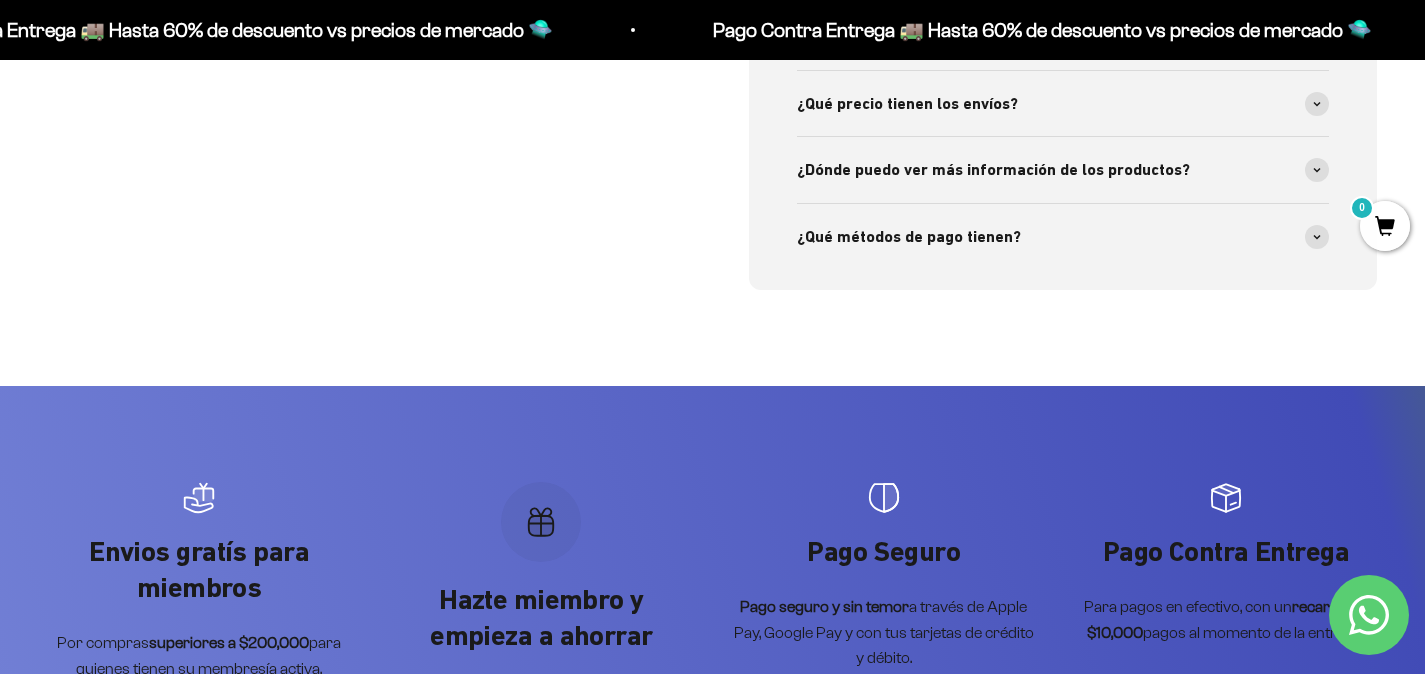 scroll, scrollTop: 7616, scrollLeft: 0, axis: vertical 